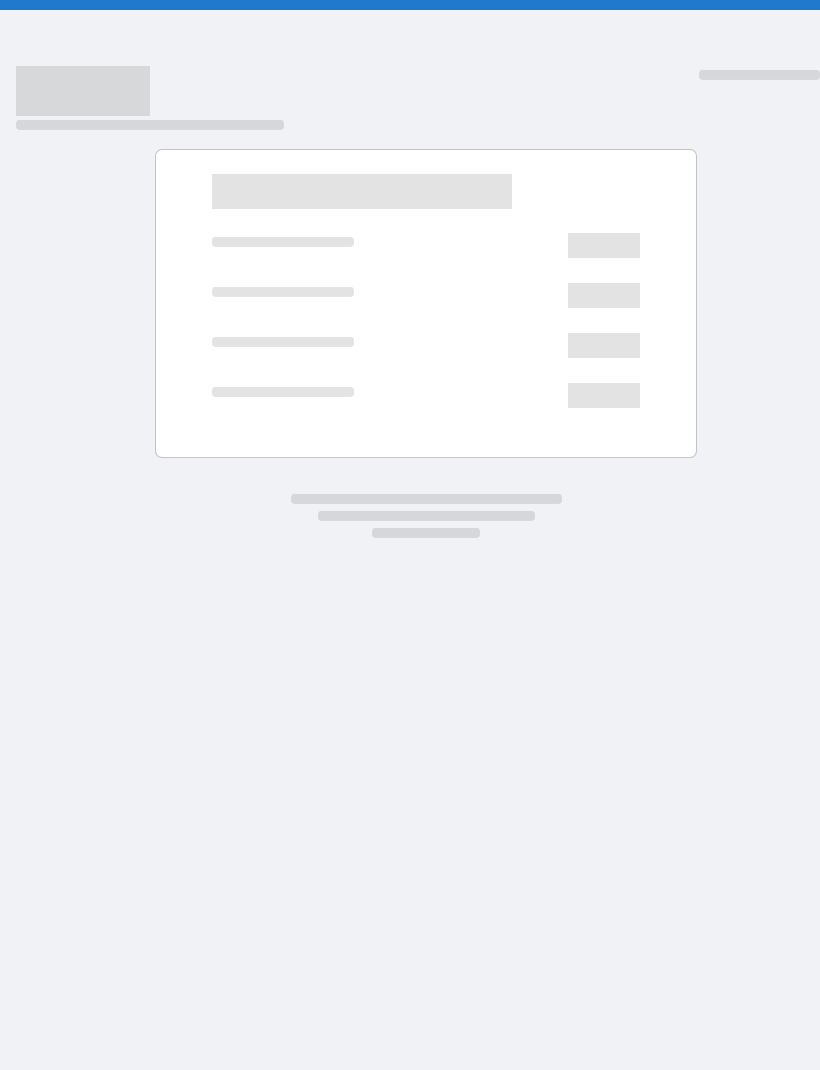 scroll, scrollTop: 0, scrollLeft: 0, axis: both 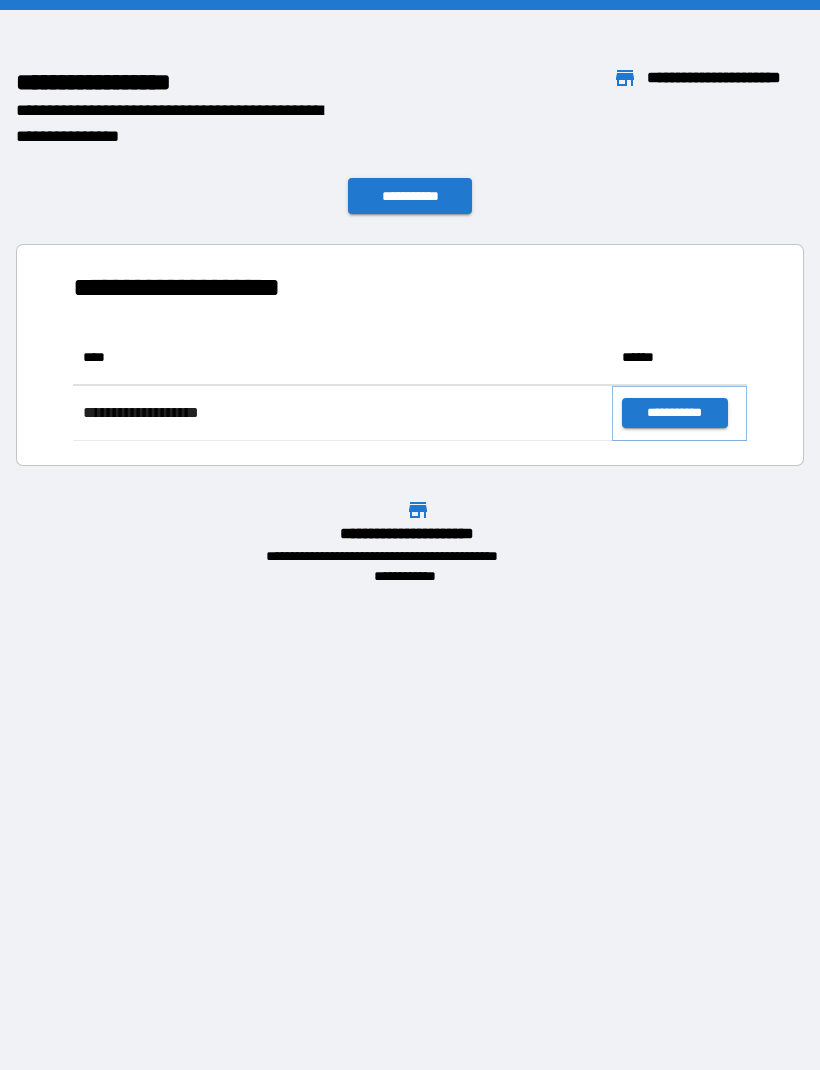 click on "**********" at bounding box center [674, 413] 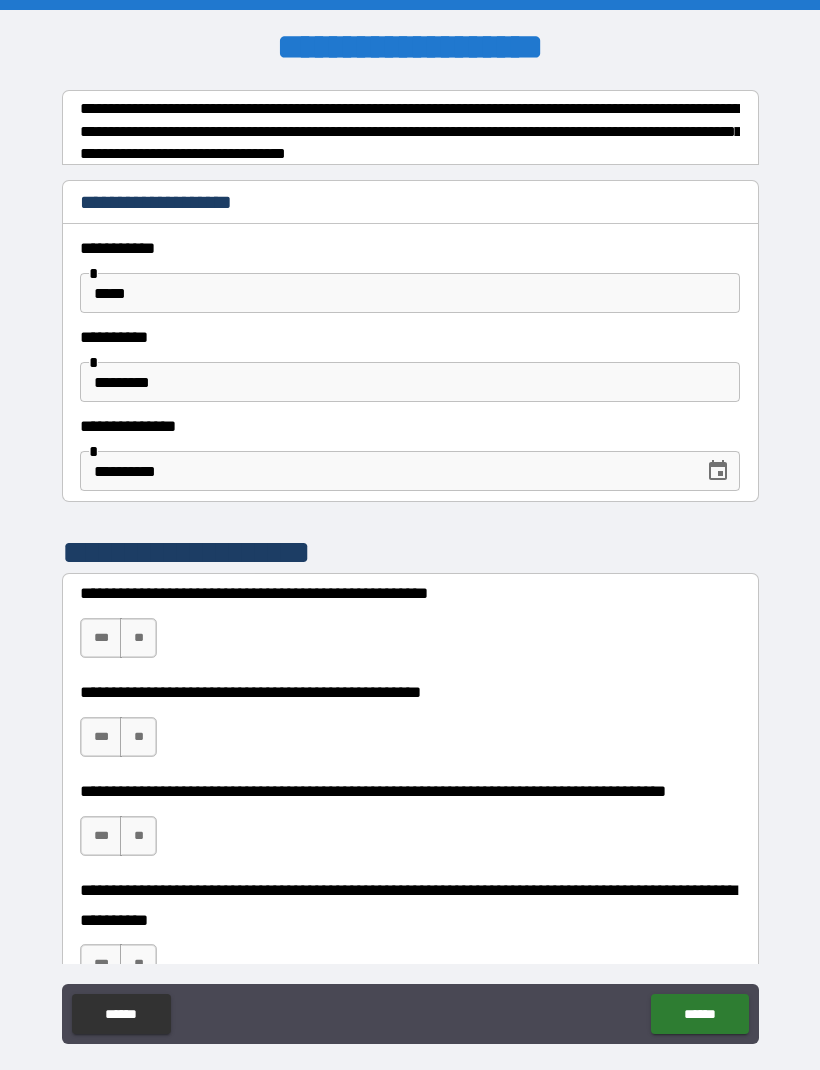 click on "**" at bounding box center (138, 638) 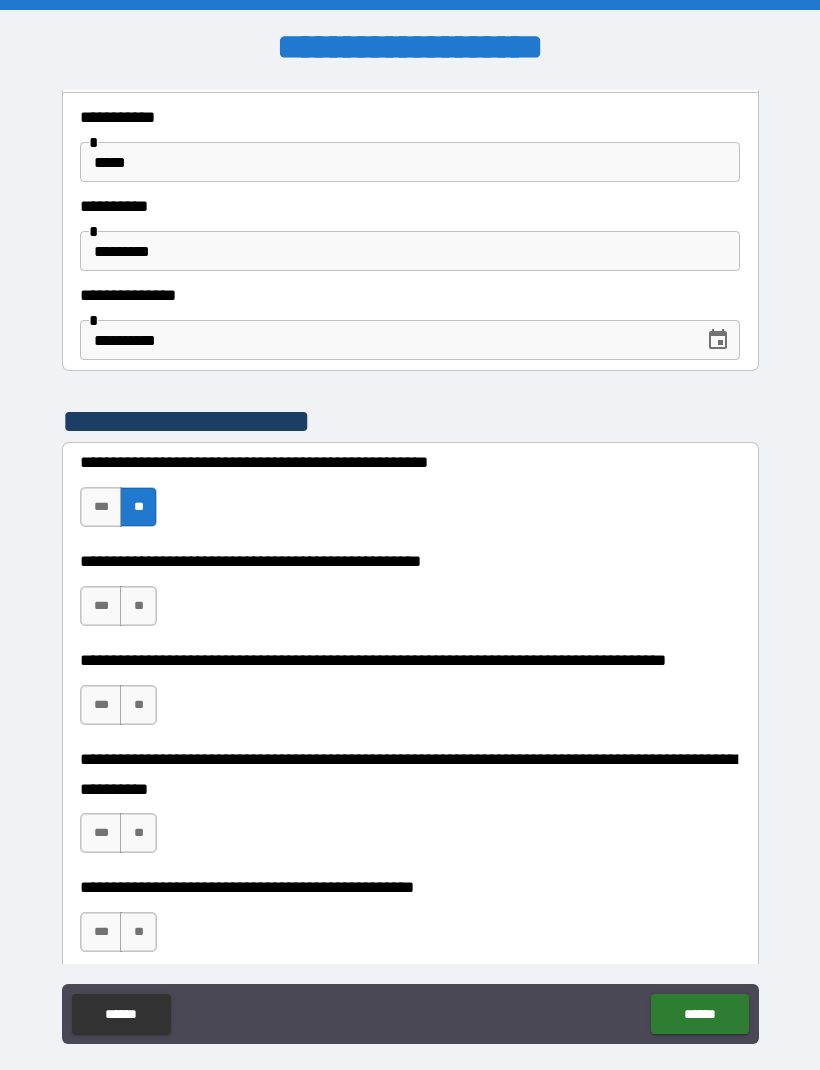 scroll, scrollTop: 132, scrollLeft: 0, axis: vertical 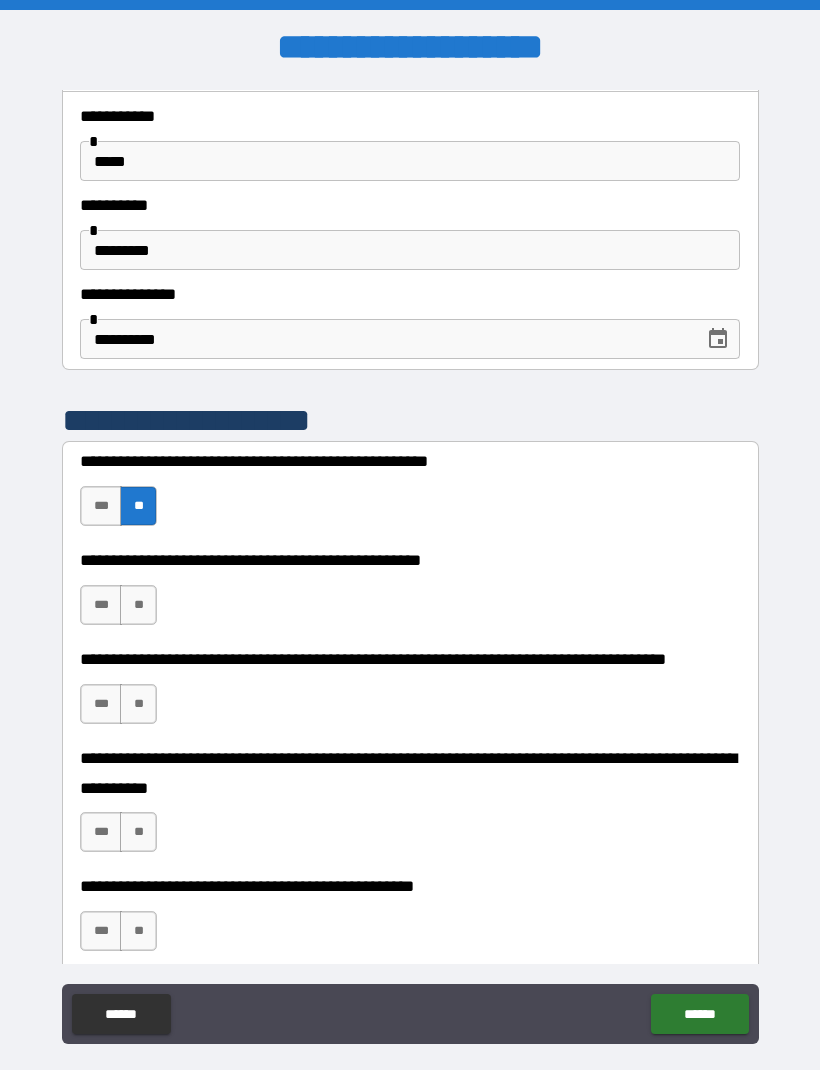 click on "***" at bounding box center [101, 605] 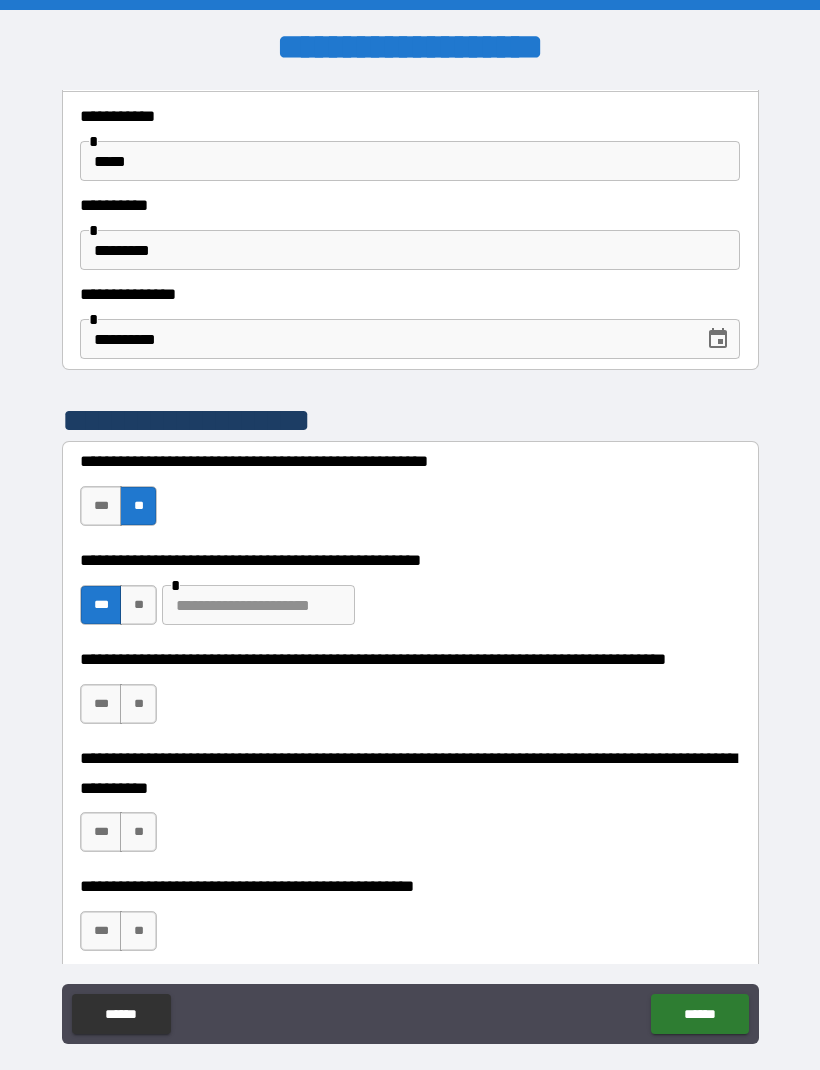 click at bounding box center [258, 605] 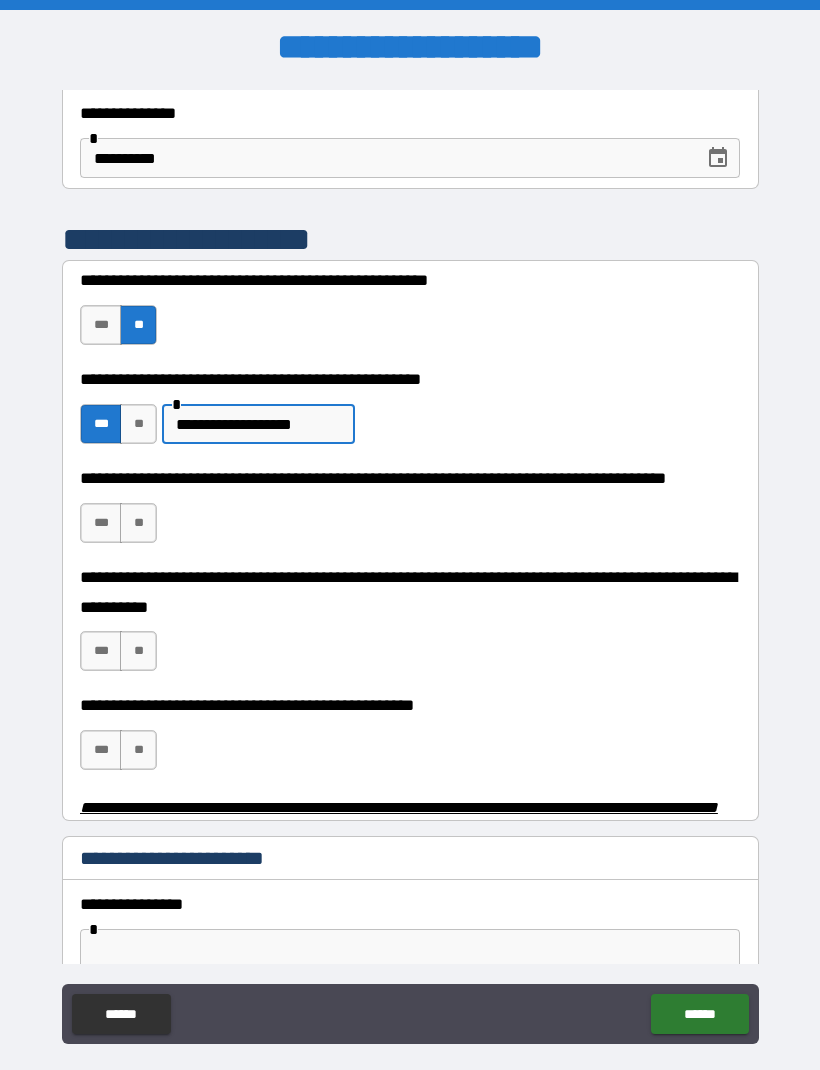 scroll, scrollTop: 316, scrollLeft: 0, axis: vertical 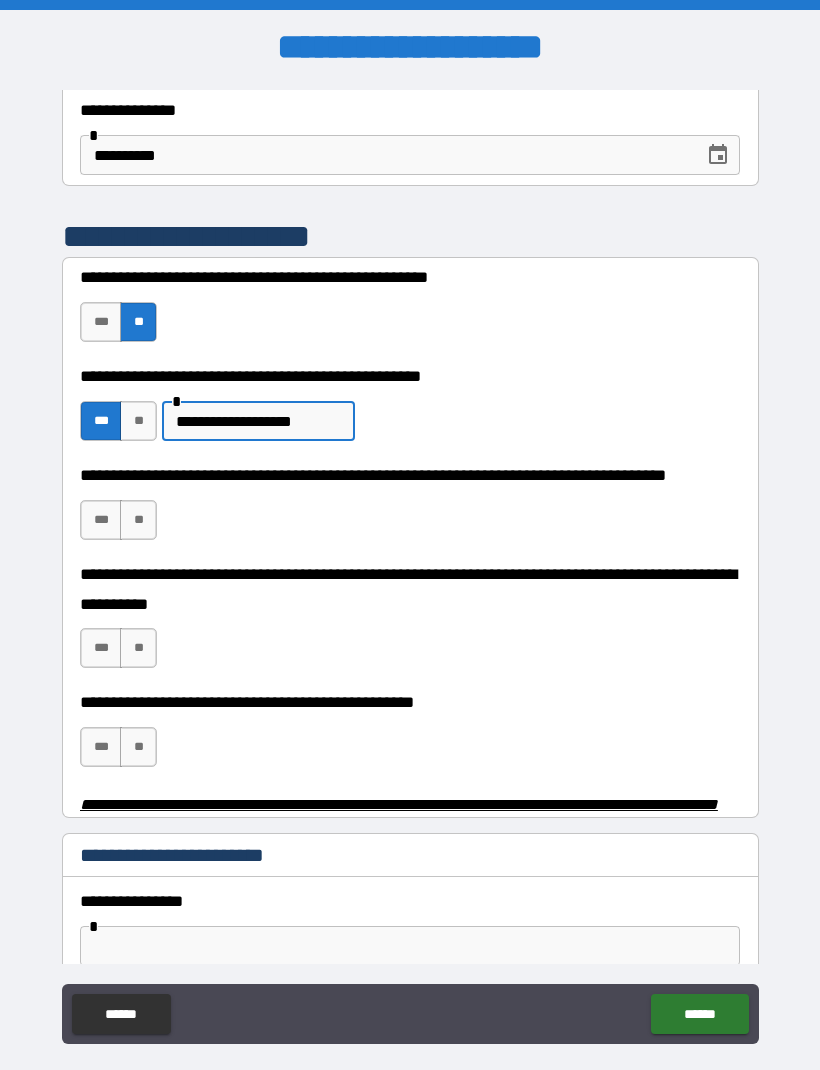 type on "**********" 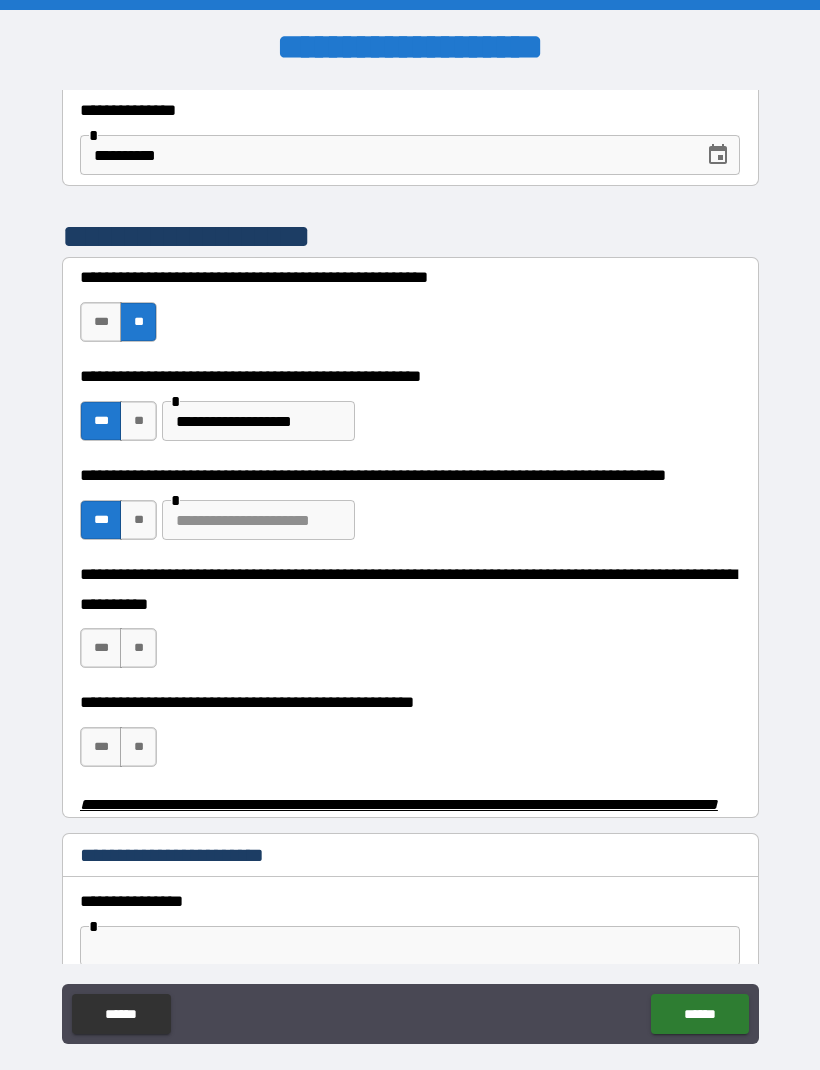 click at bounding box center (258, 520) 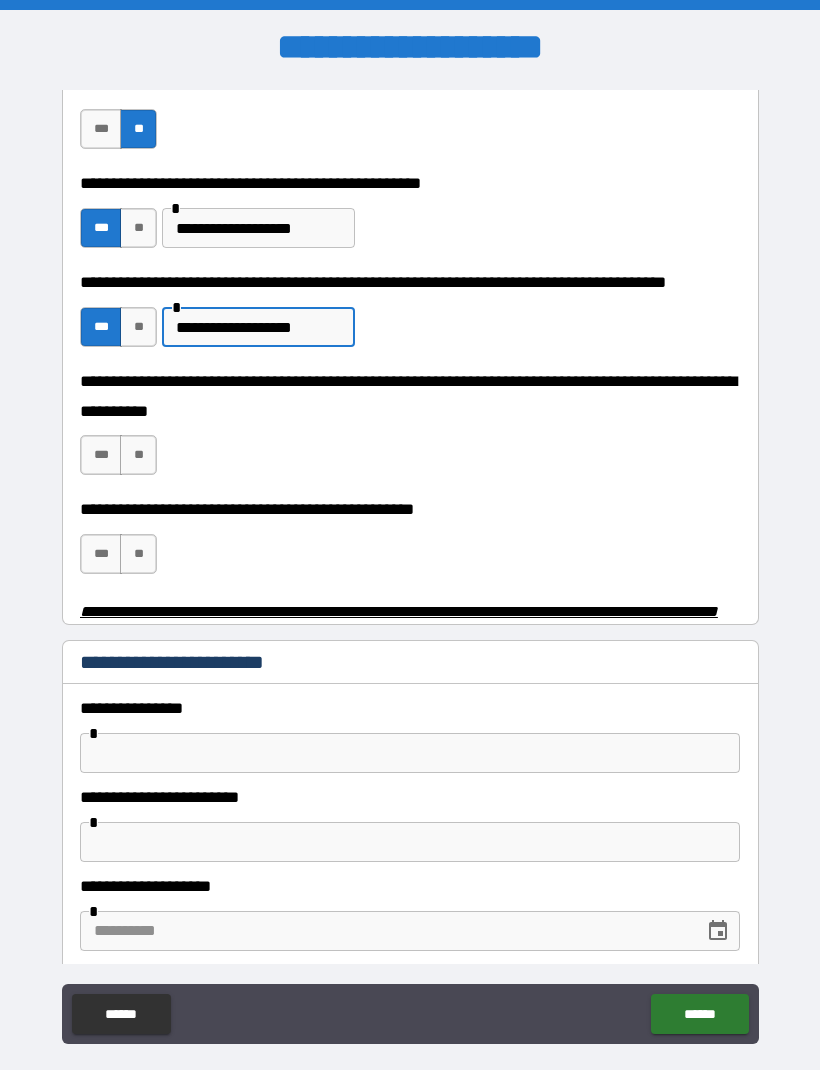 scroll, scrollTop: 513, scrollLeft: 0, axis: vertical 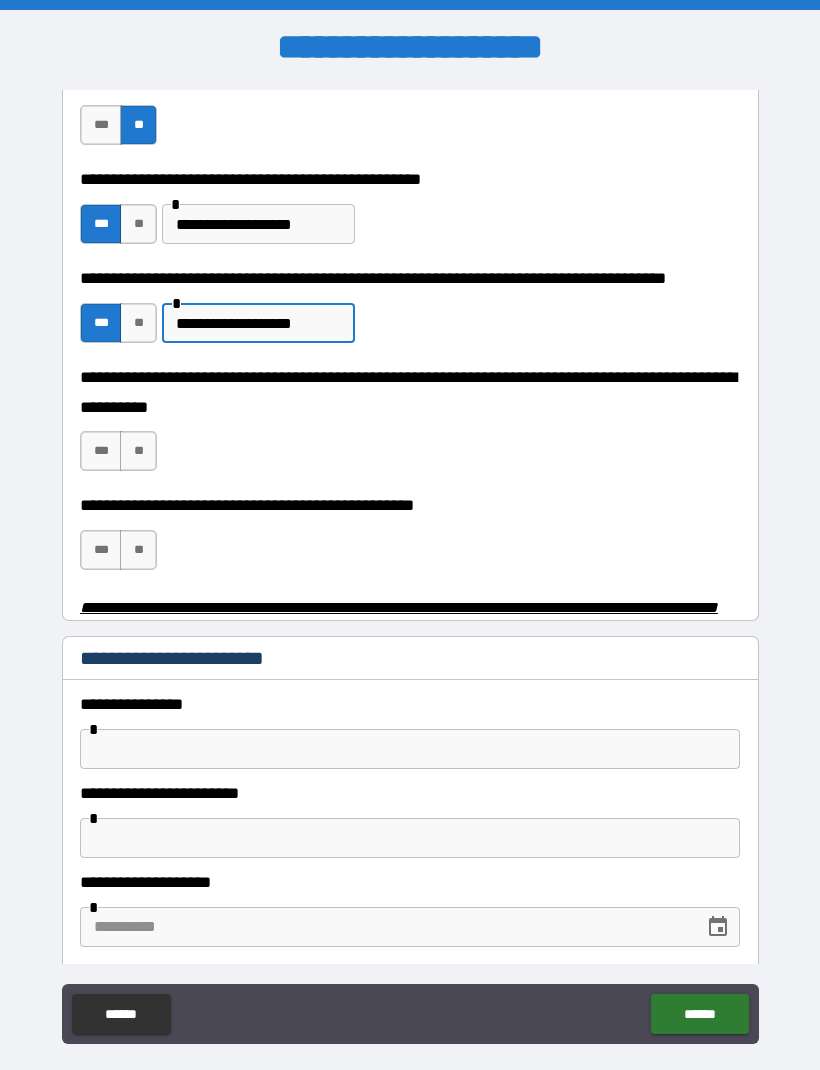 type on "**********" 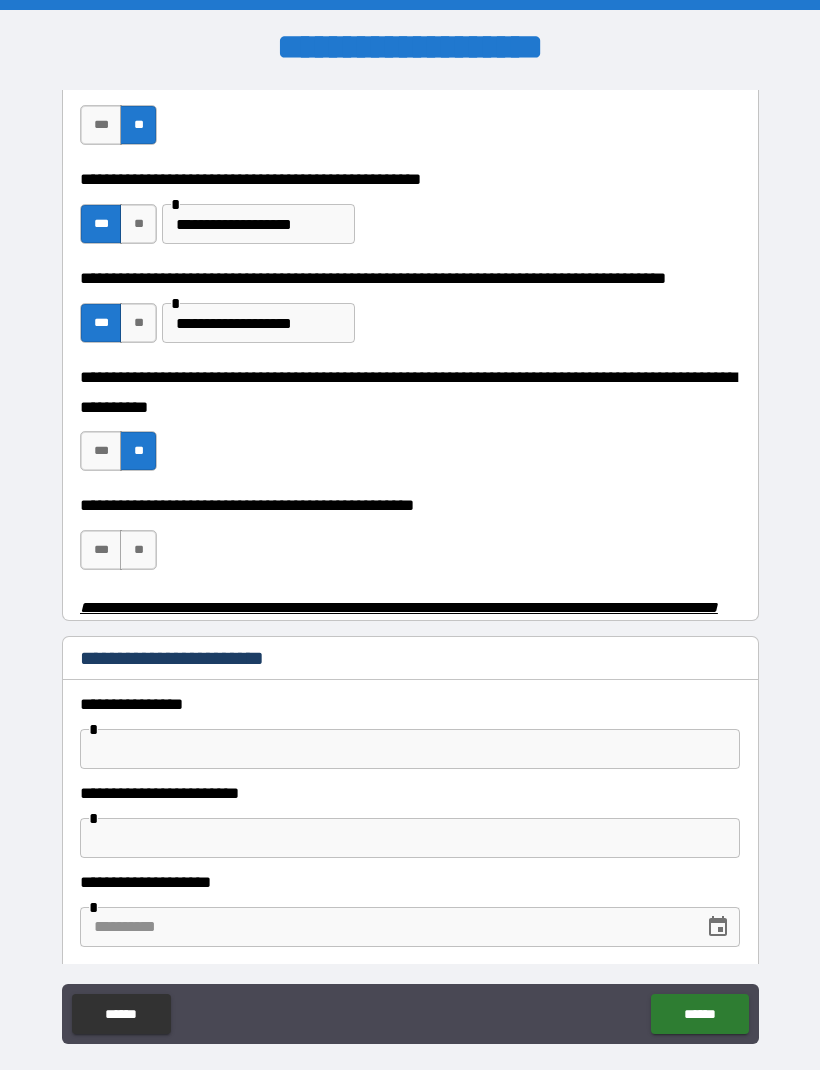 click on "**" at bounding box center [138, 550] 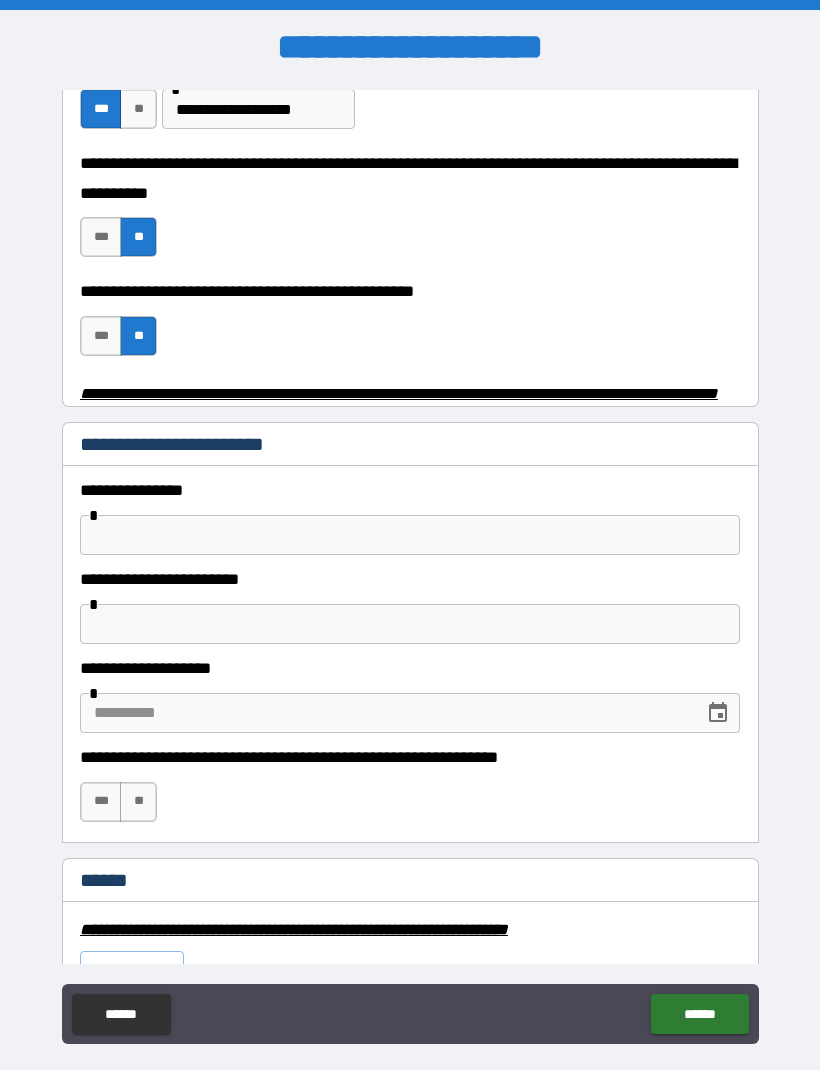 scroll, scrollTop: 740, scrollLeft: 0, axis: vertical 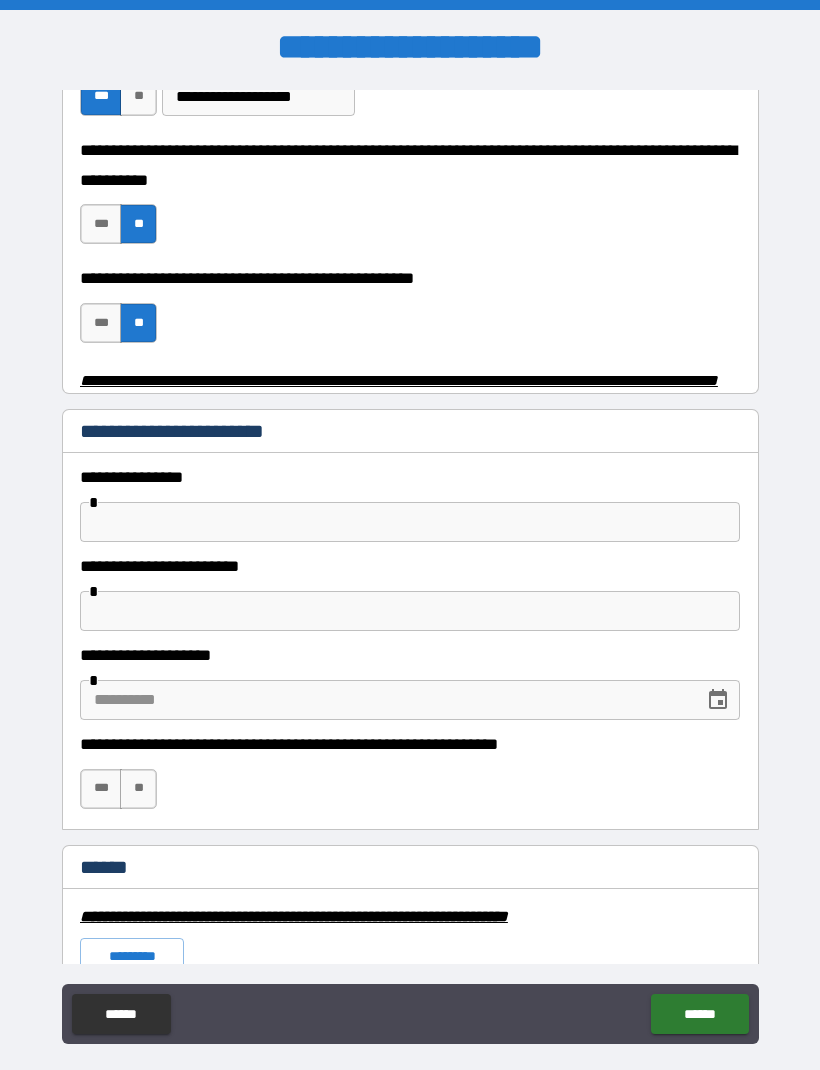 click at bounding box center (410, 522) 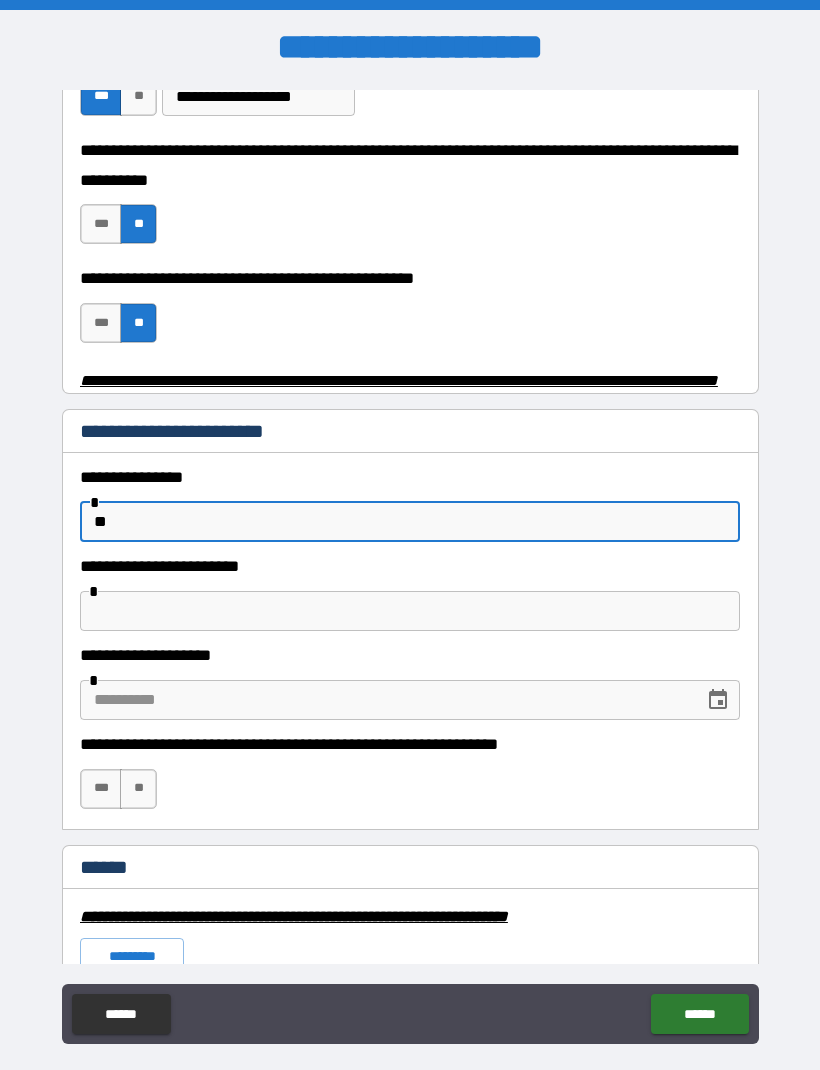 type on "*" 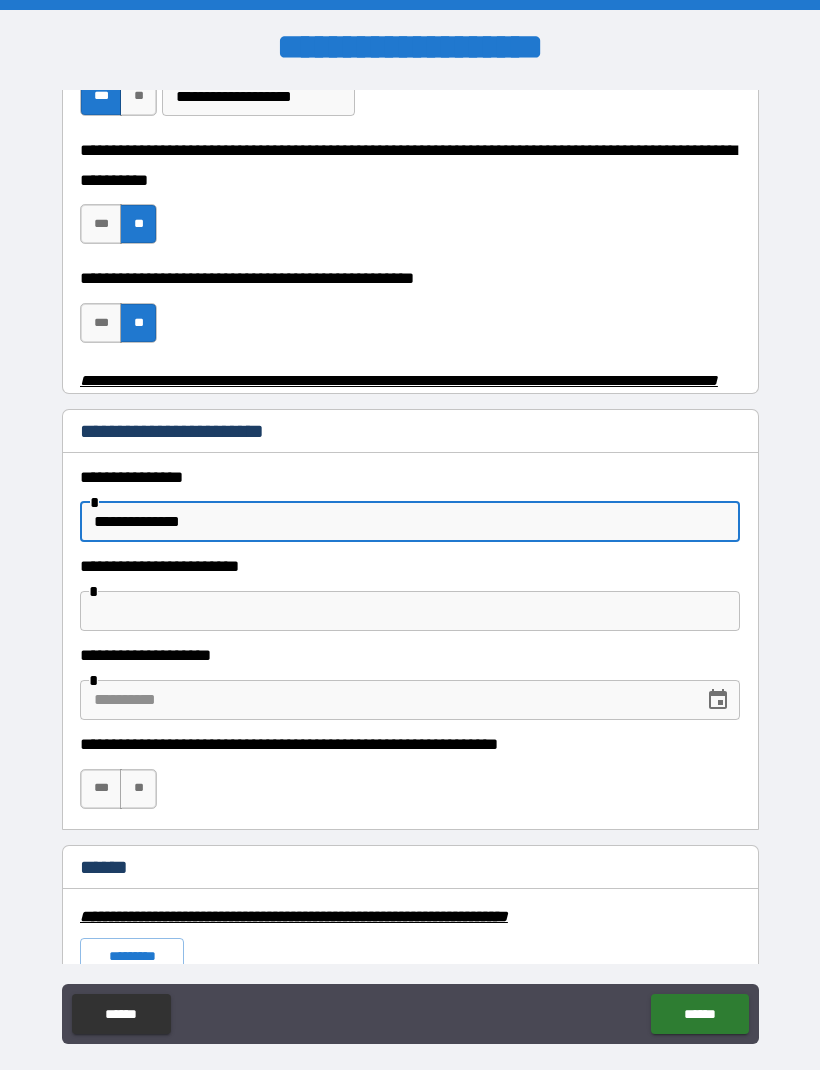 type on "**********" 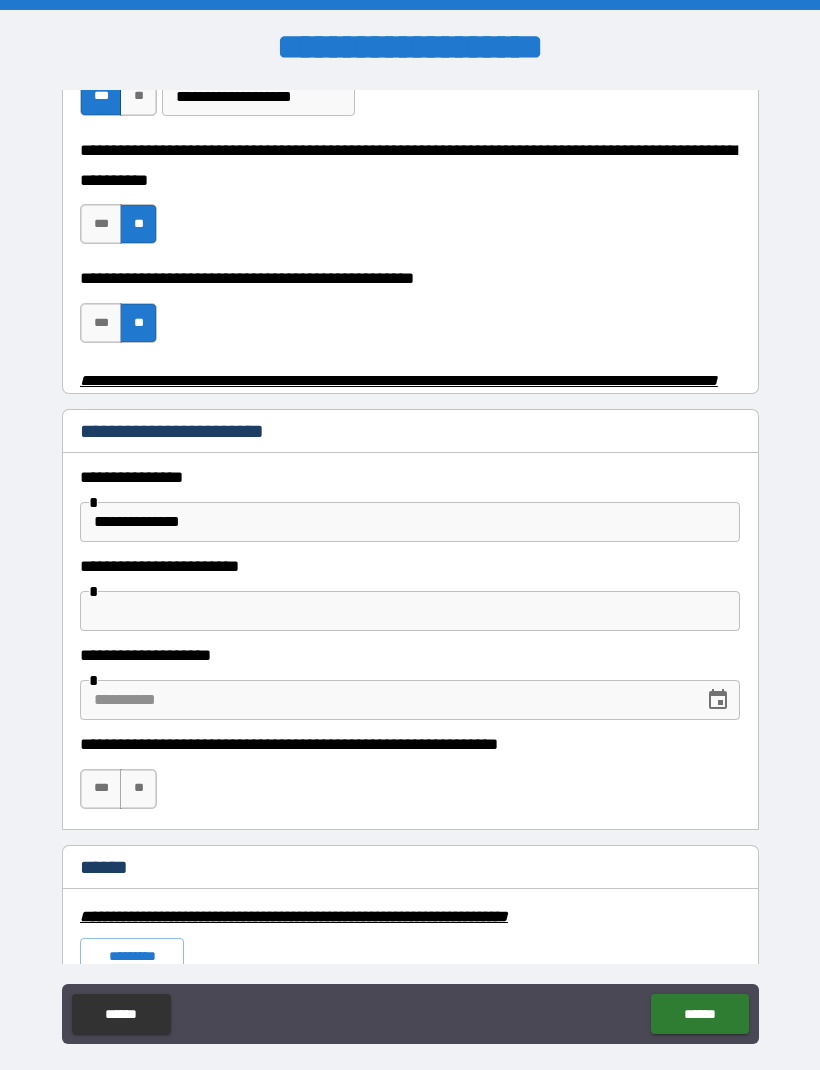 click at bounding box center (410, 611) 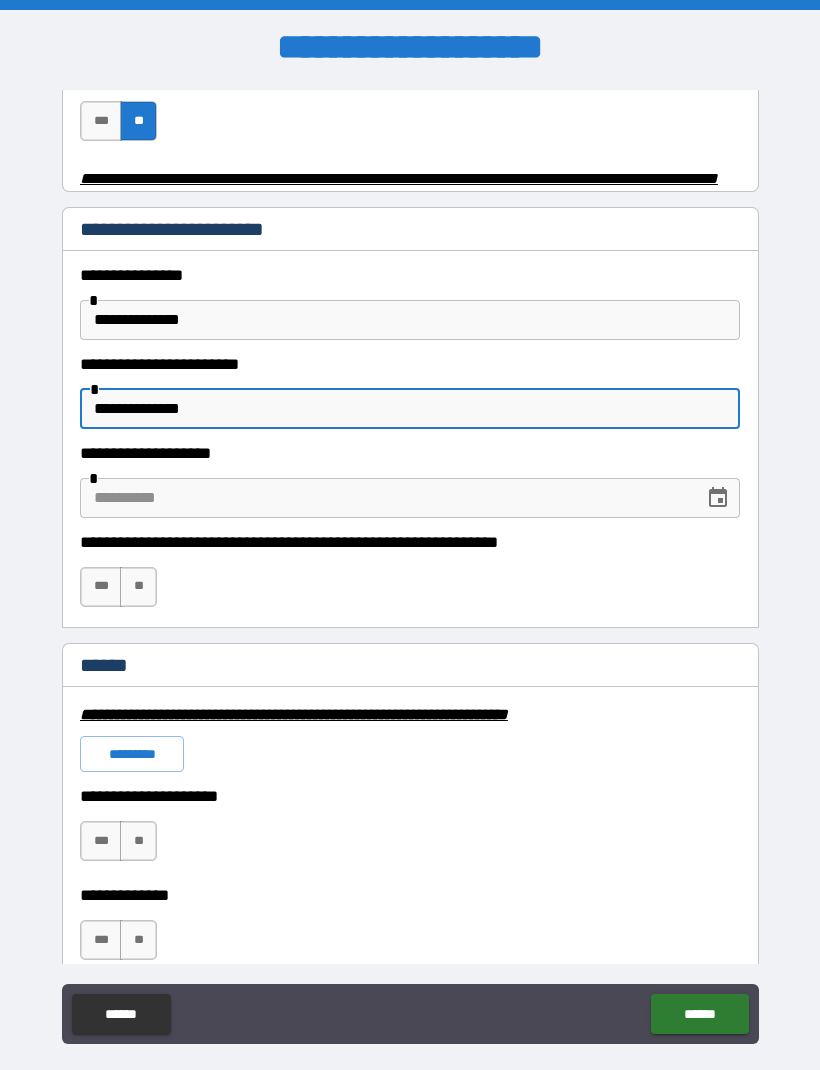 scroll, scrollTop: 947, scrollLeft: 0, axis: vertical 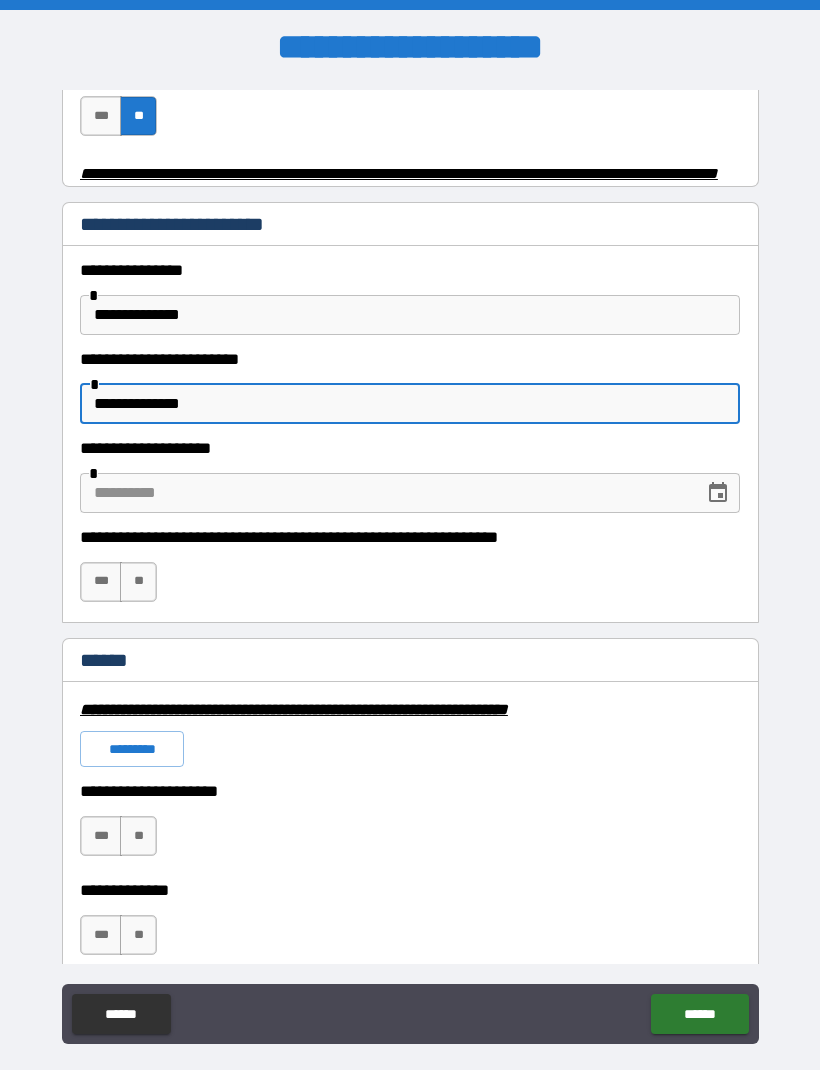 type on "**********" 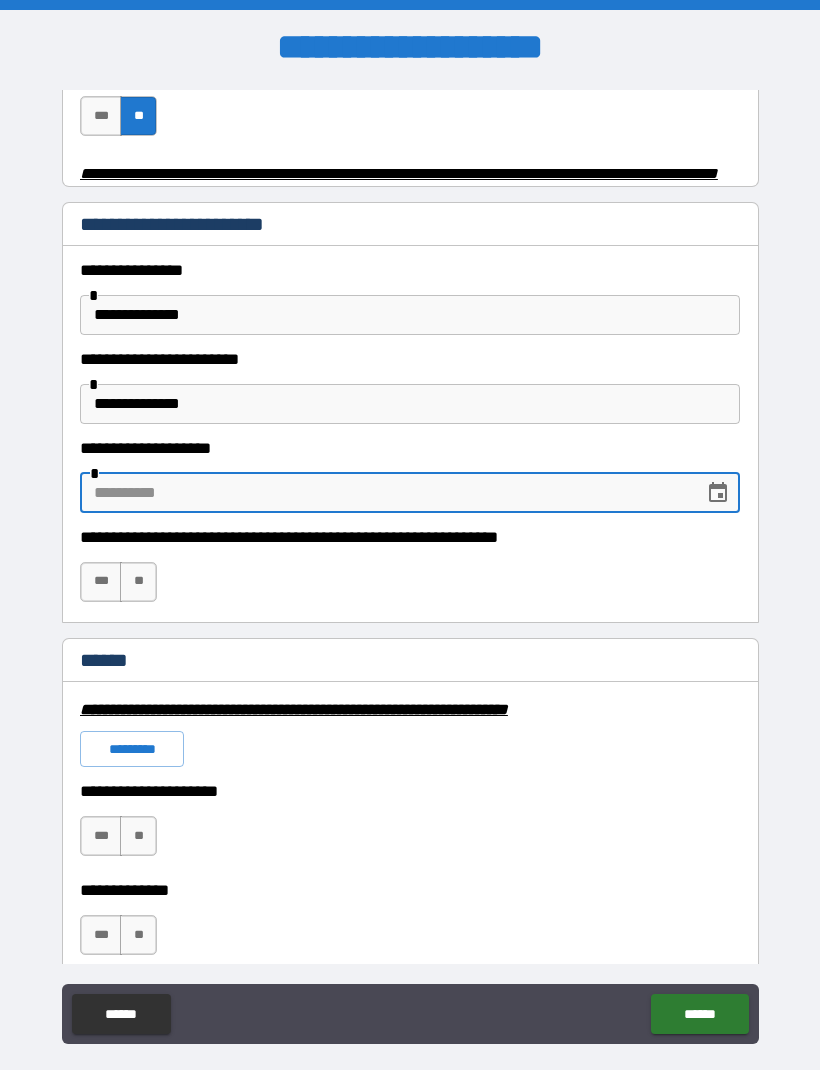 click 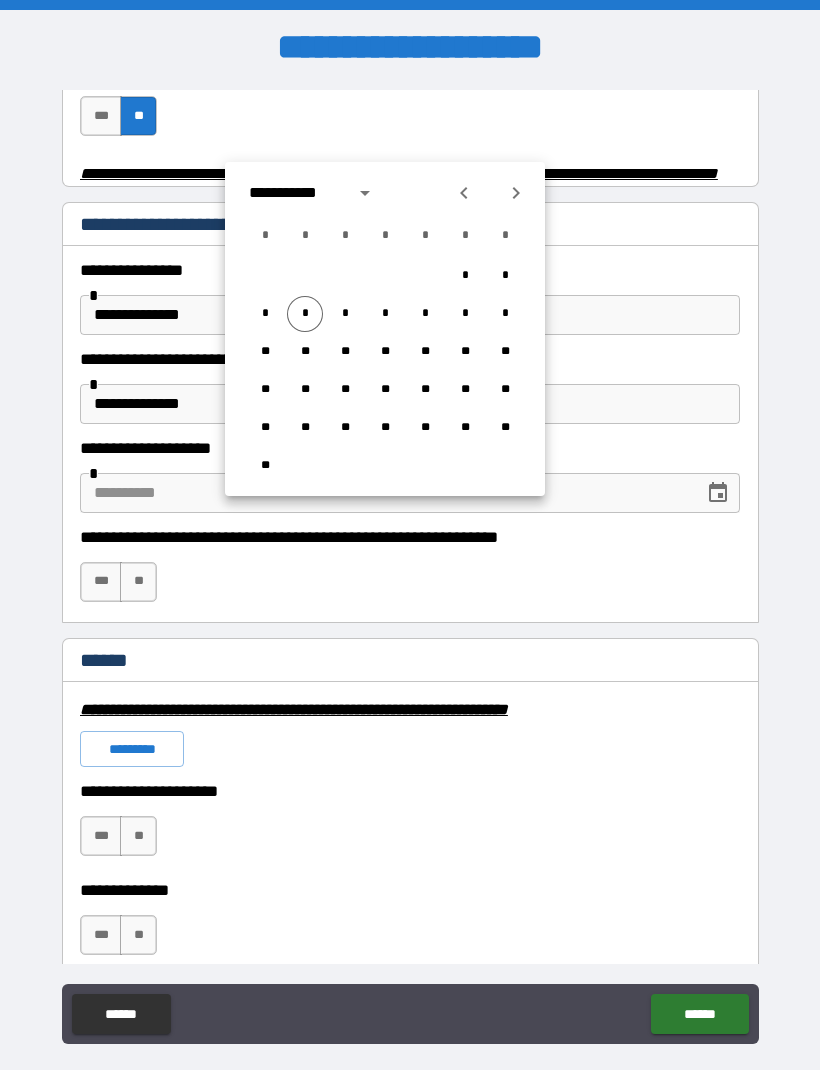 click 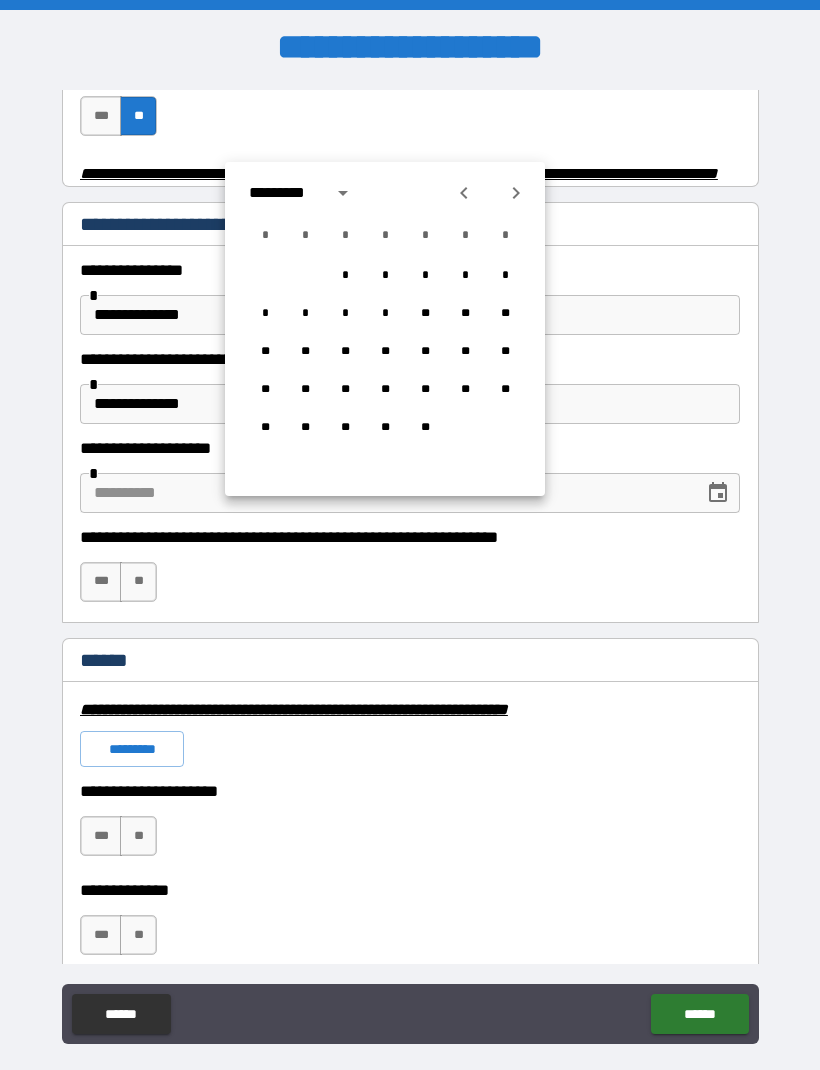 click 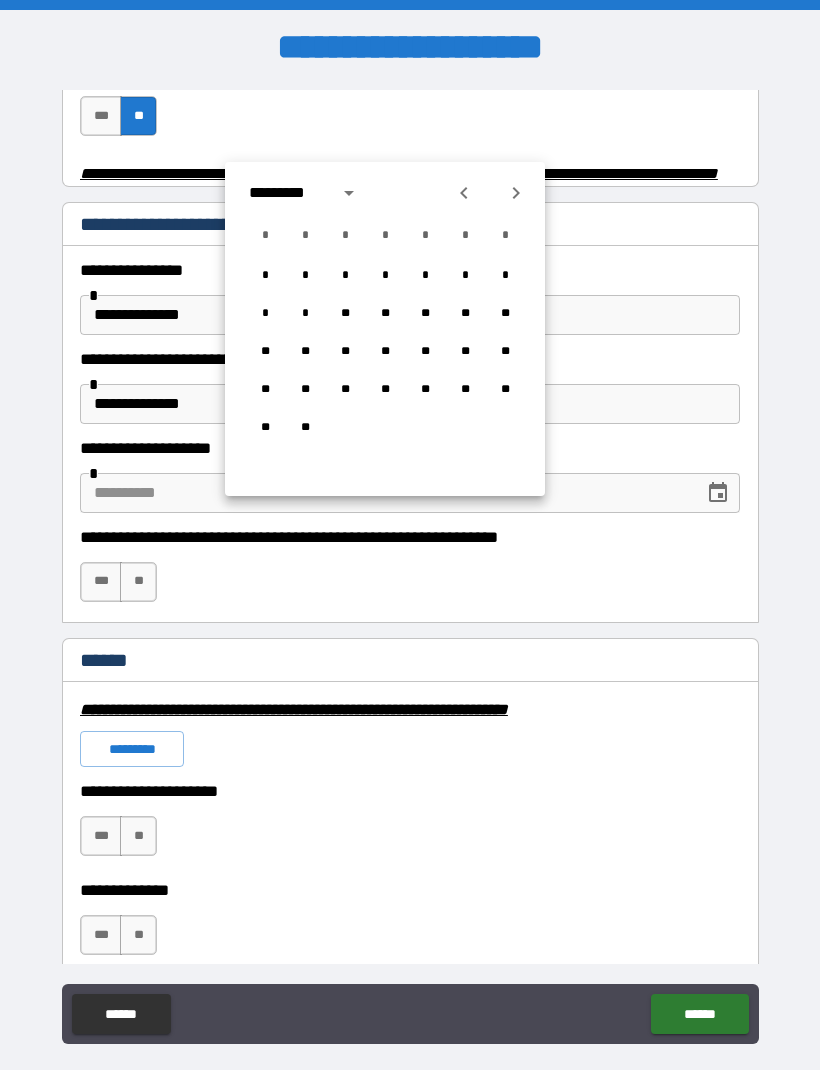 click 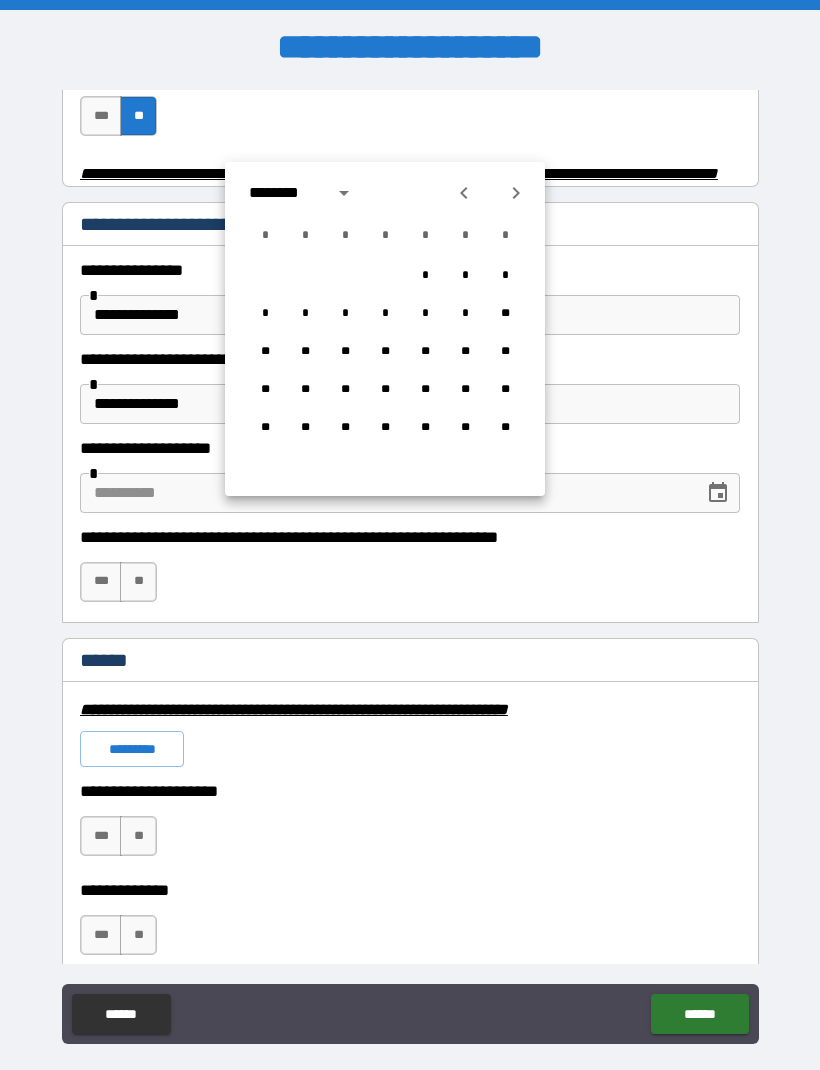 click 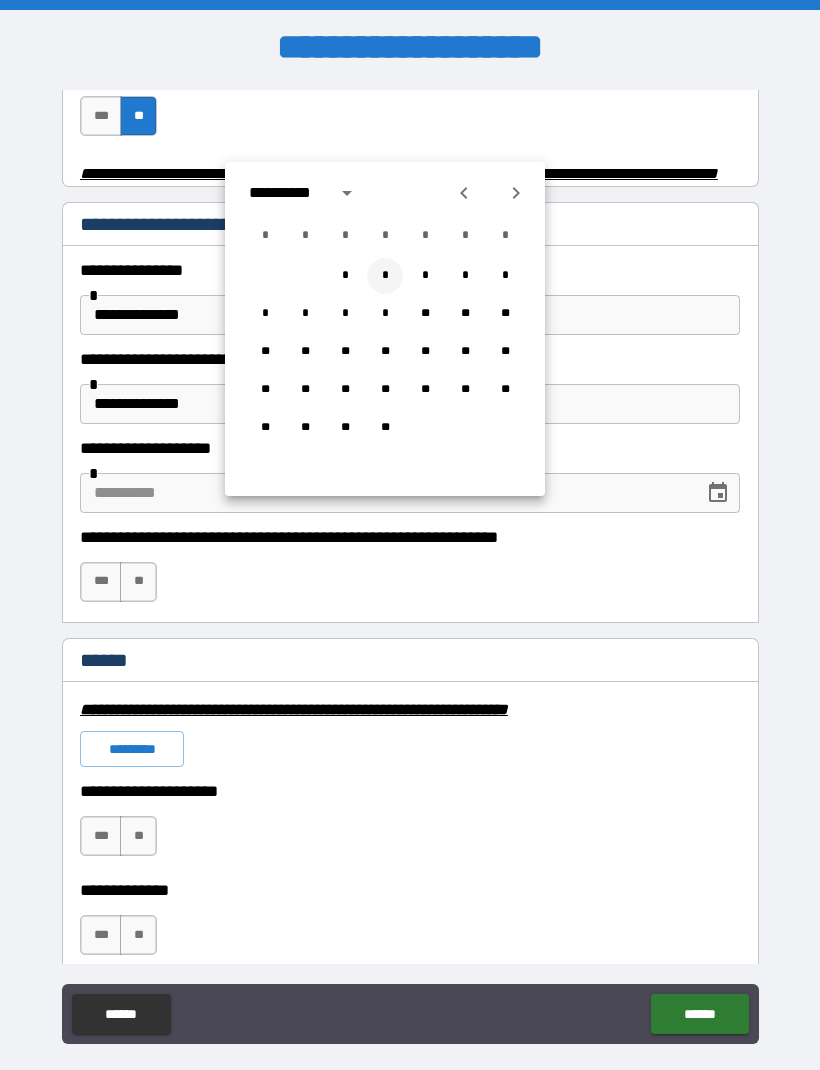 click on "*" at bounding box center (385, 276) 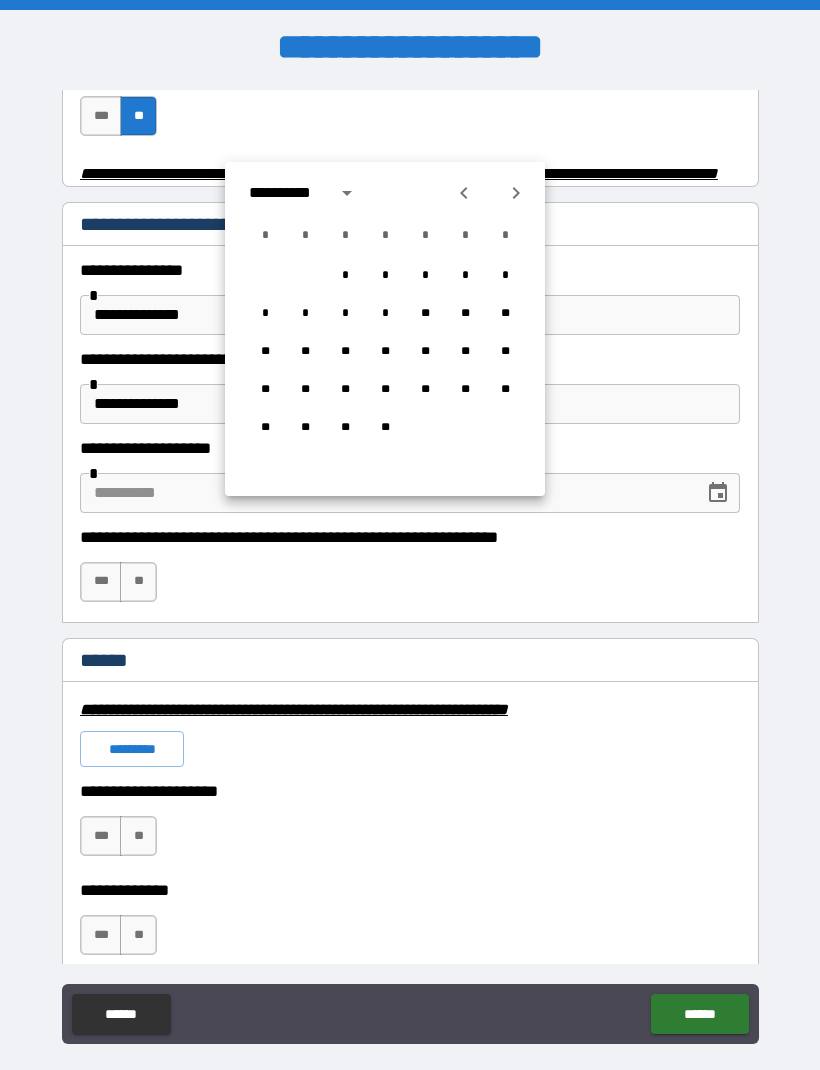 type on "**********" 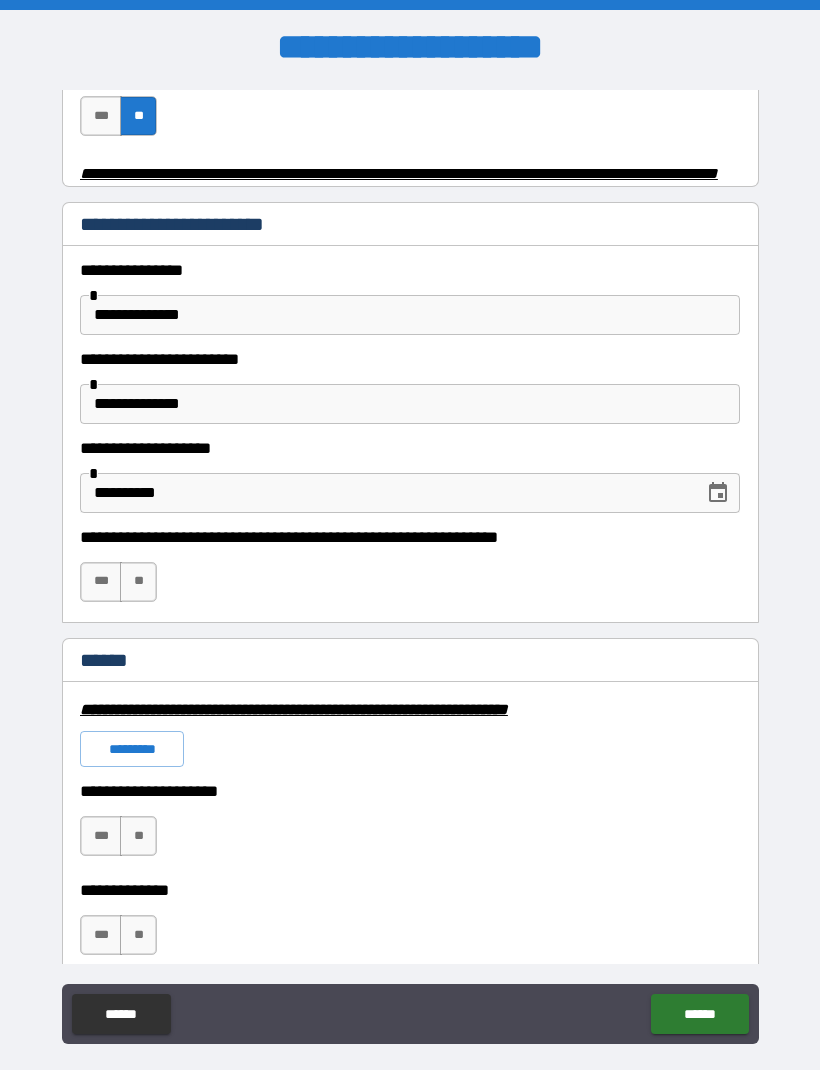 click on "***" at bounding box center [101, 582] 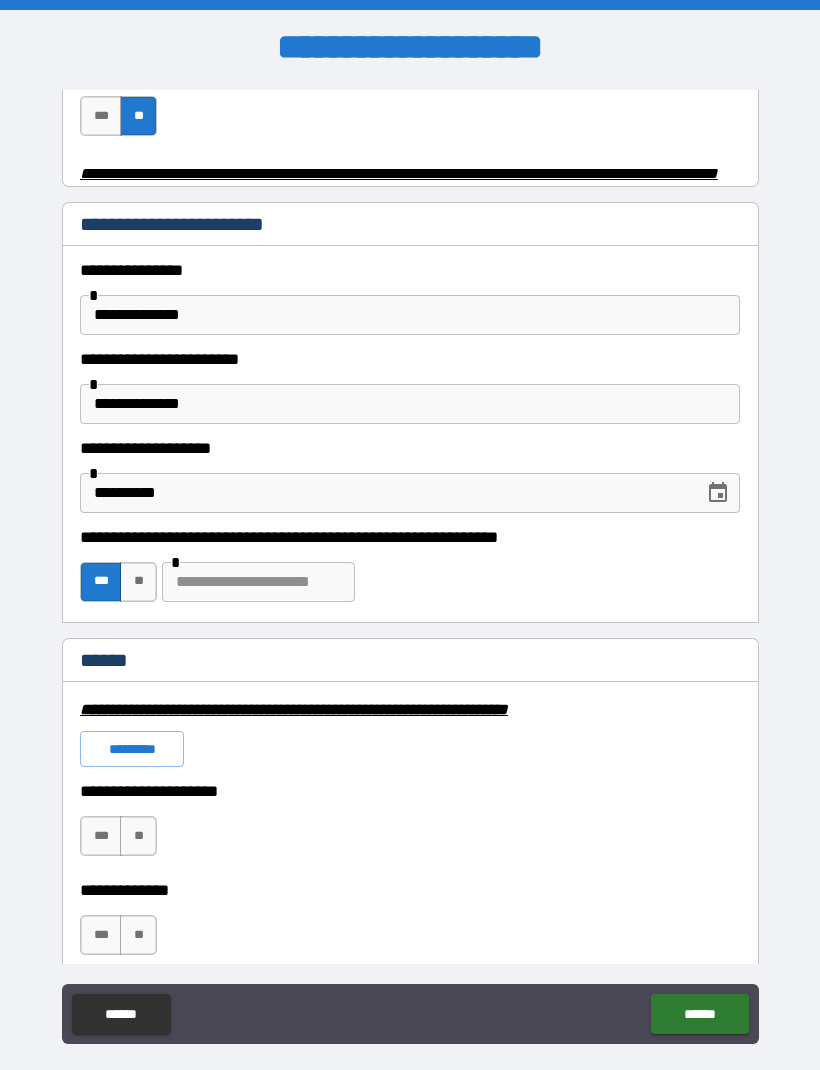 click at bounding box center (258, 582) 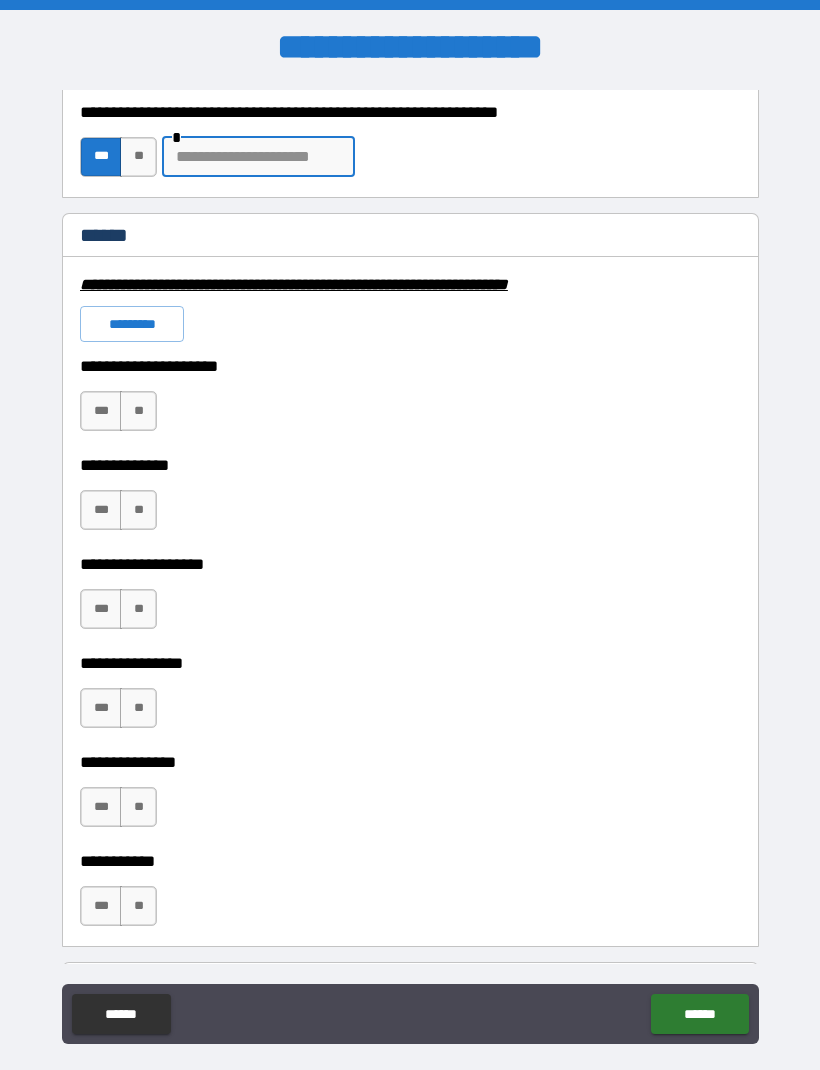 scroll, scrollTop: 1373, scrollLeft: 0, axis: vertical 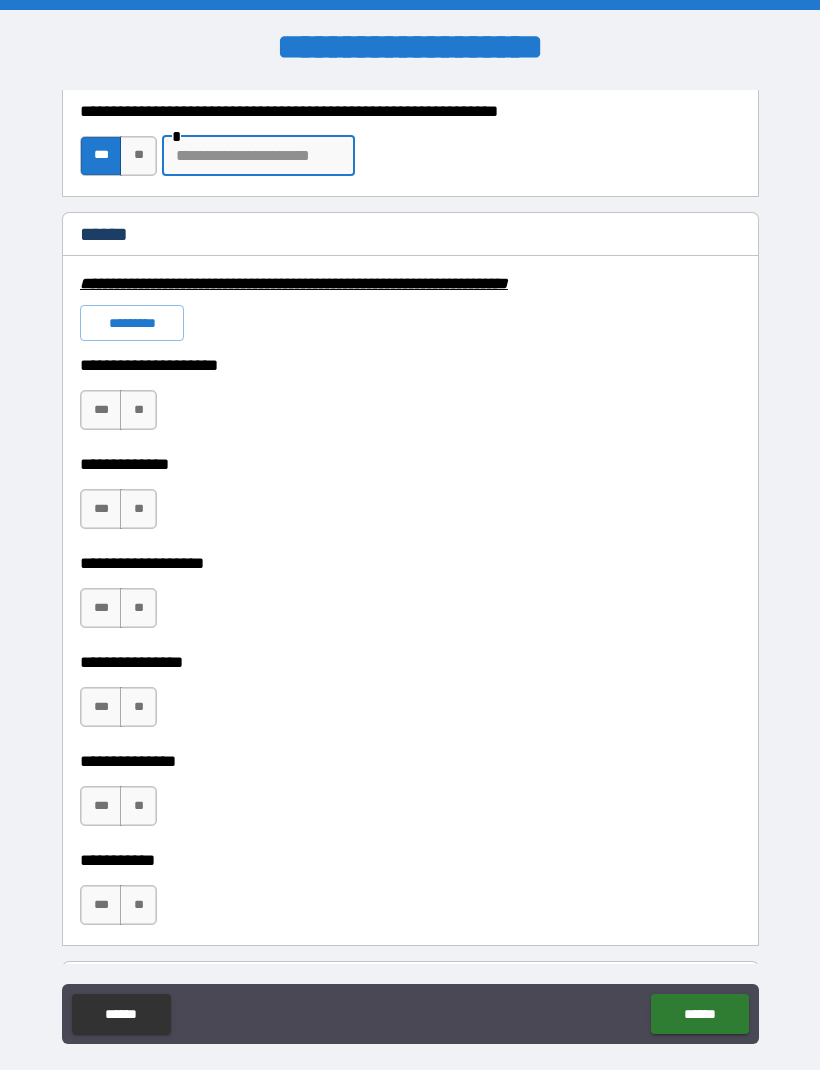 click on "**" at bounding box center [138, 410] 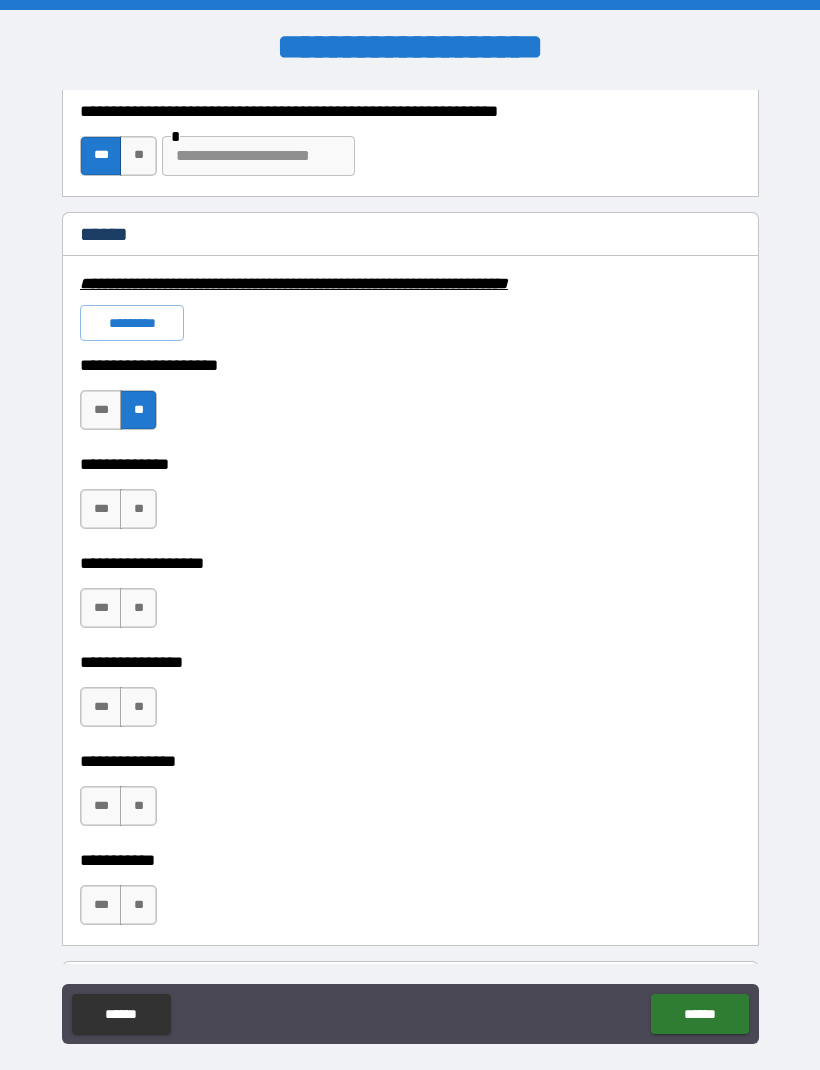 click on "**" at bounding box center [138, 509] 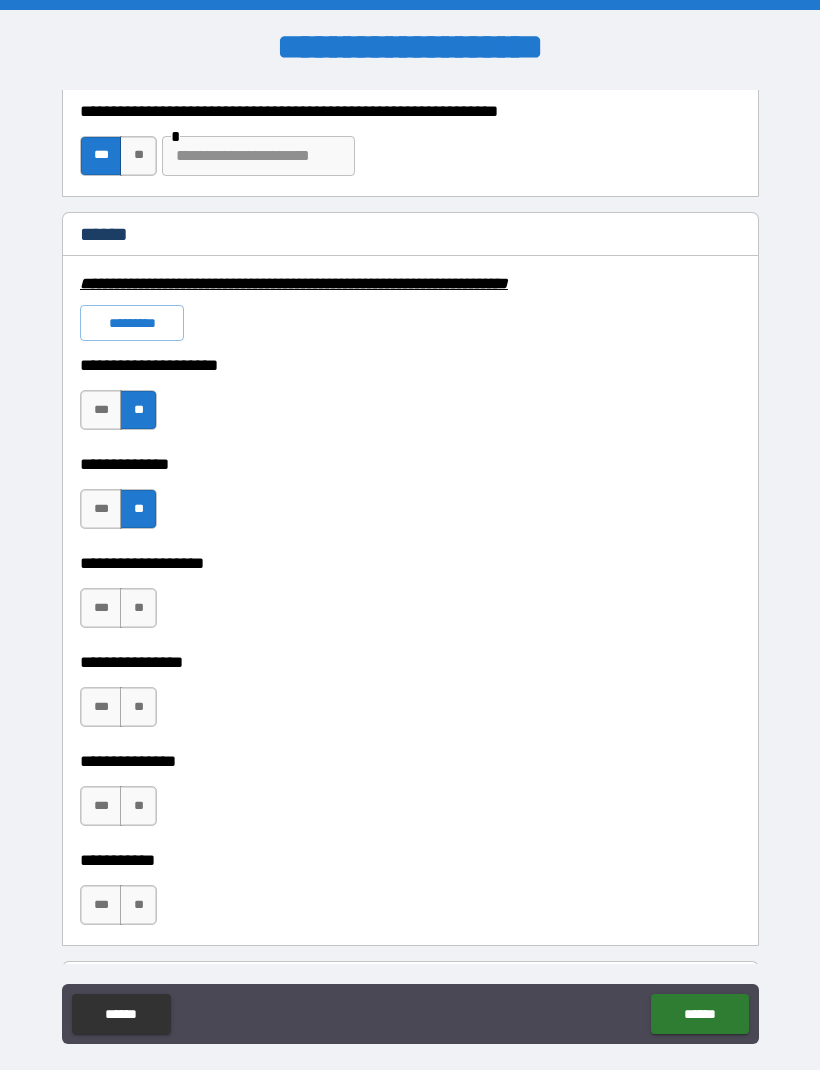 click on "**" at bounding box center (138, 608) 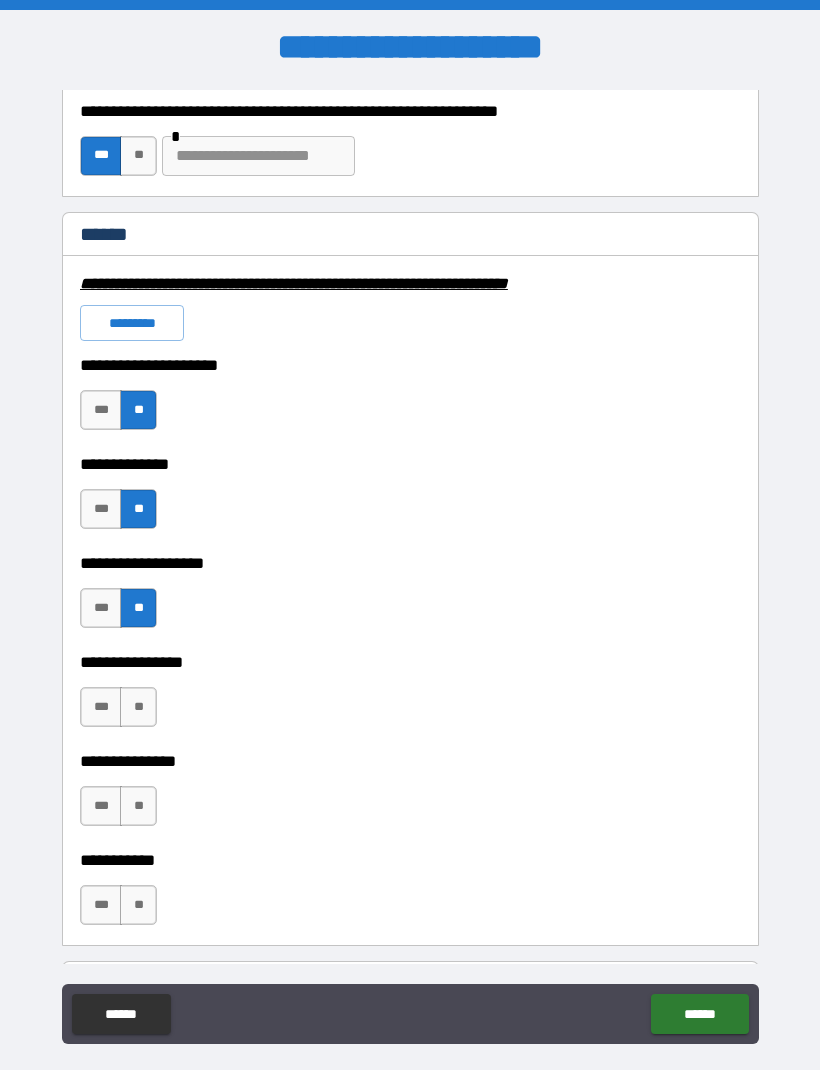 click on "**" at bounding box center [138, 707] 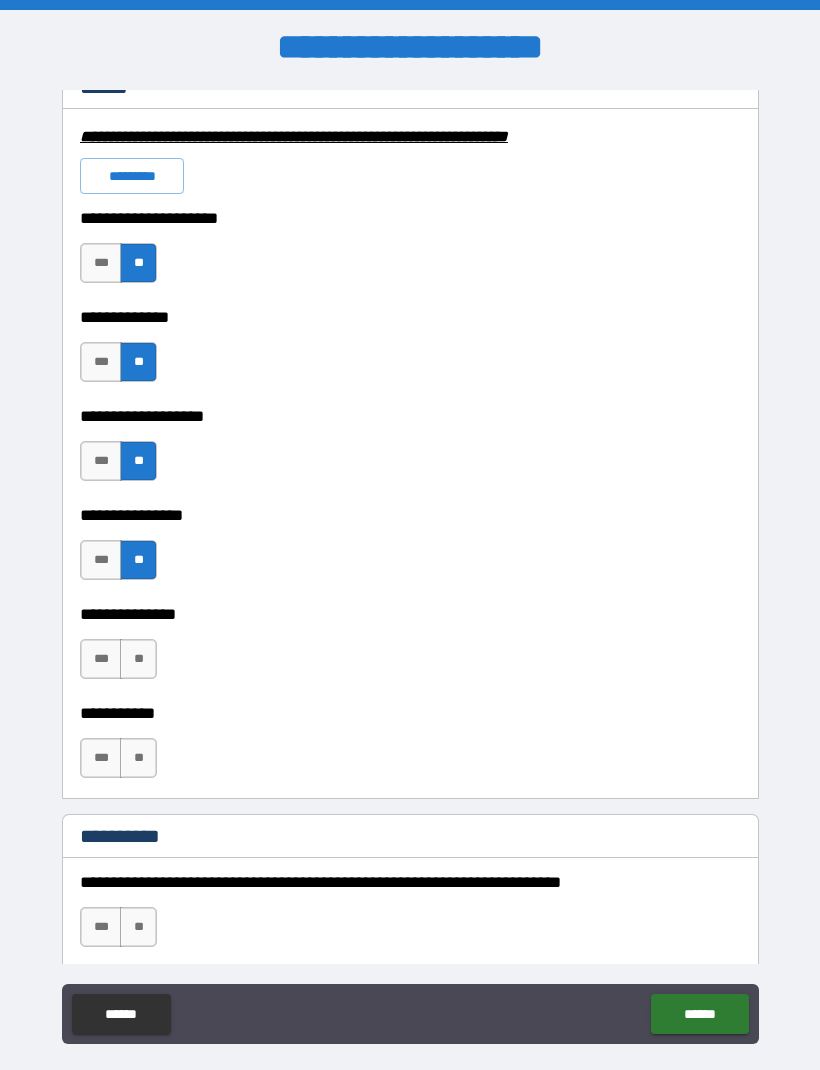 scroll, scrollTop: 1537, scrollLeft: 0, axis: vertical 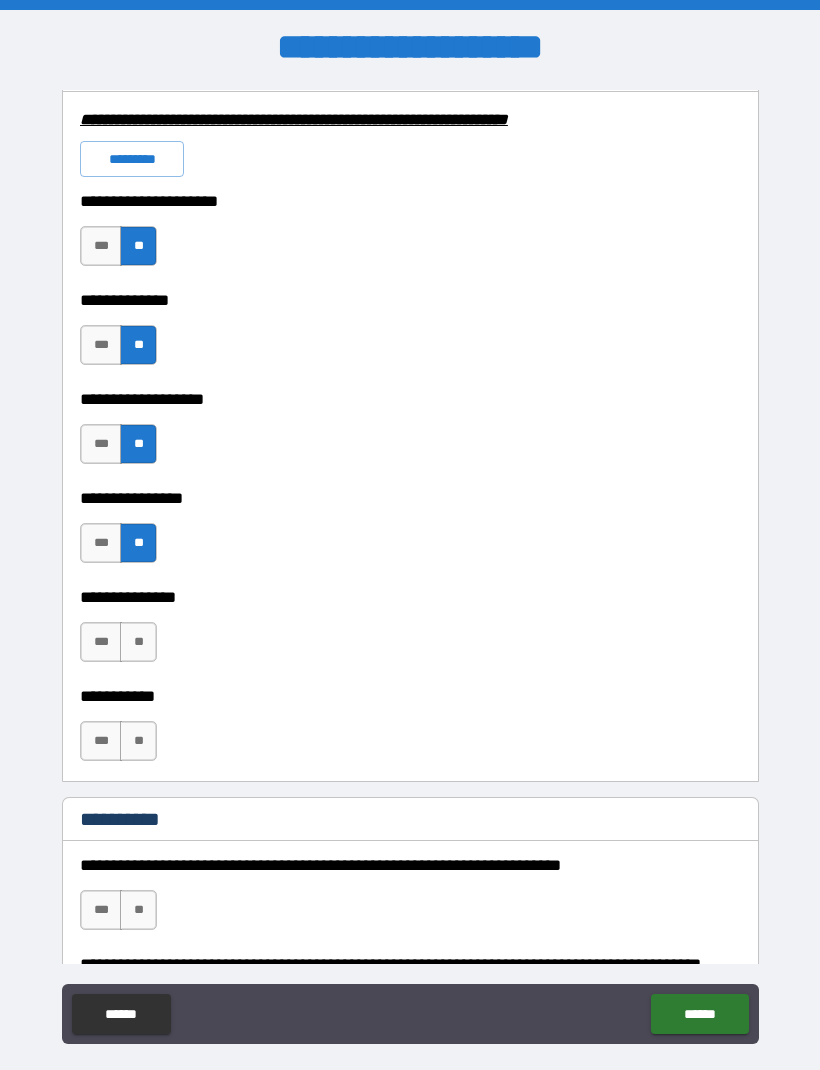 click on "***" at bounding box center (101, 741) 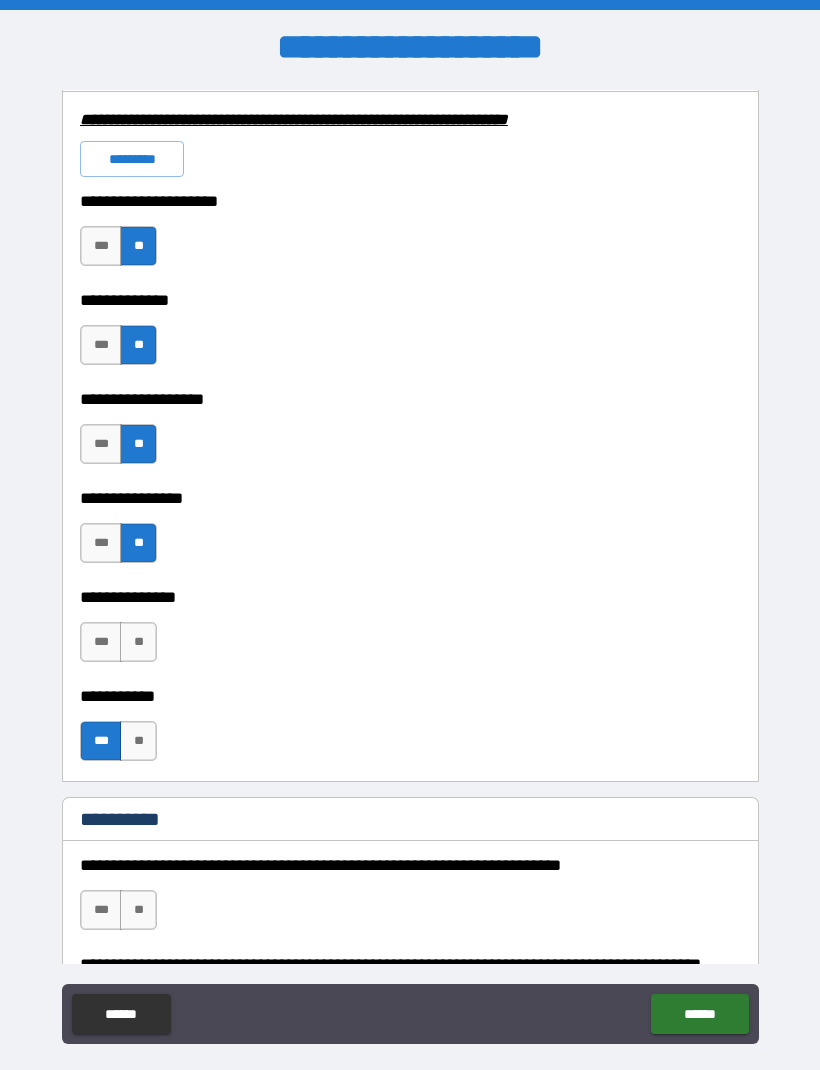 click on "**" at bounding box center [138, 642] 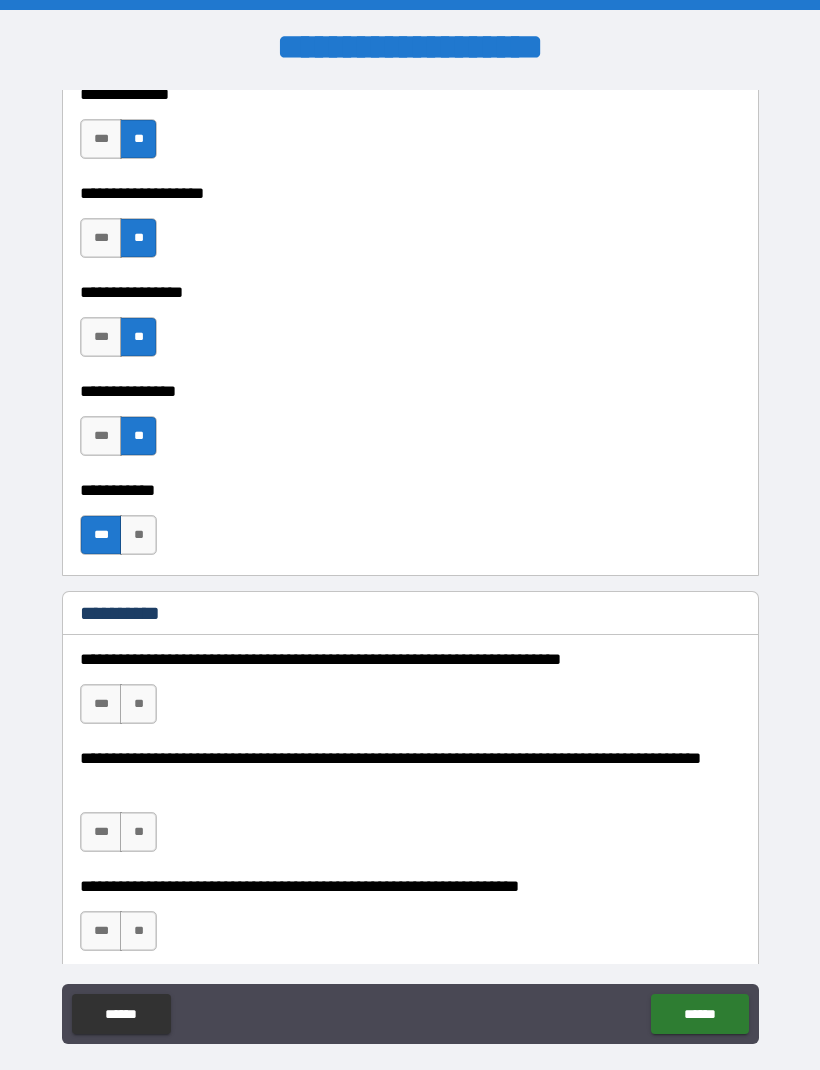 scroll, scrollTop: 1767, scrollLeft: 0, axis: vertical 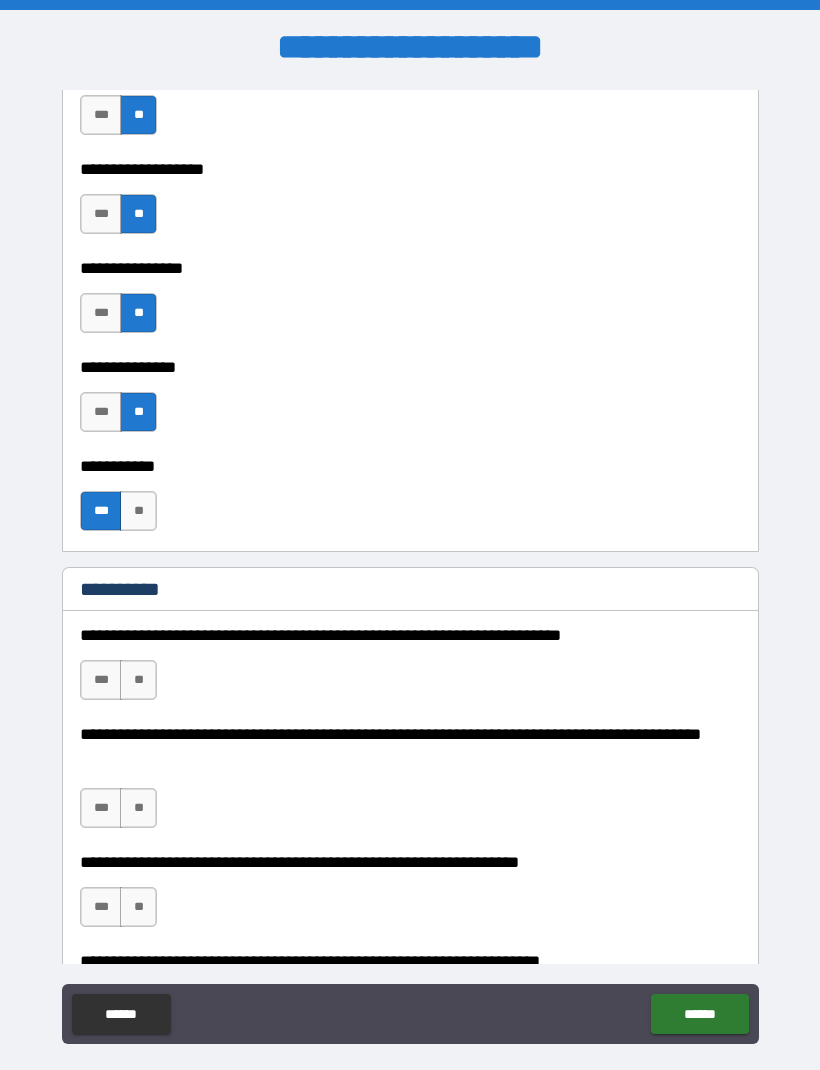 click on "**" at bounding box center (138, 680) 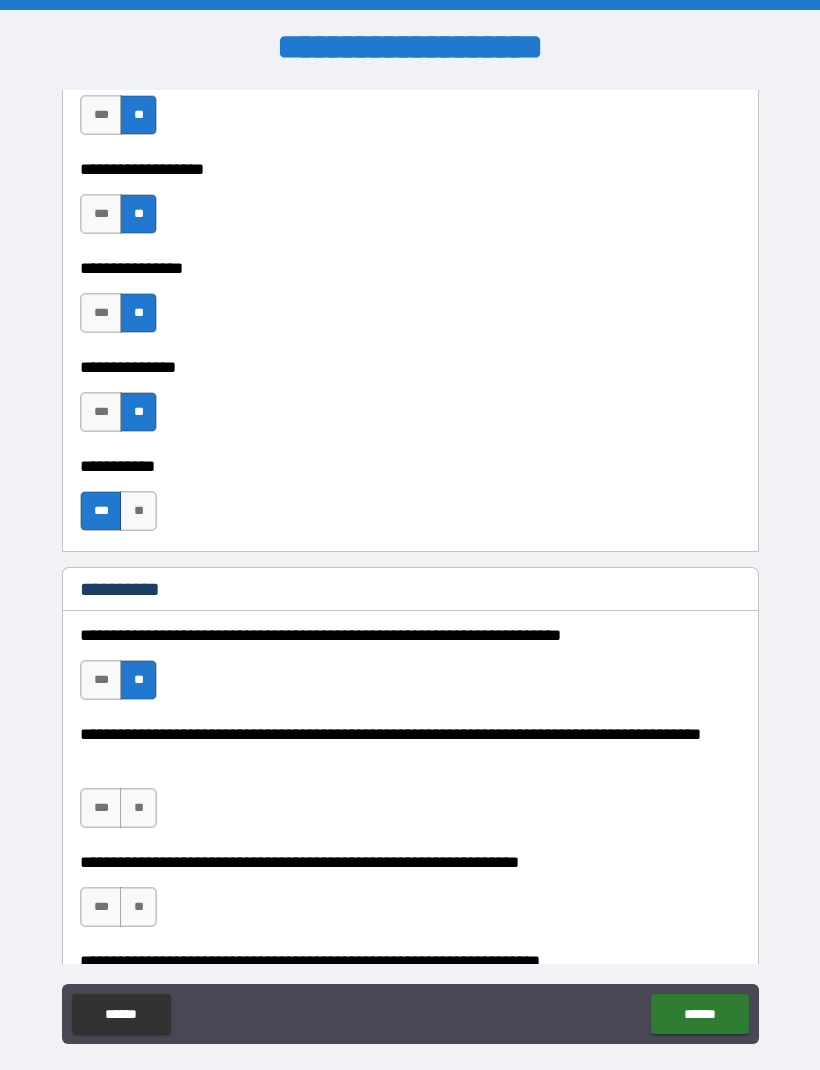 click on "**" at bounding box center [138, 808] 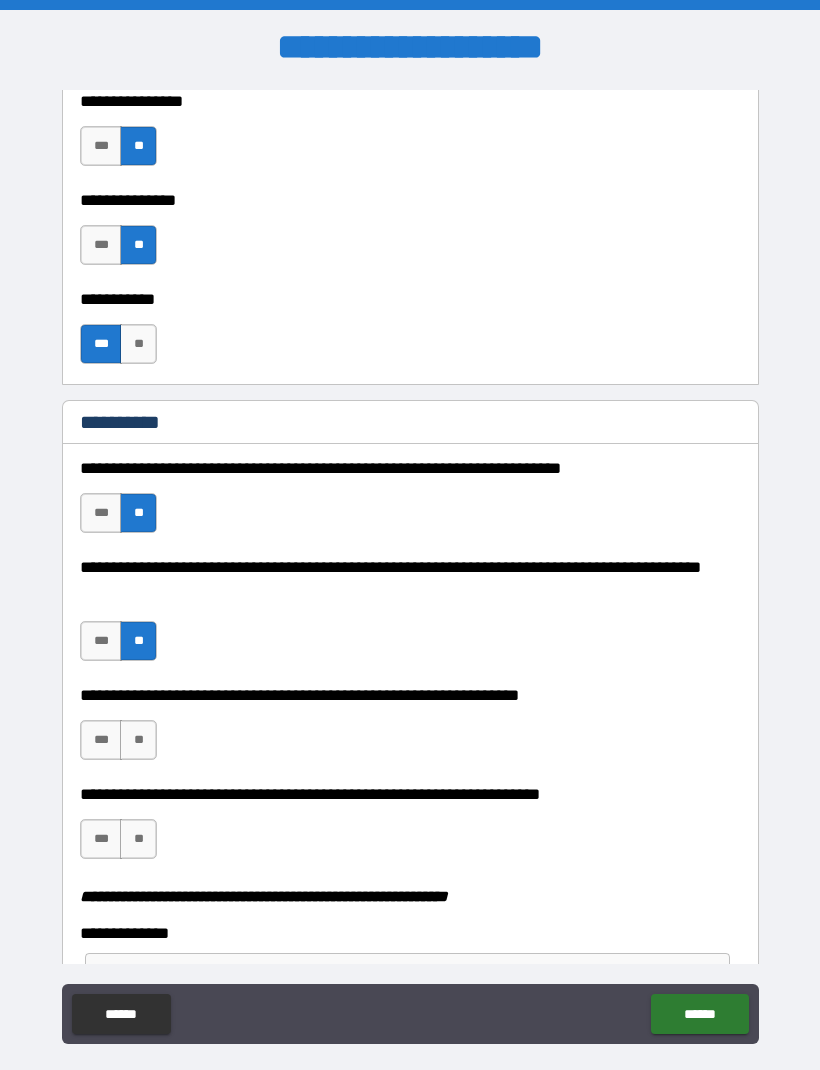 scroll, scrollTop: 1935, scrollLeft: 0, axis: vertical 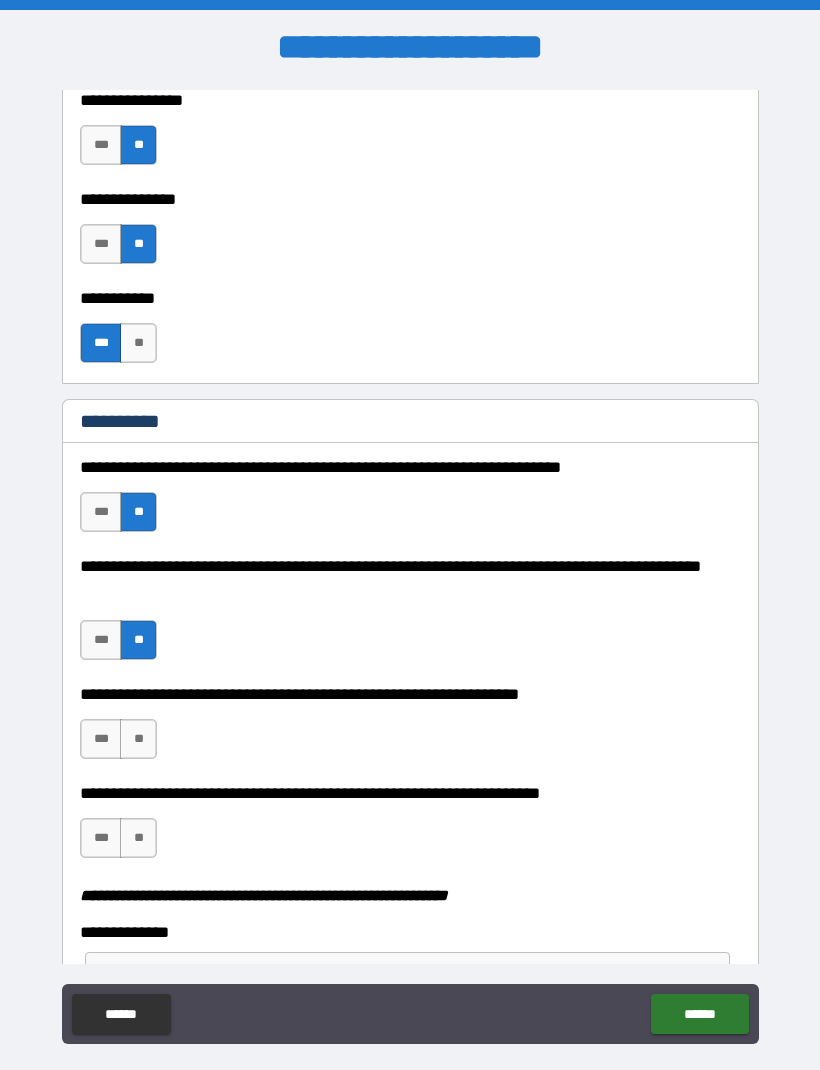 click on "**" at bounding box center (138, 739) 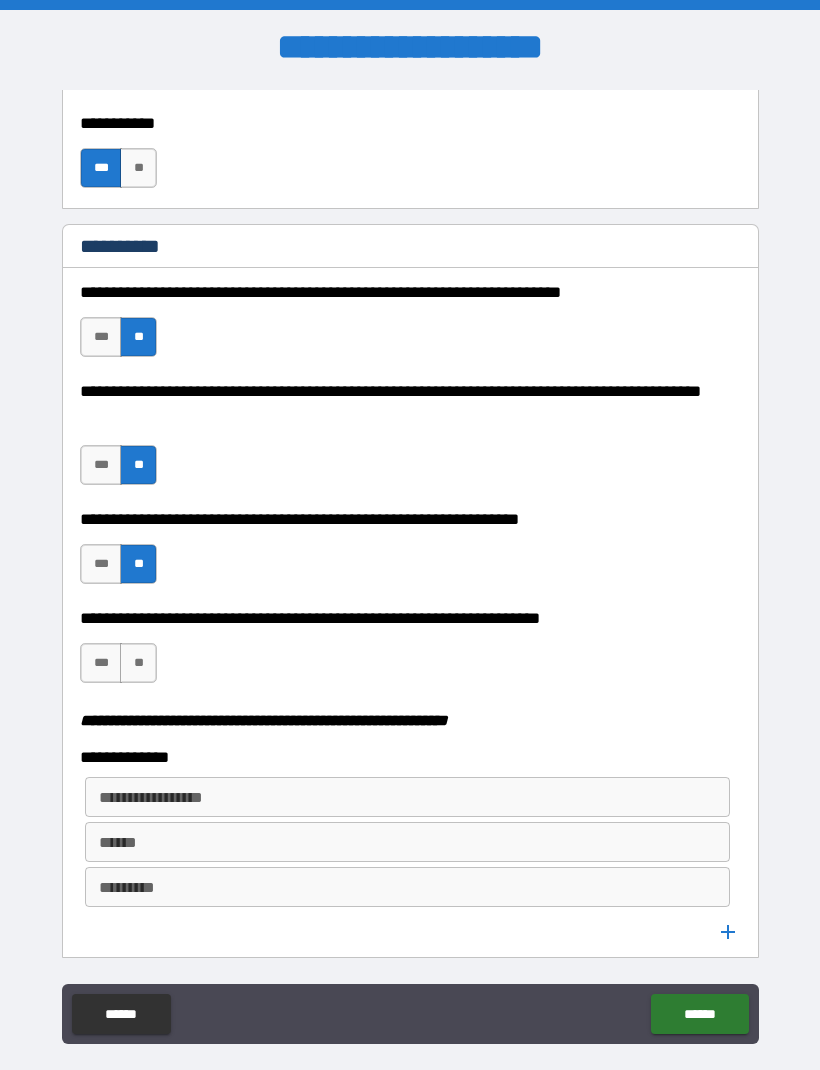 scroll, scrollTop: 2120, scrollLeft: 0, axis: vertical 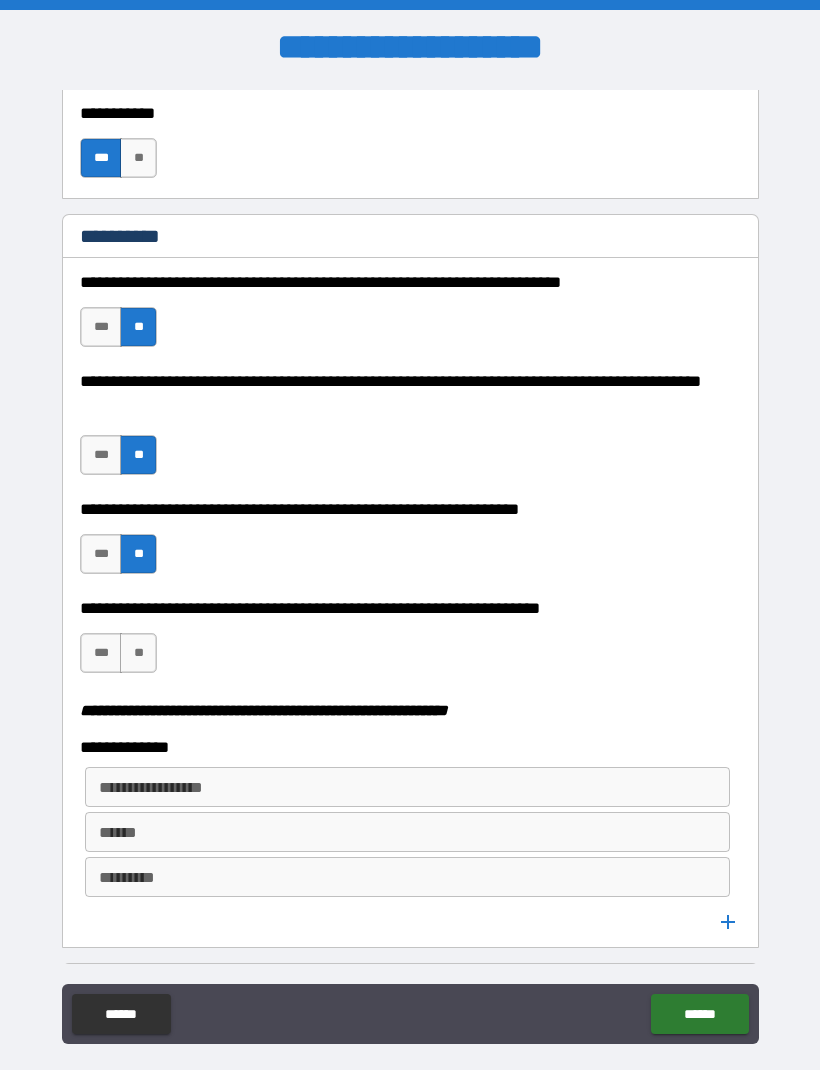 click on "***" at bounding box center [101, 653] 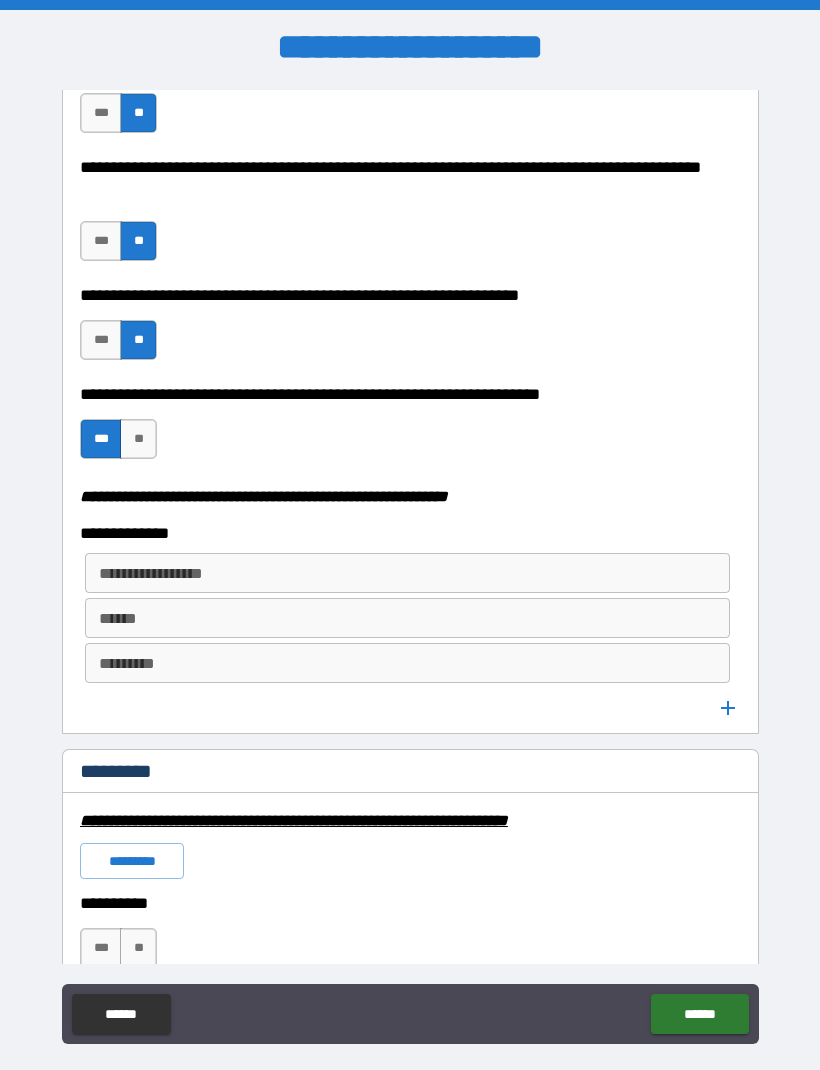 scroll, scrollTop: 2335, scrollLeft: 0, axis: vertical 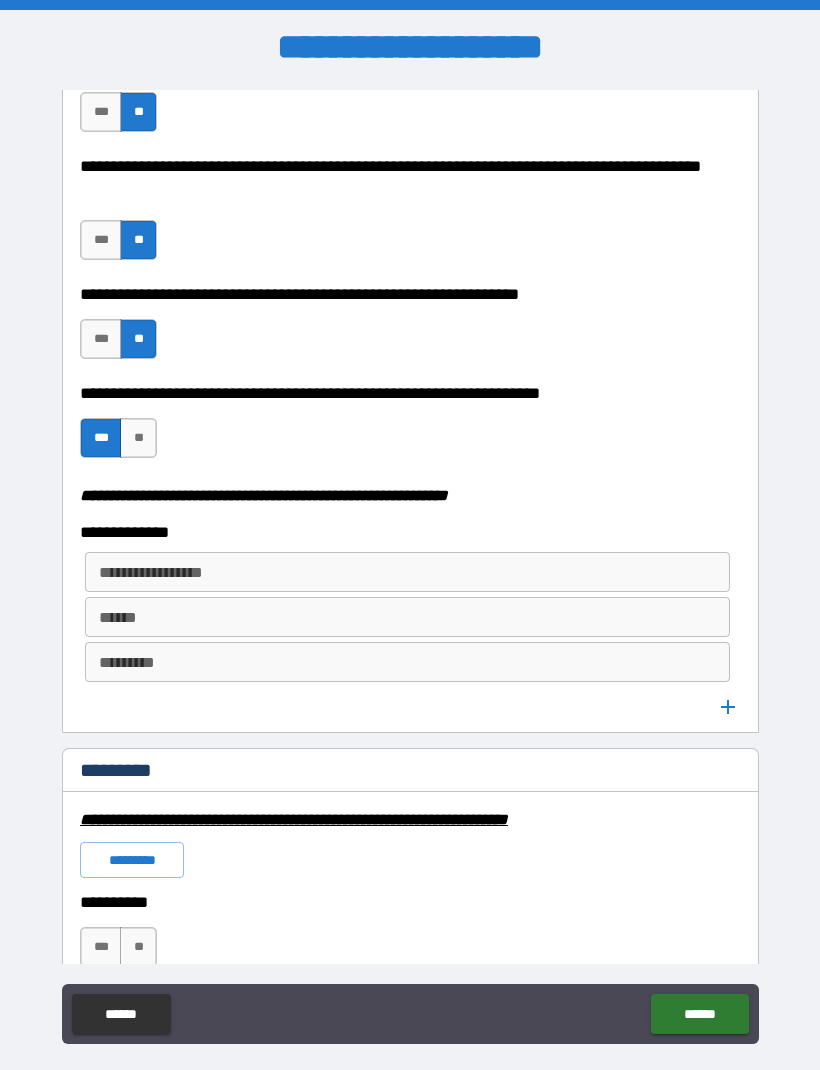 click on "**********" at bounding box center (406, 572) 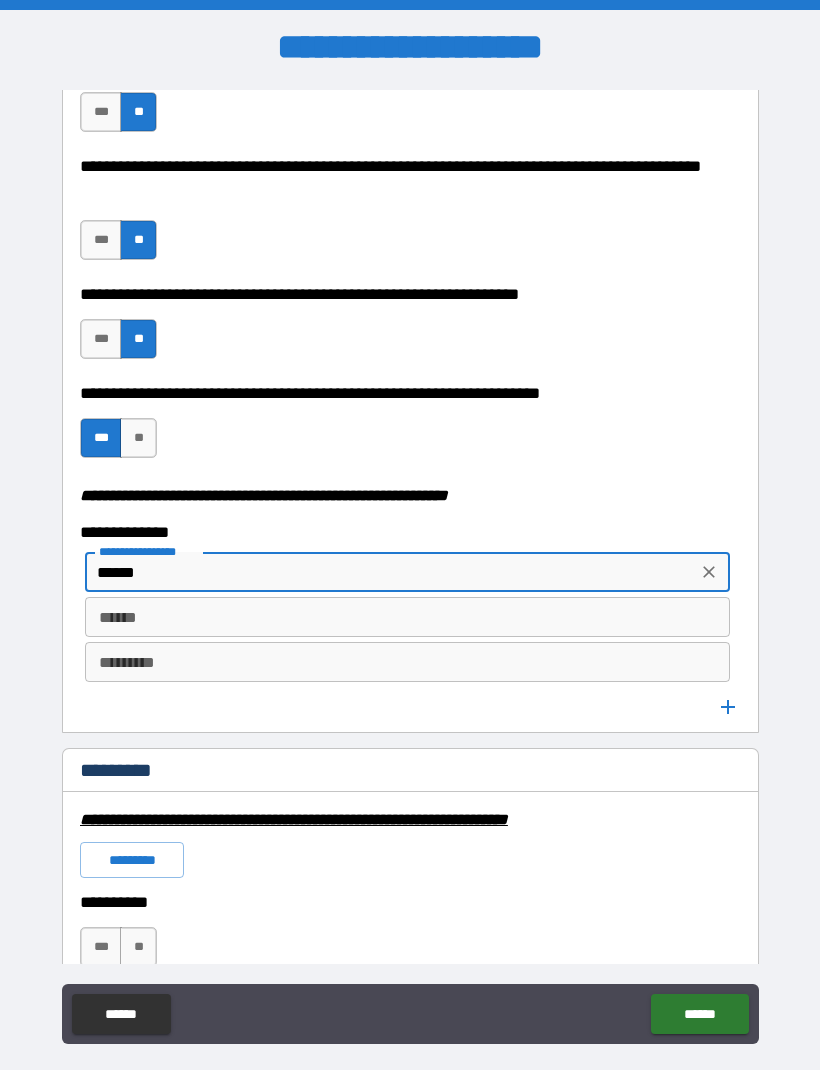 type on "******" 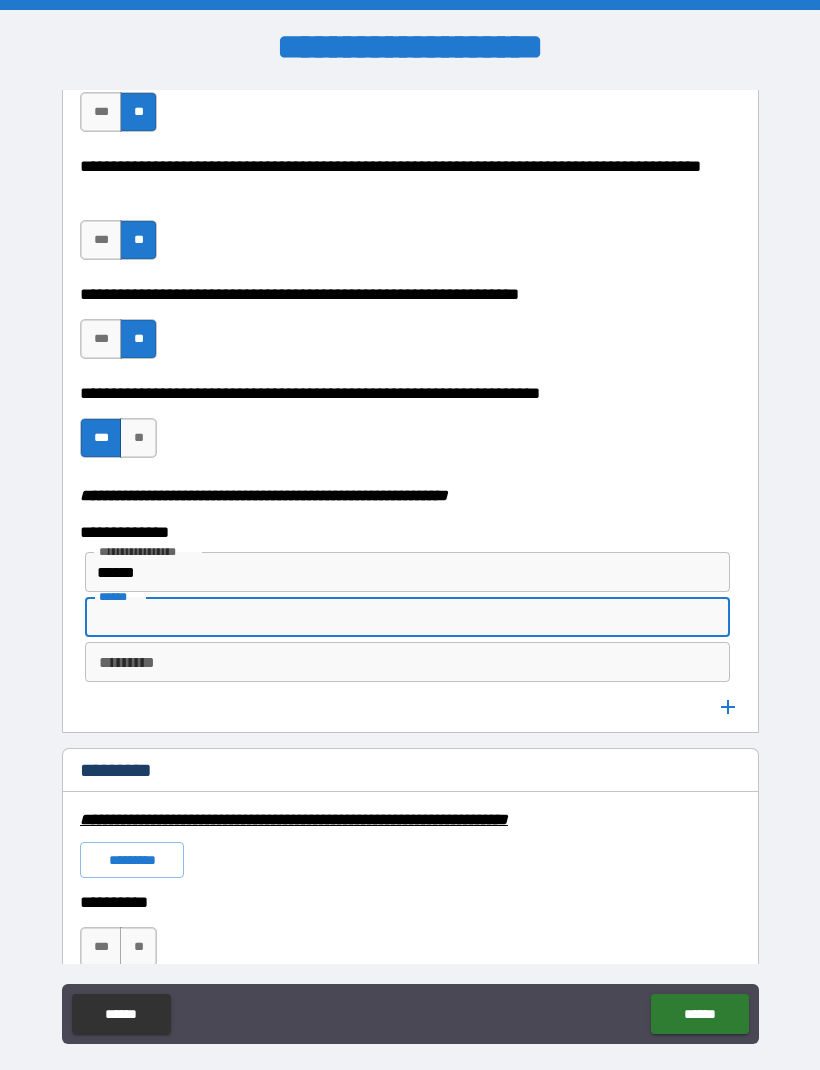 click on "*********" at bounding box center [407, 662] 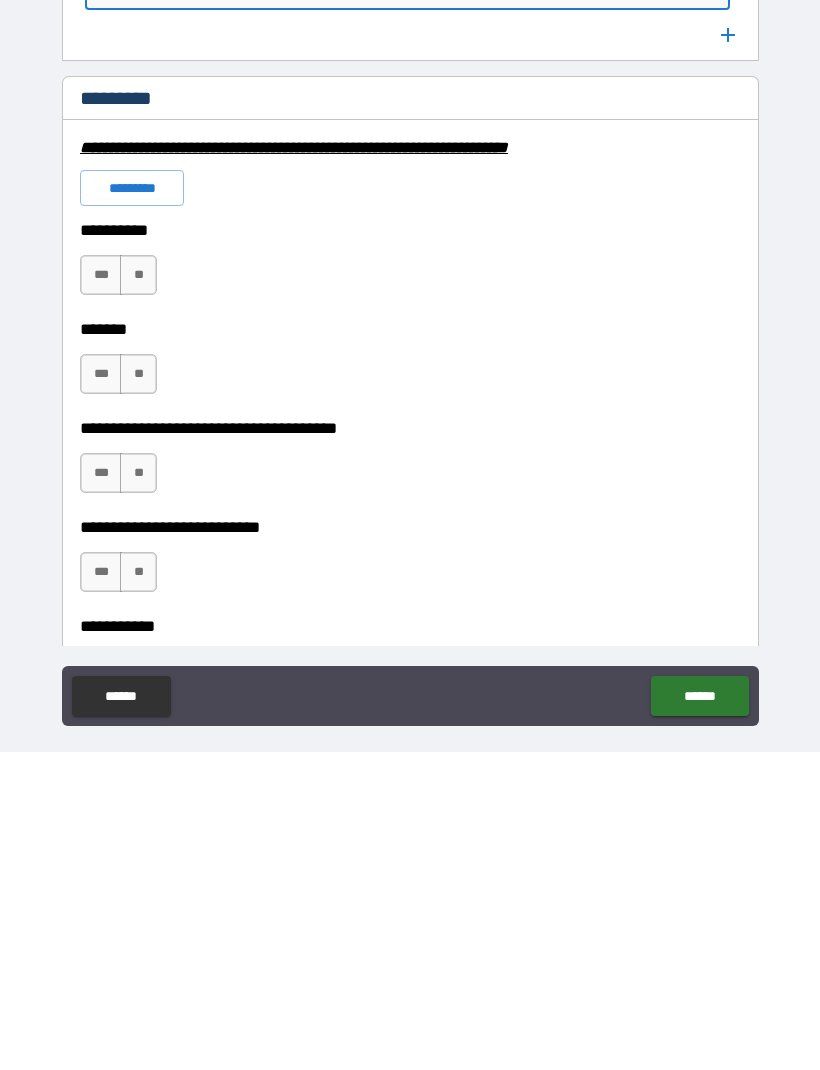 scroll, scrollTop: 2690, scrollLeft: 0, axis: vertical 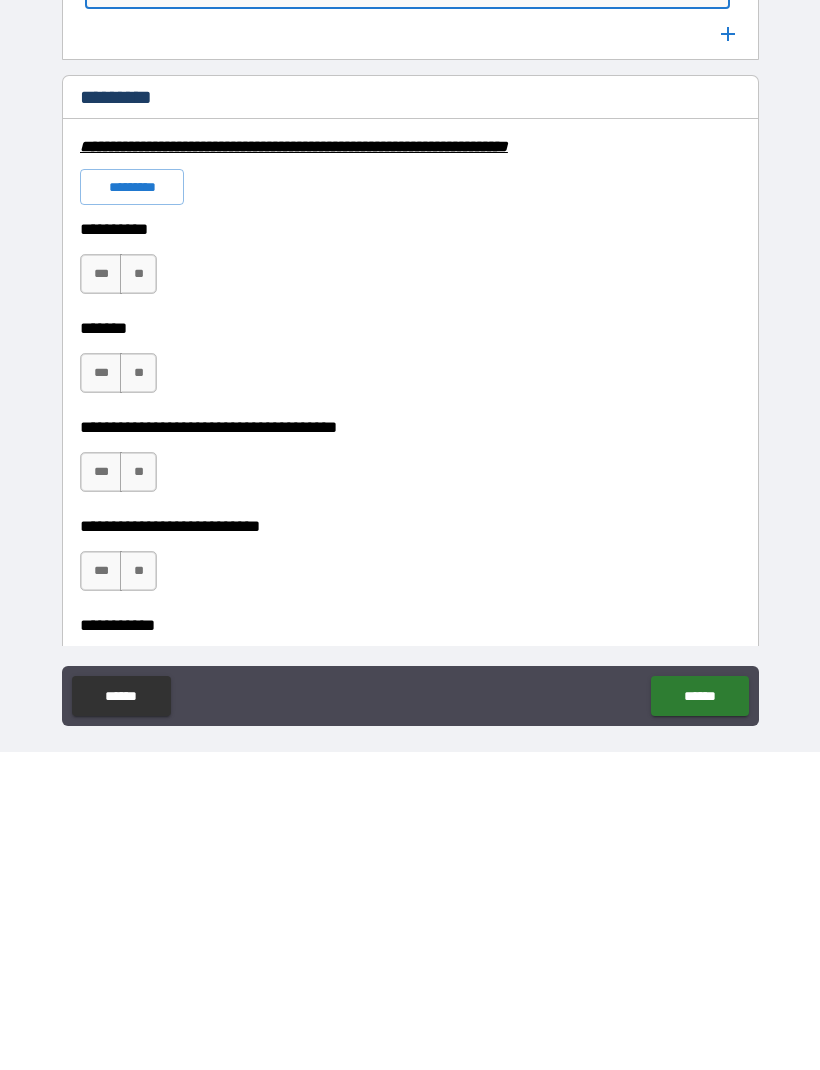 type on "*****" 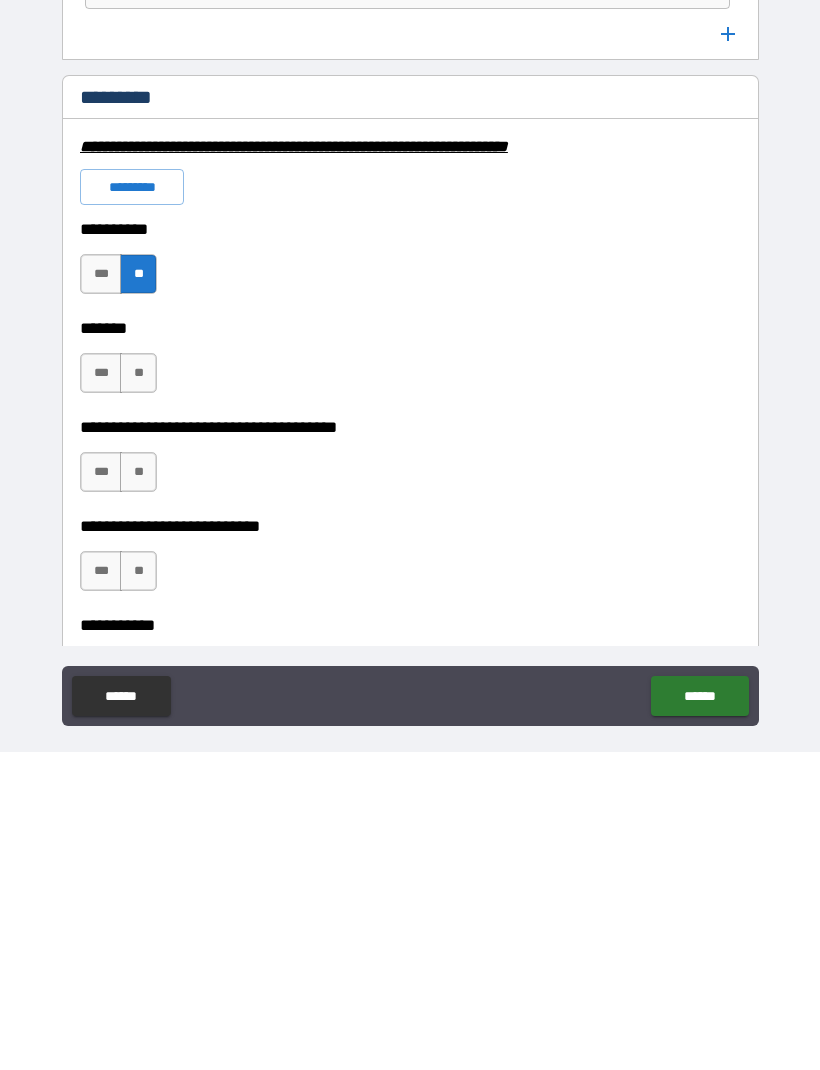 scroll, scrollTop: 66, scrollLeft: 0, axis: vertical 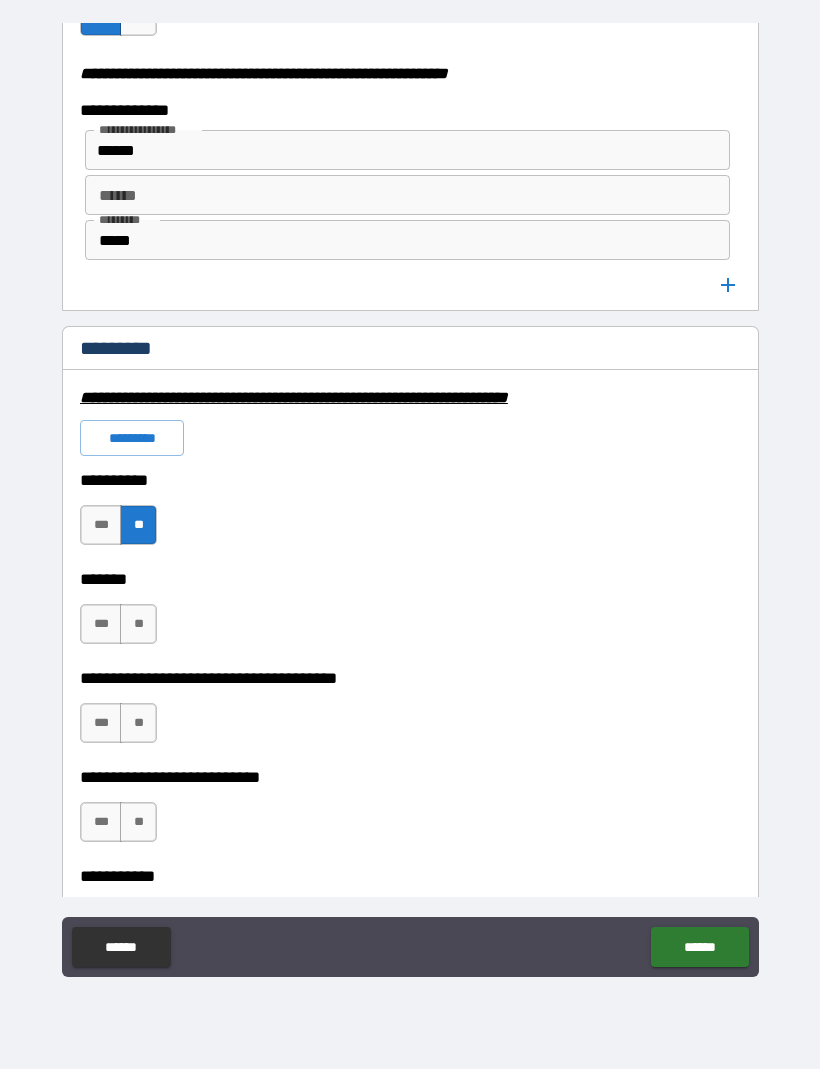 click on "**" at bounding box center (138, 625) 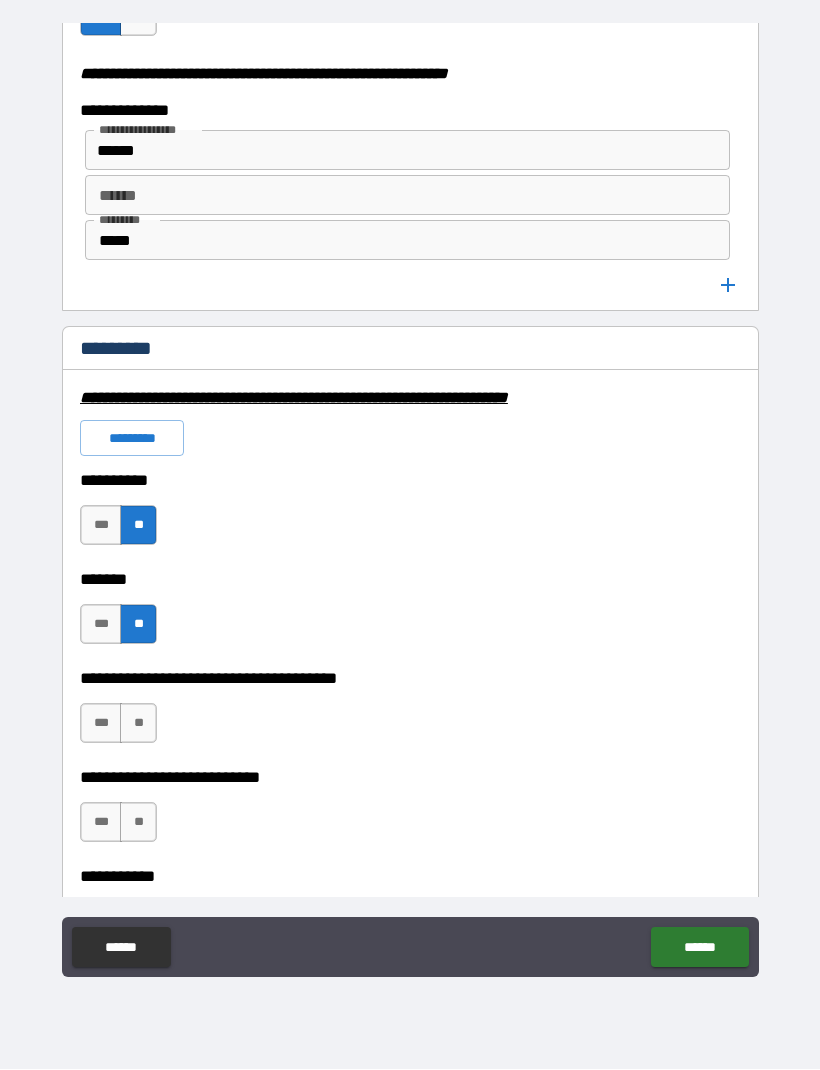 click on "**" at bounding box center [138, 724] 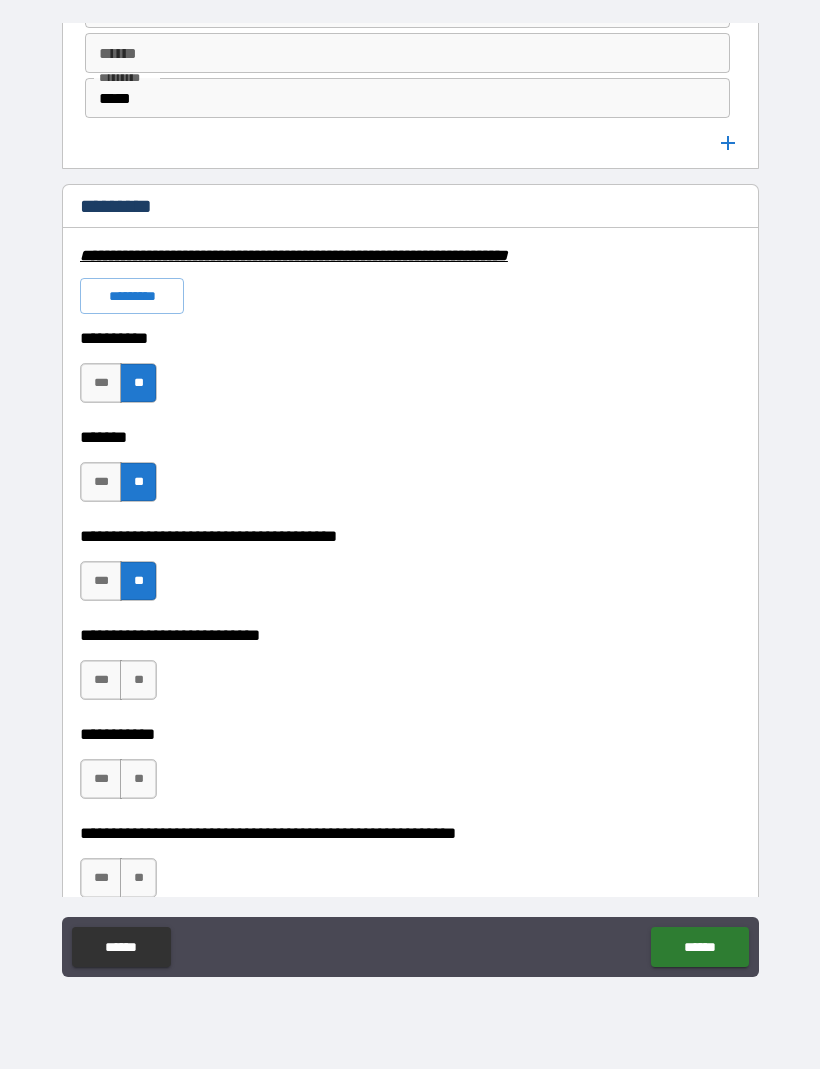 scroll, scrollTop: 2959, scrollLeft: 0, axis: vertical 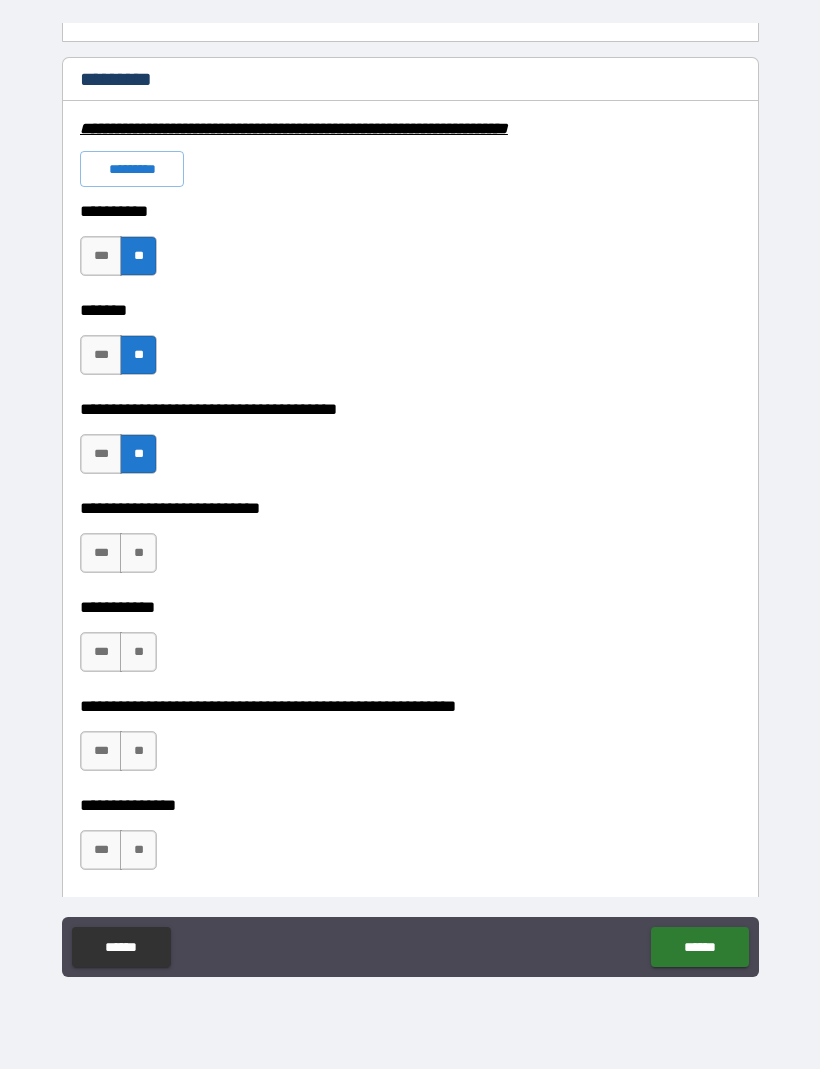 click on "**" at bounding box center [138, 554] 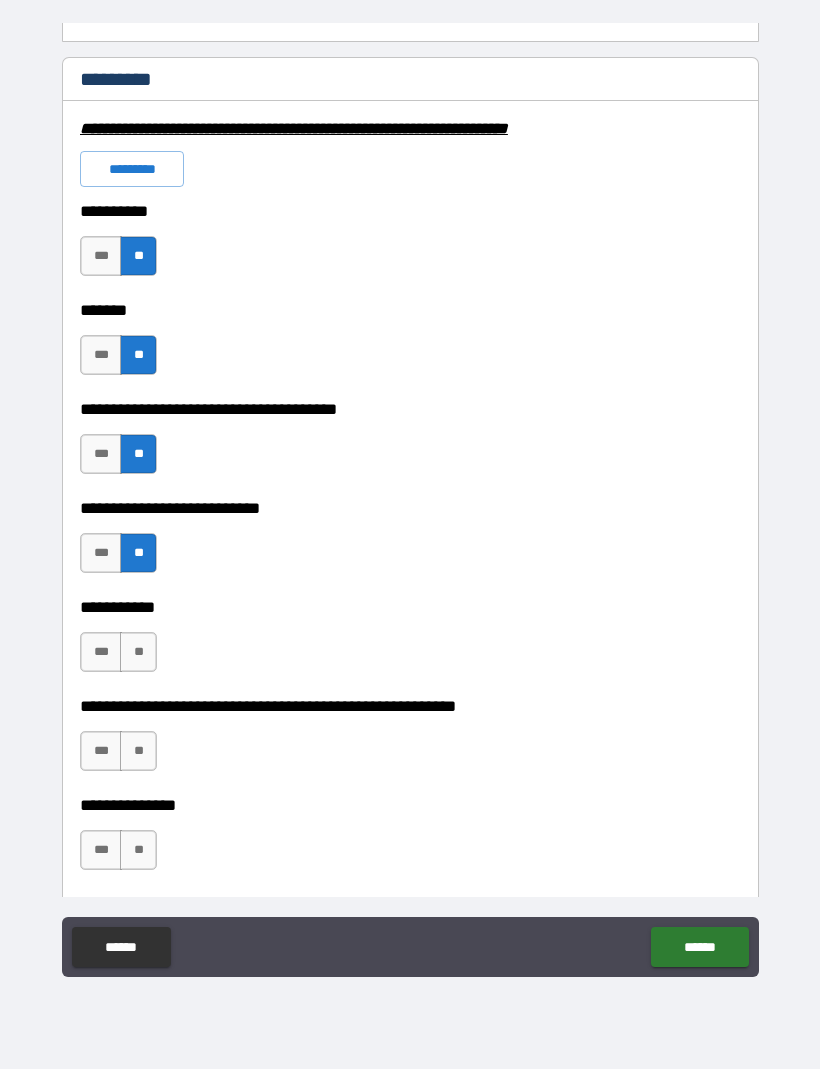 click on "**" at bounding box center [138, 653] 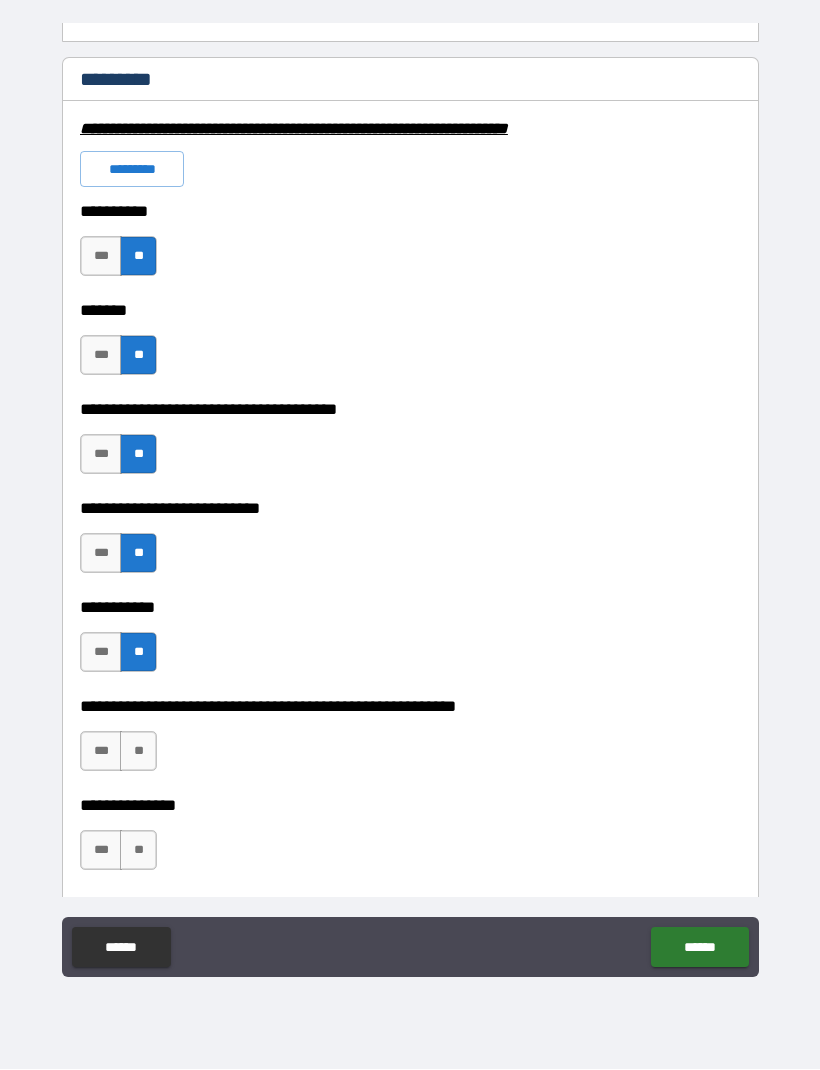 click on "**" at bounding box center [138, 752] 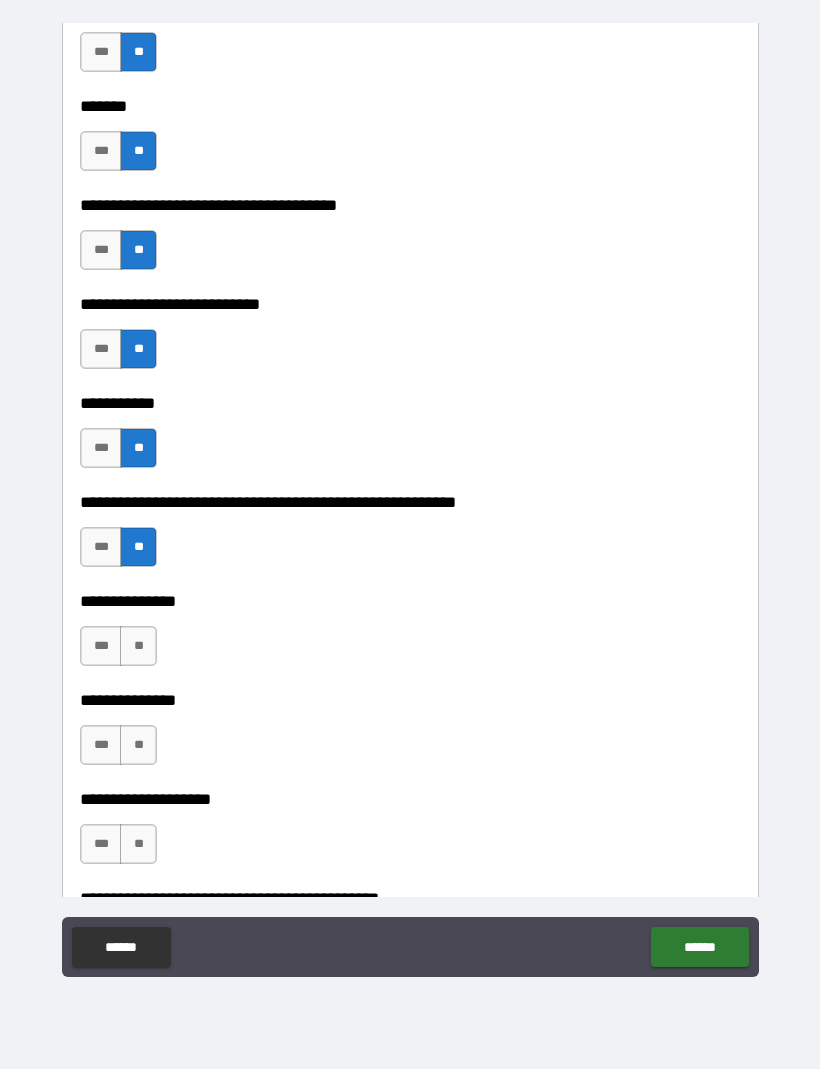 scroll, scrollTop: 3164, scrollLeft: 0, axis: vertical 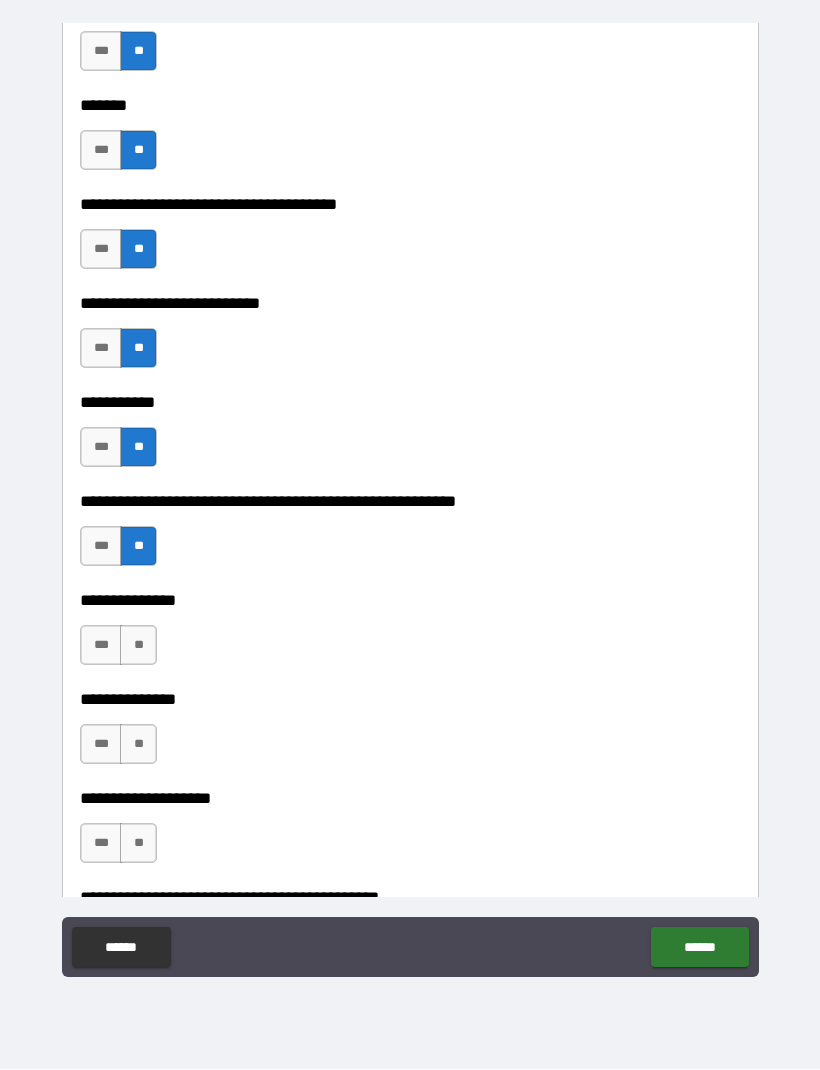 click on "**" at bounding box center [138, 646] 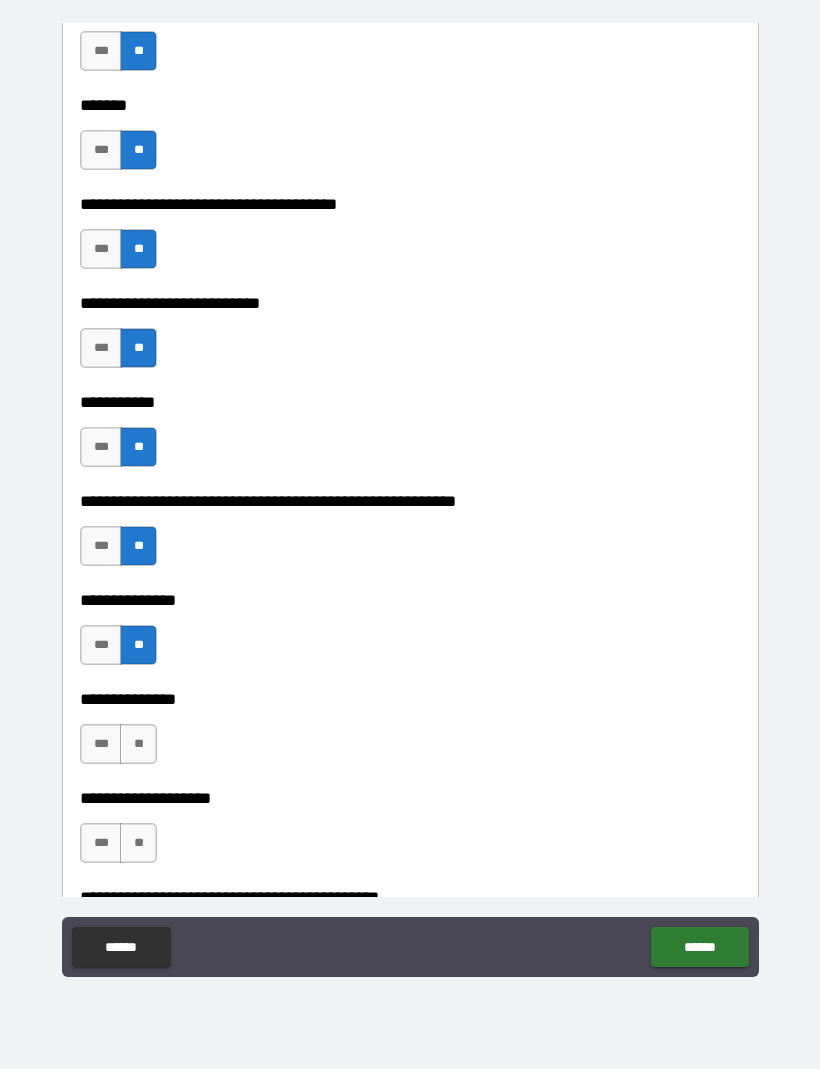 click on "**" at bounding box center (138, 745) 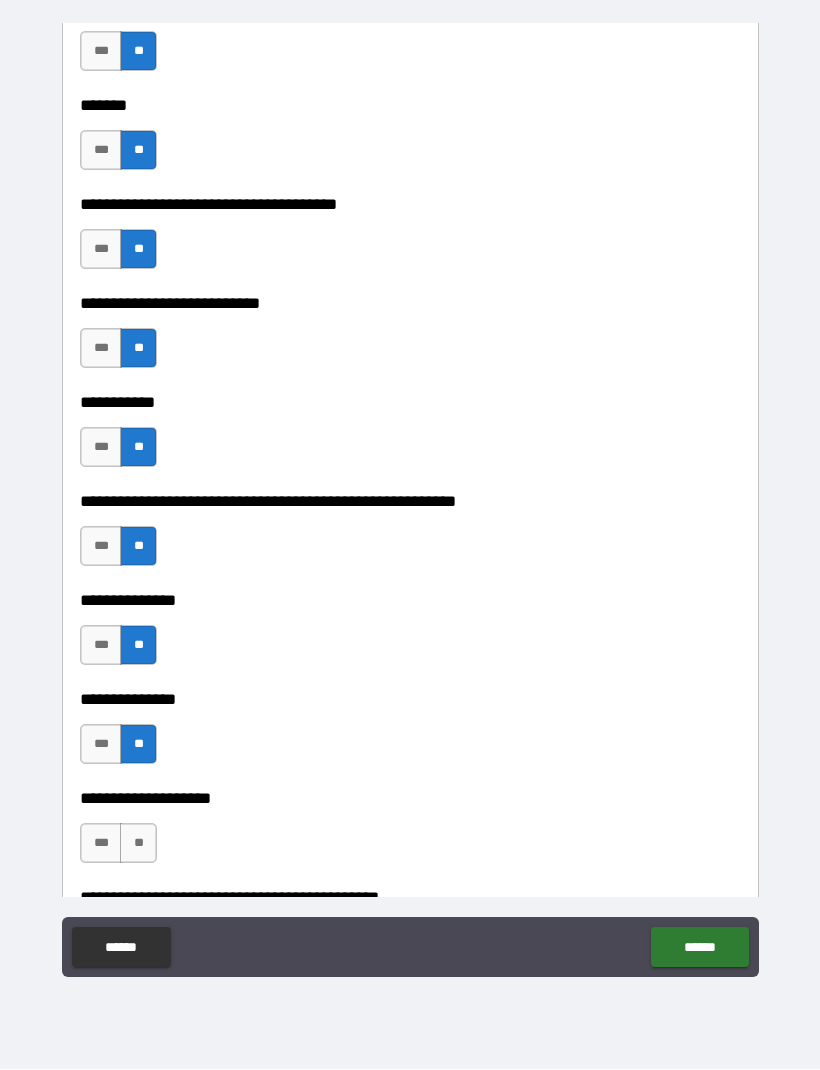 click on "**" at bounding box center (138, 844) 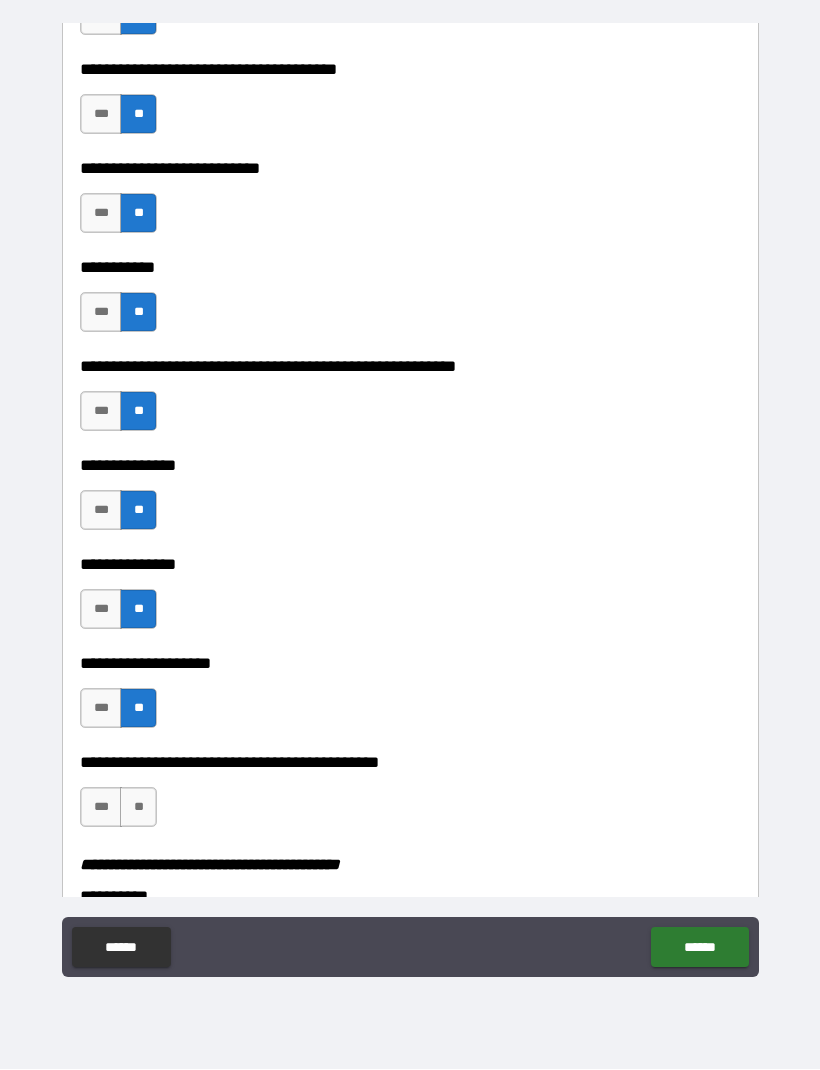 click on "***" at bounding box center [101, 709] 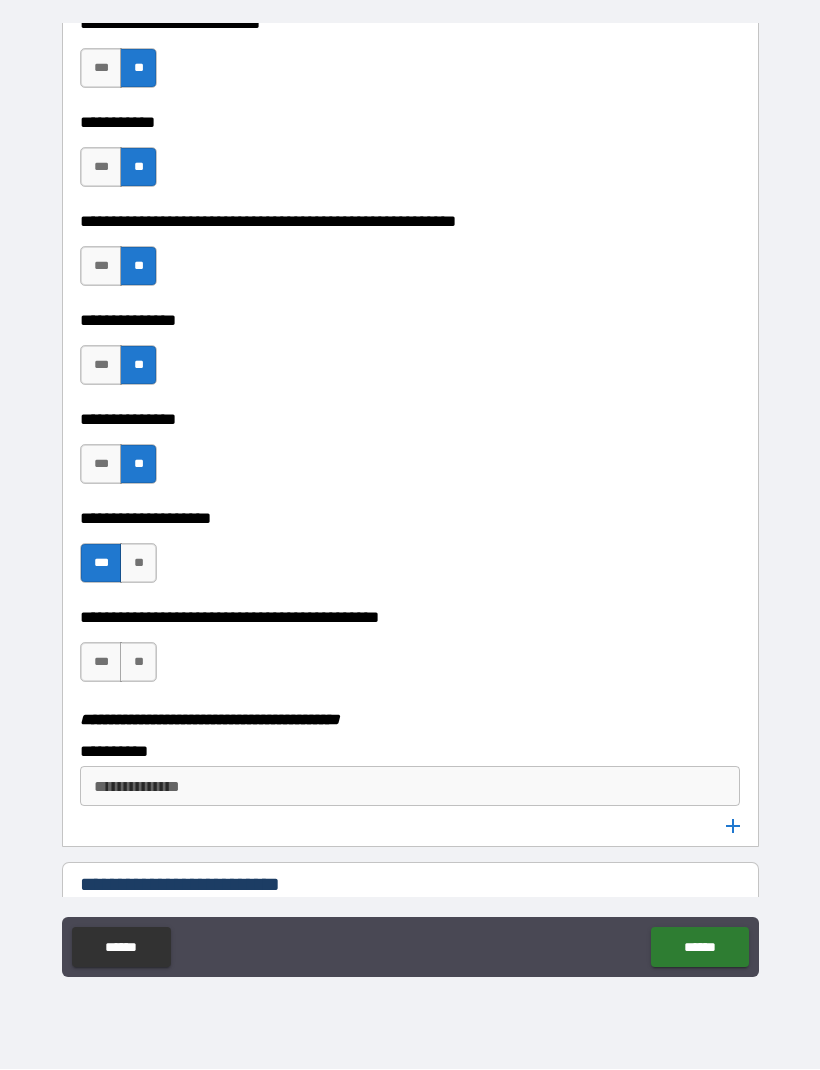 scroll, scrollTop: 3445, scrollLeft: 0, axis: vertical 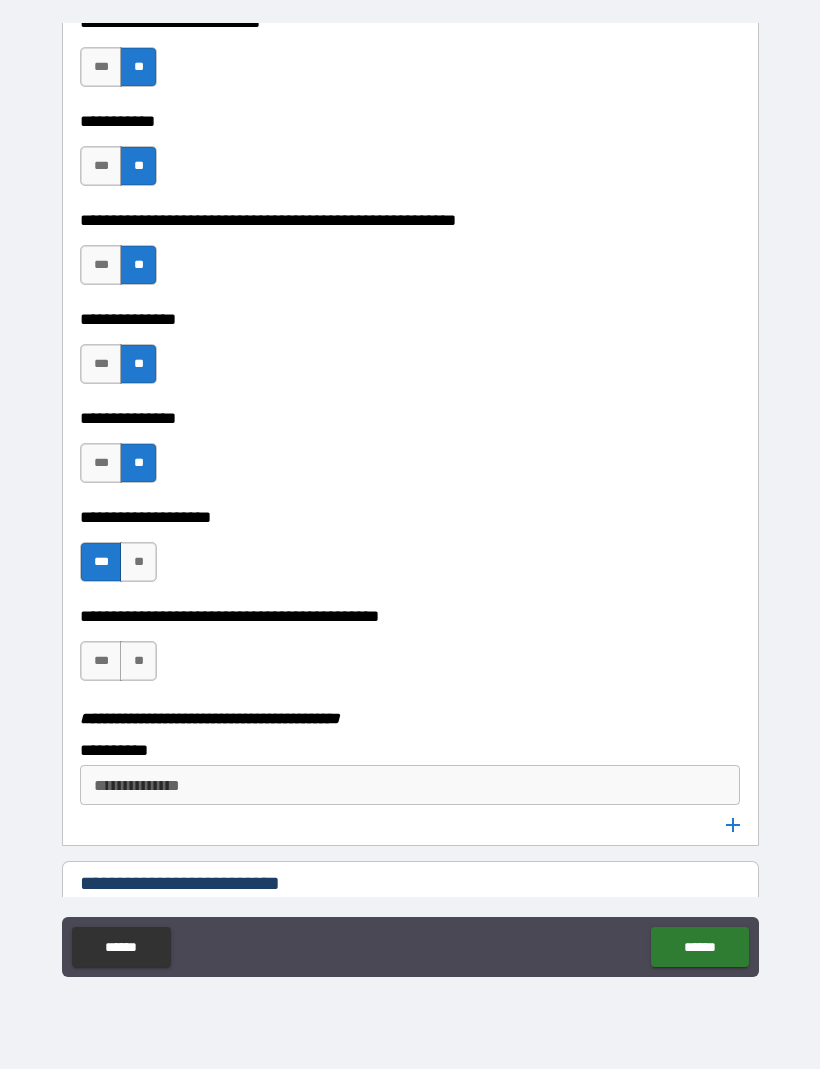 click on "**" at bounding box center (138, 662) 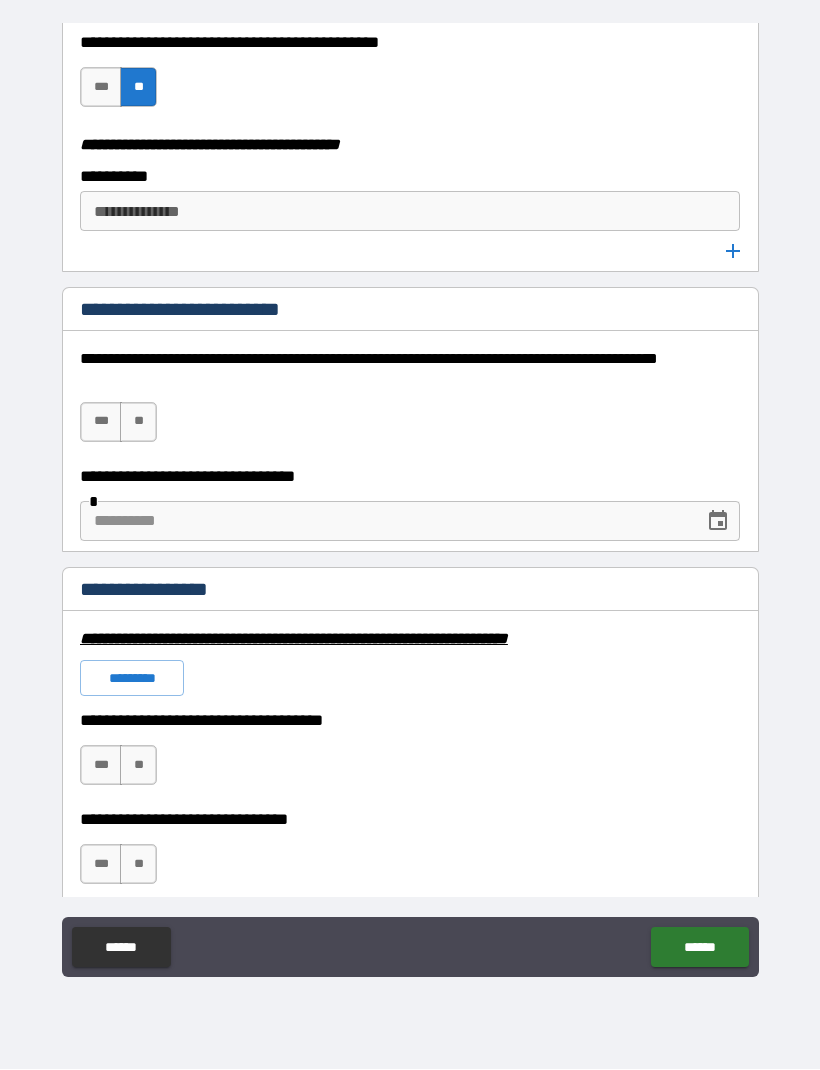 scroll, scrollTop: 3980, scrollLeft: 0, axis: vertical 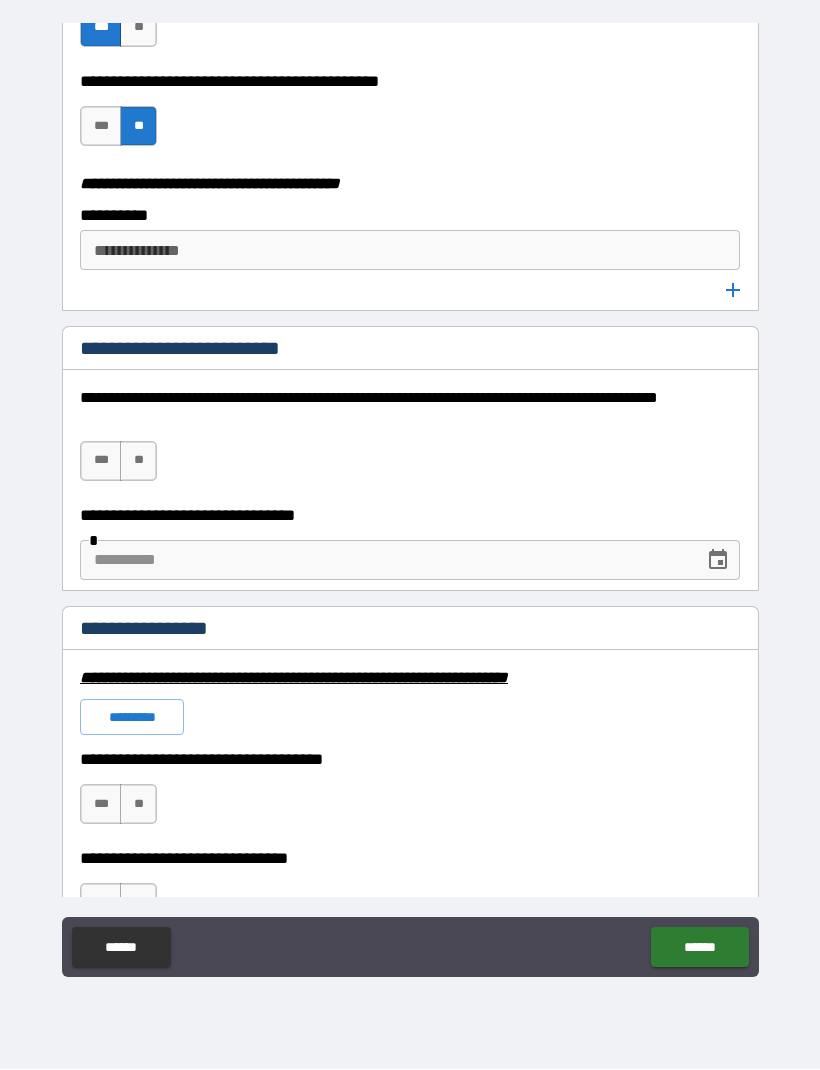 click on "**" at bounding box center [138, 462] 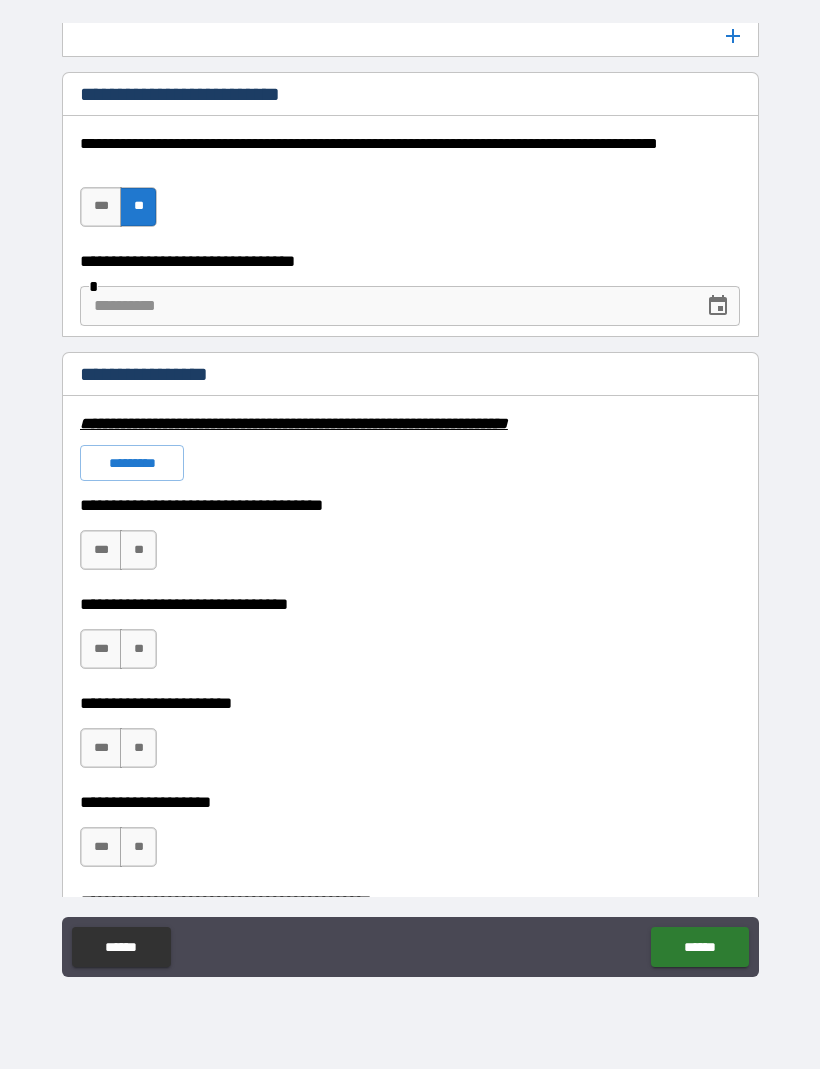 scroll, scrollTop: 4235, scrollLeft: 0, axis: vertical 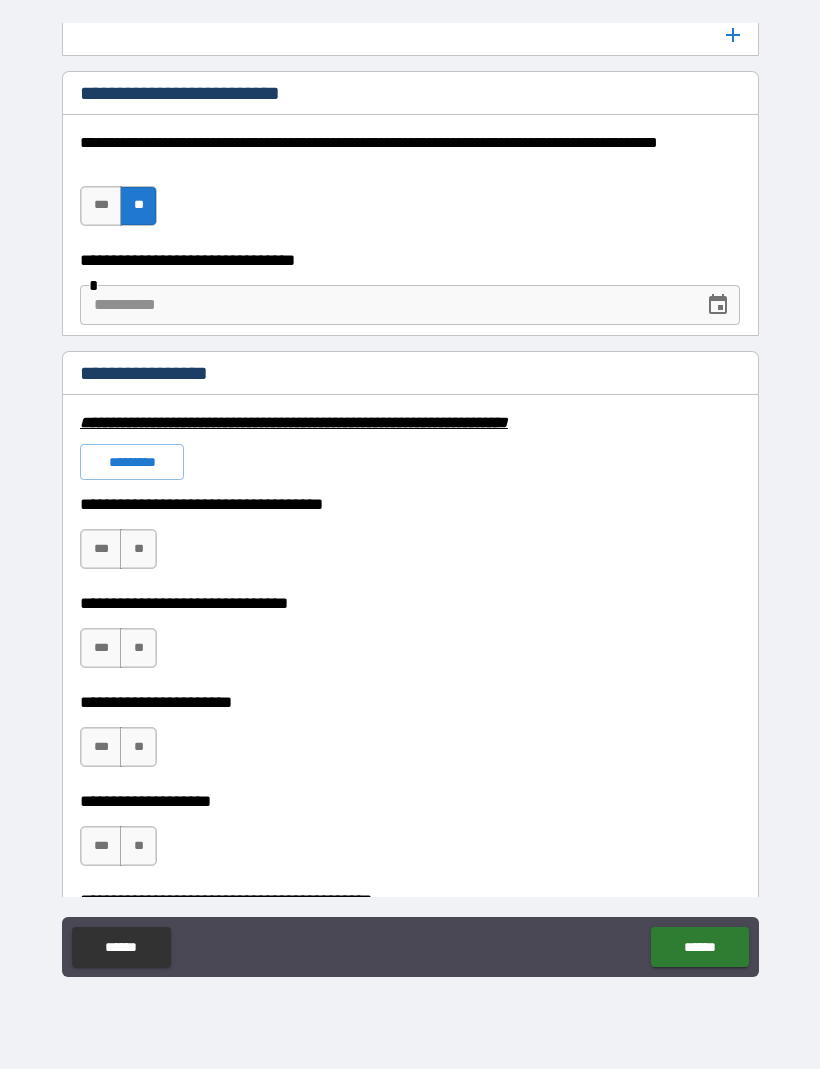 click on "**" at bounding box center [138, 550] 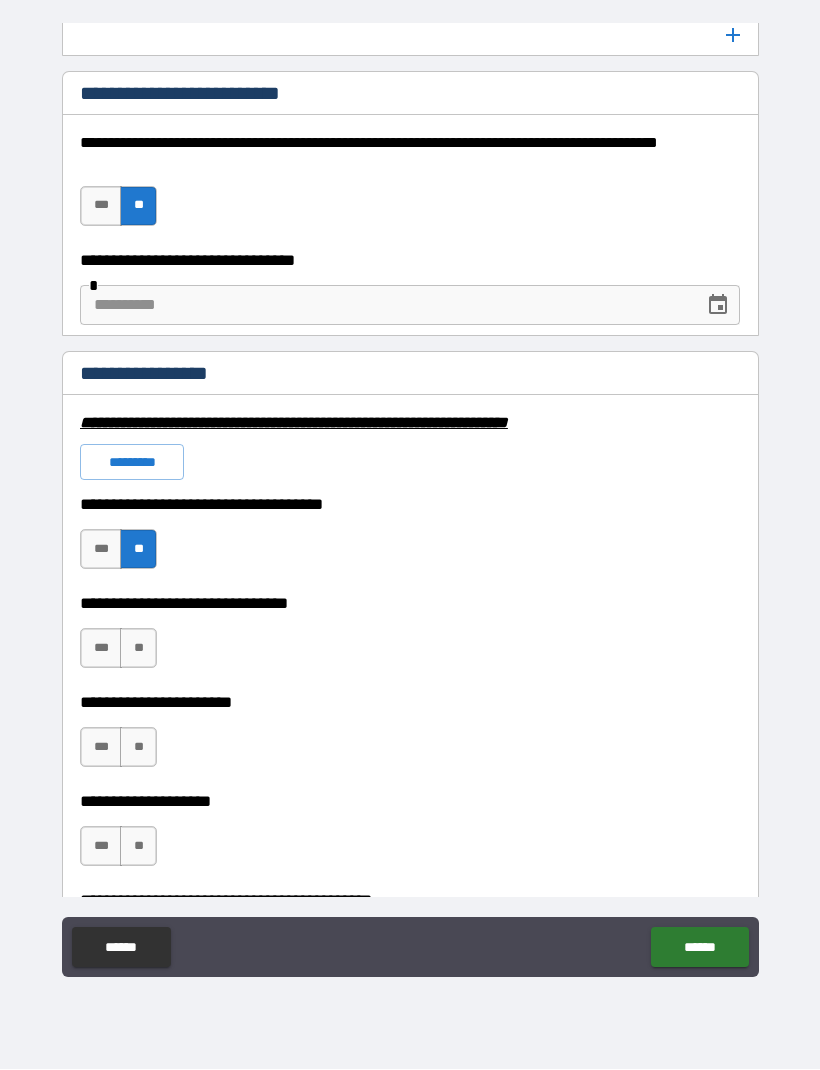 click on "**" at bounding box center (138, 649) 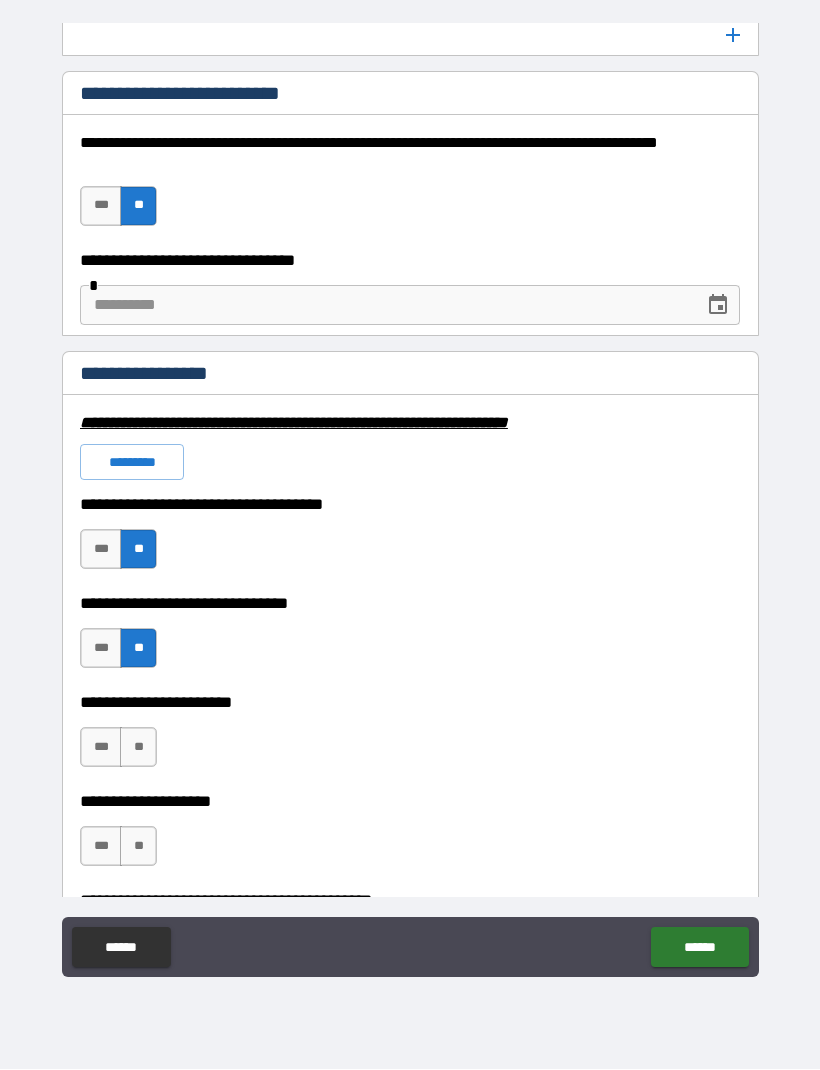 click on "**" at bounding box center [138, 748] 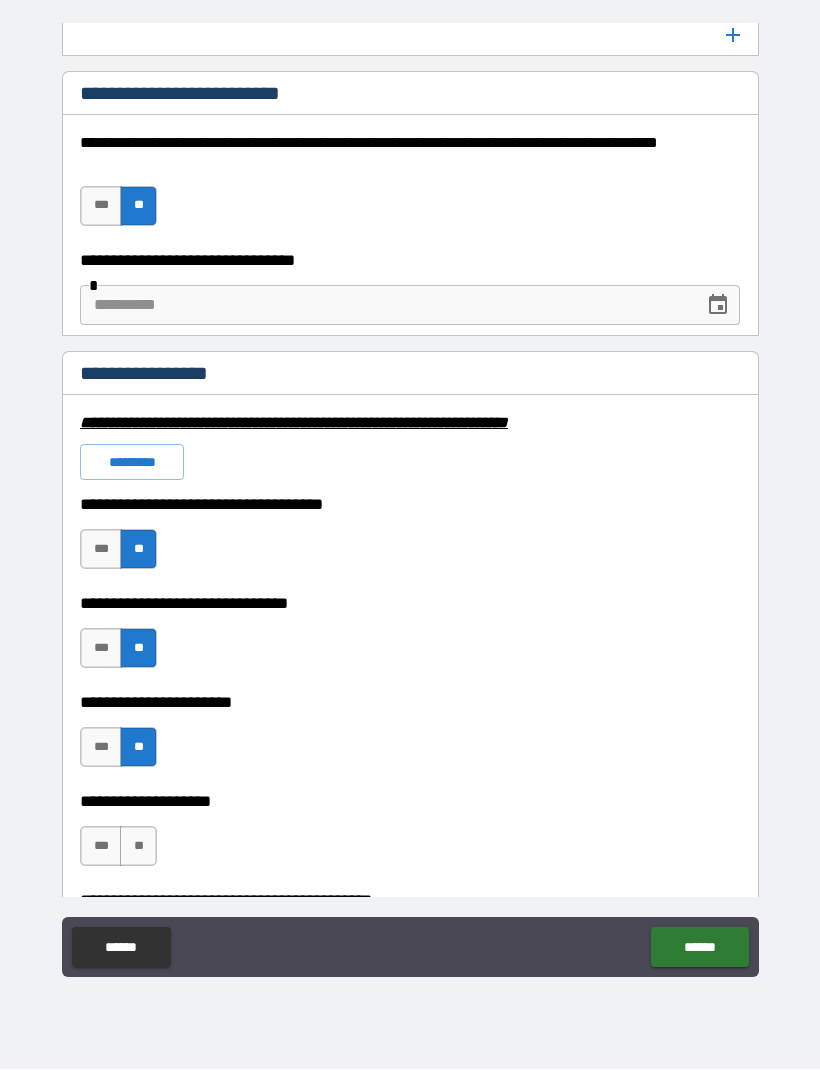 click on "**" at bounding box center [138, 847] 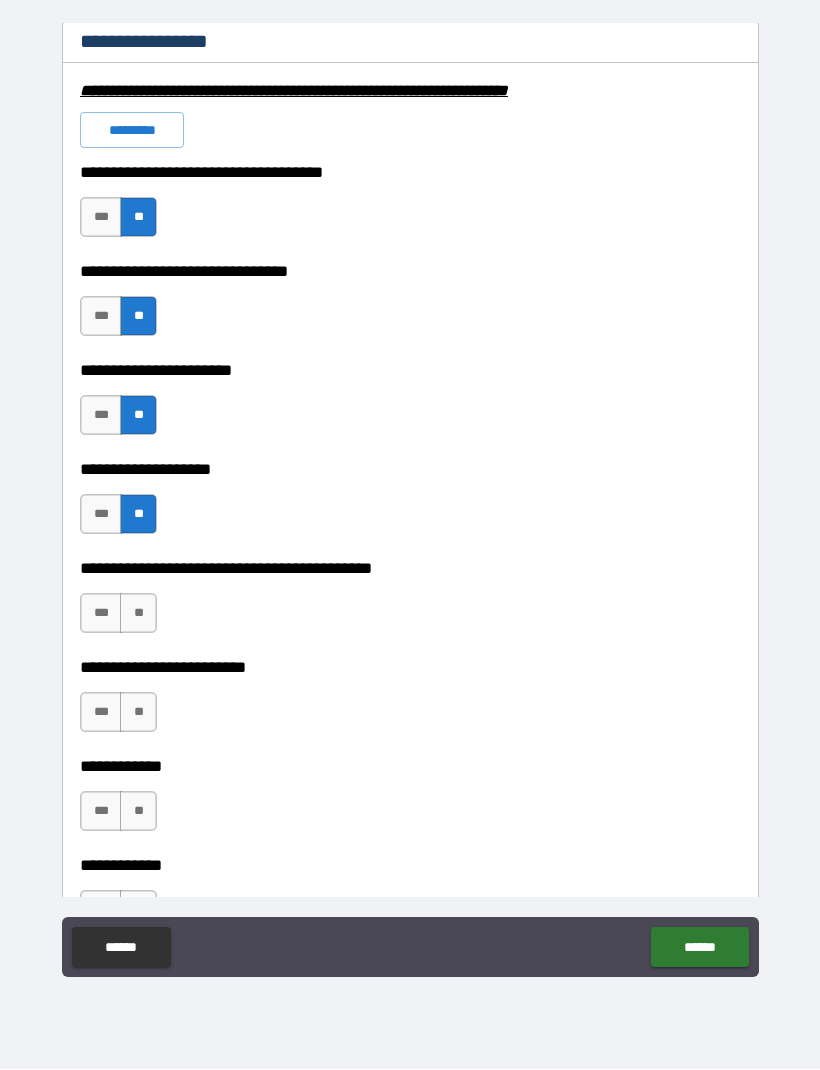 scroll, scrollTop: 4571, scrollLeft: 0, axis: vertical 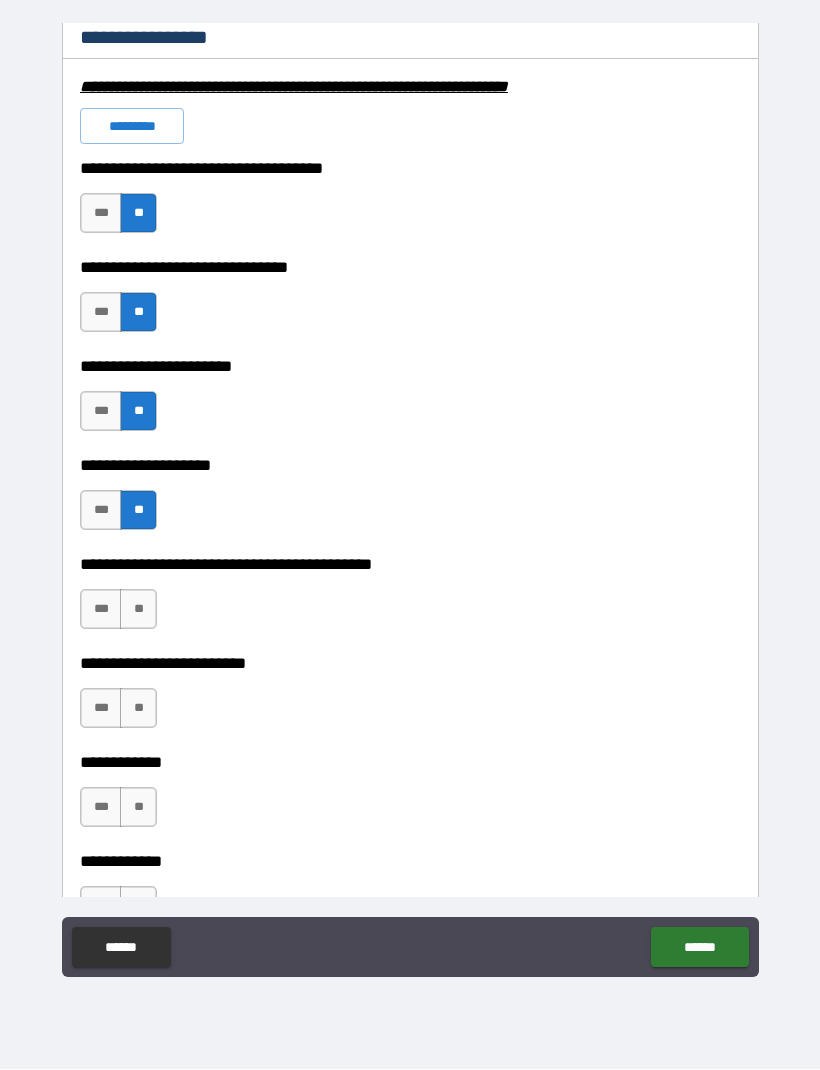 click on "**" at bounding box center [138, 610] 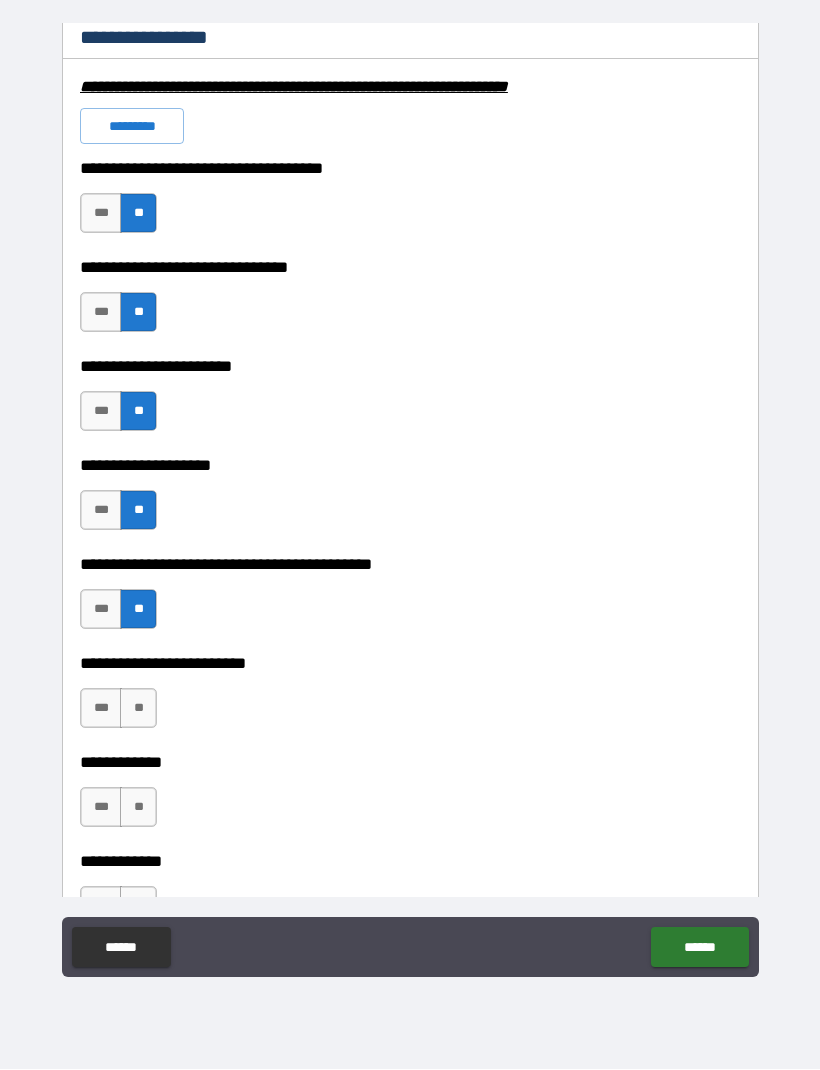 click on "**" at bounding box center [138, 709] 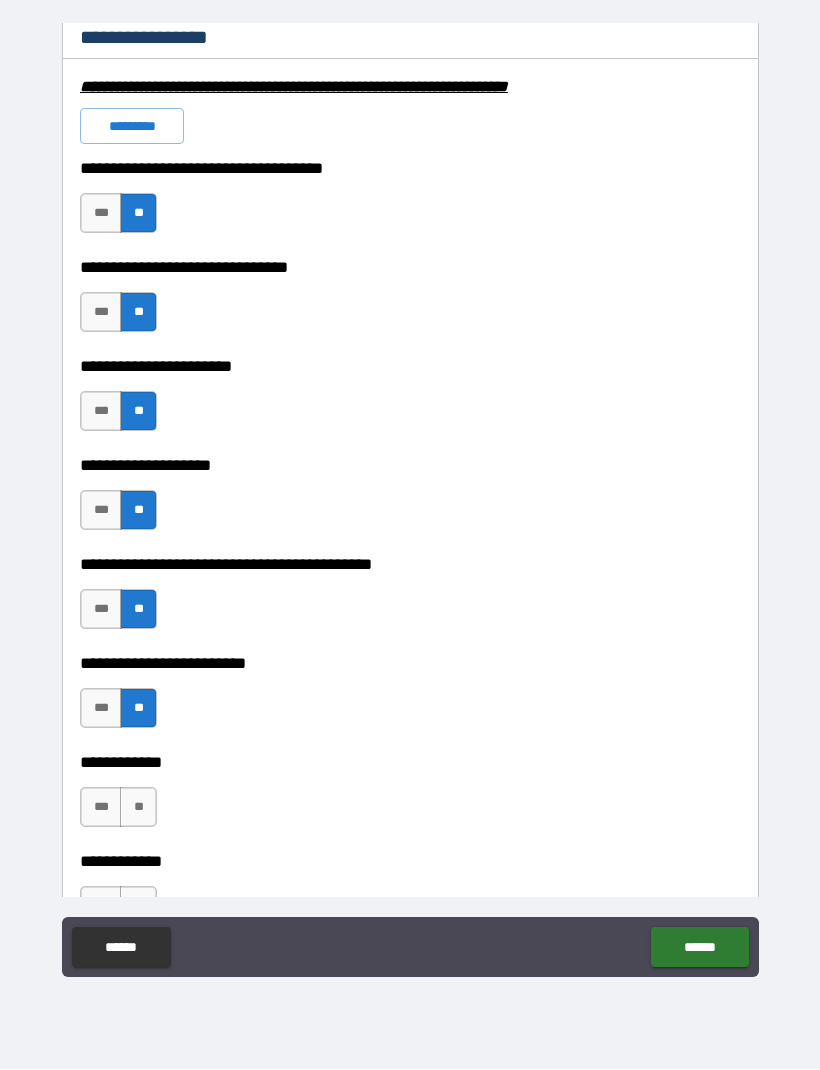 click on "**" at bounding box center [138, 808] 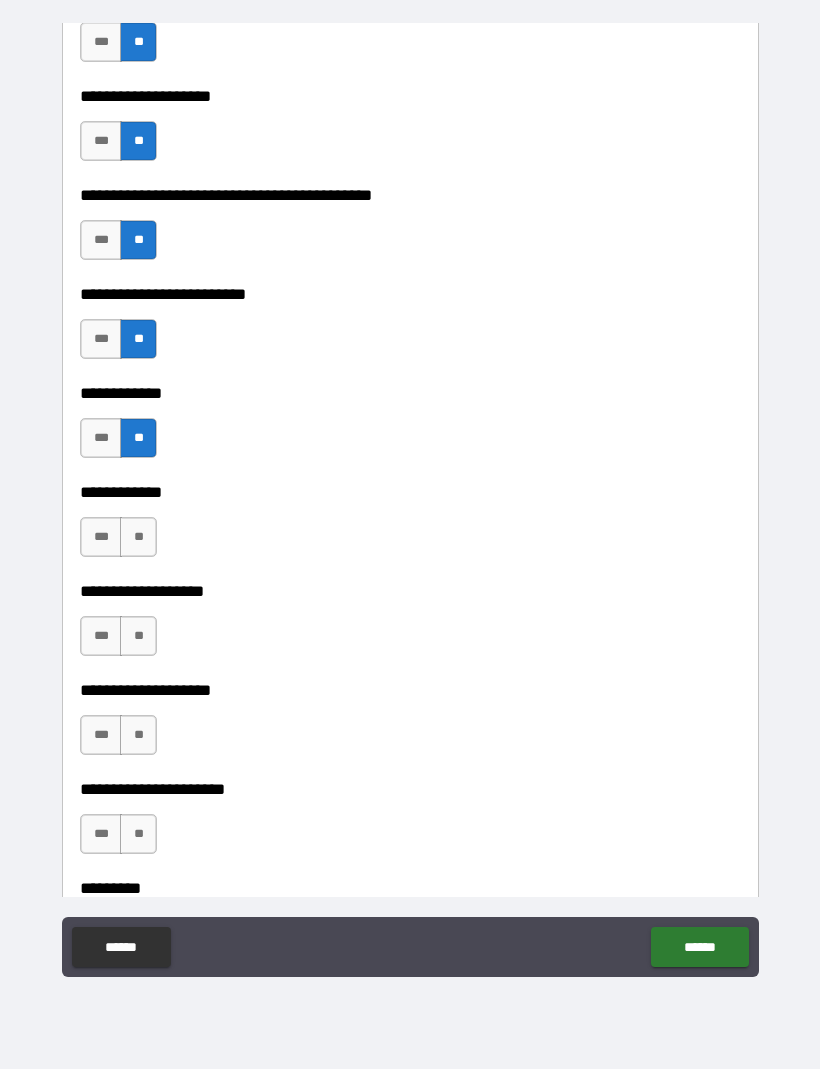 scroll, scrollTop: 4947, scrollLeft: 0, axis: vertical 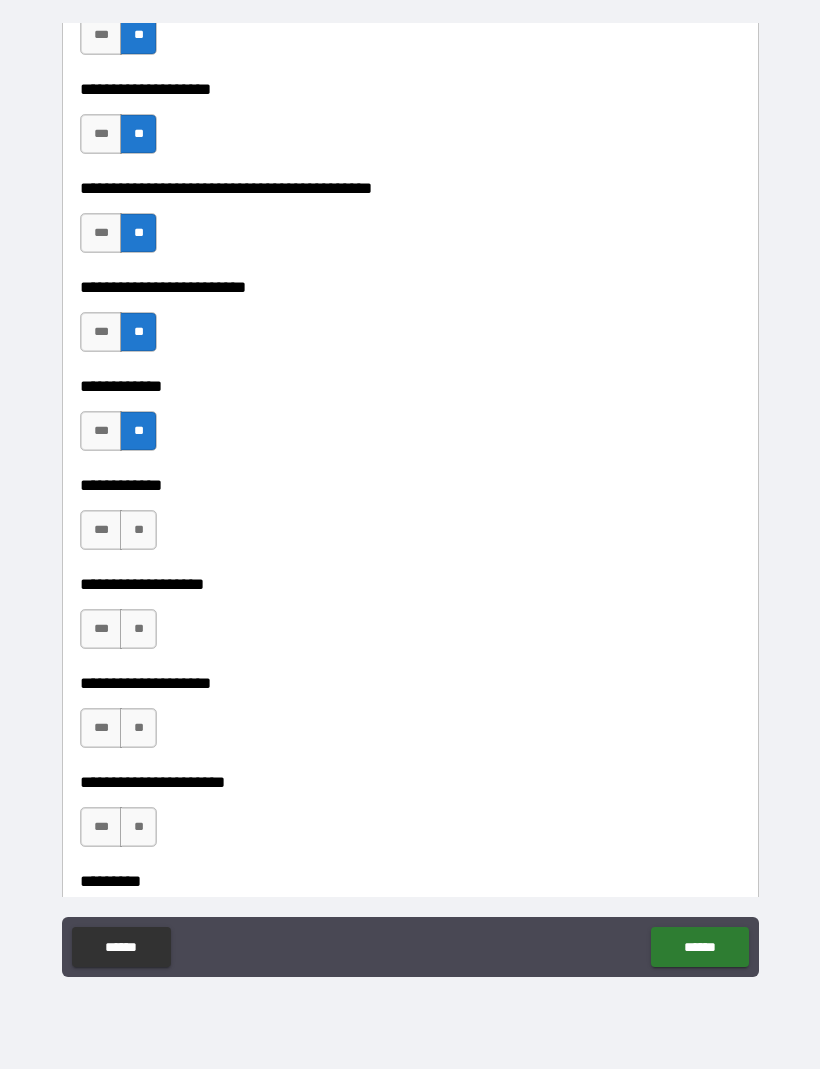 click on "**" at bounding box center (138, 531) 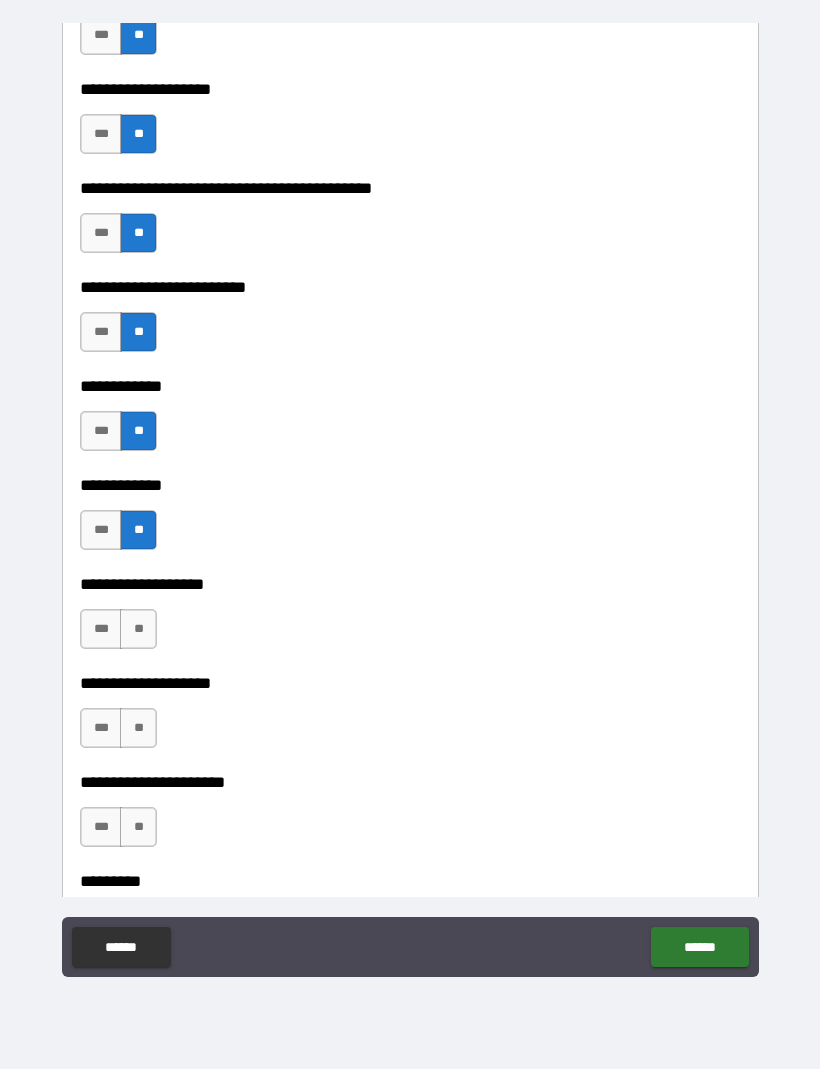 click on "**" at bounding box center [138, 630] 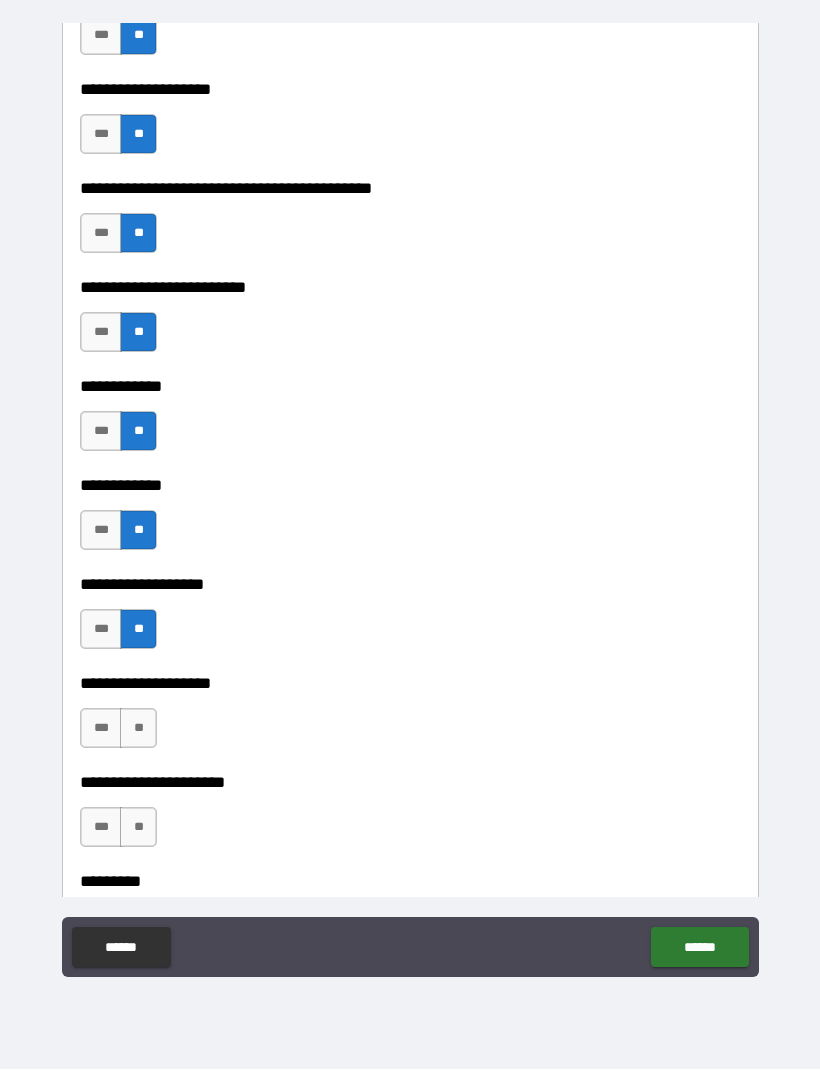 click on "**" at bounding box center [138, 729] 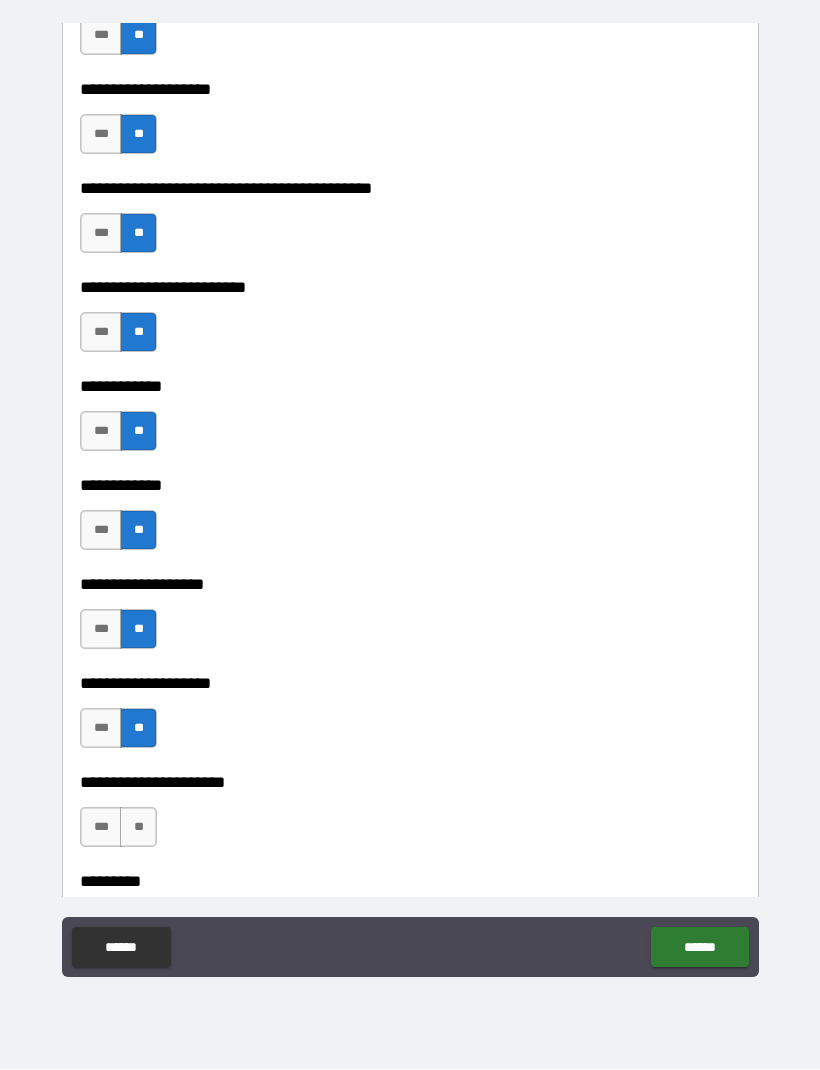 click on "**" at bounding box center (138, 828) 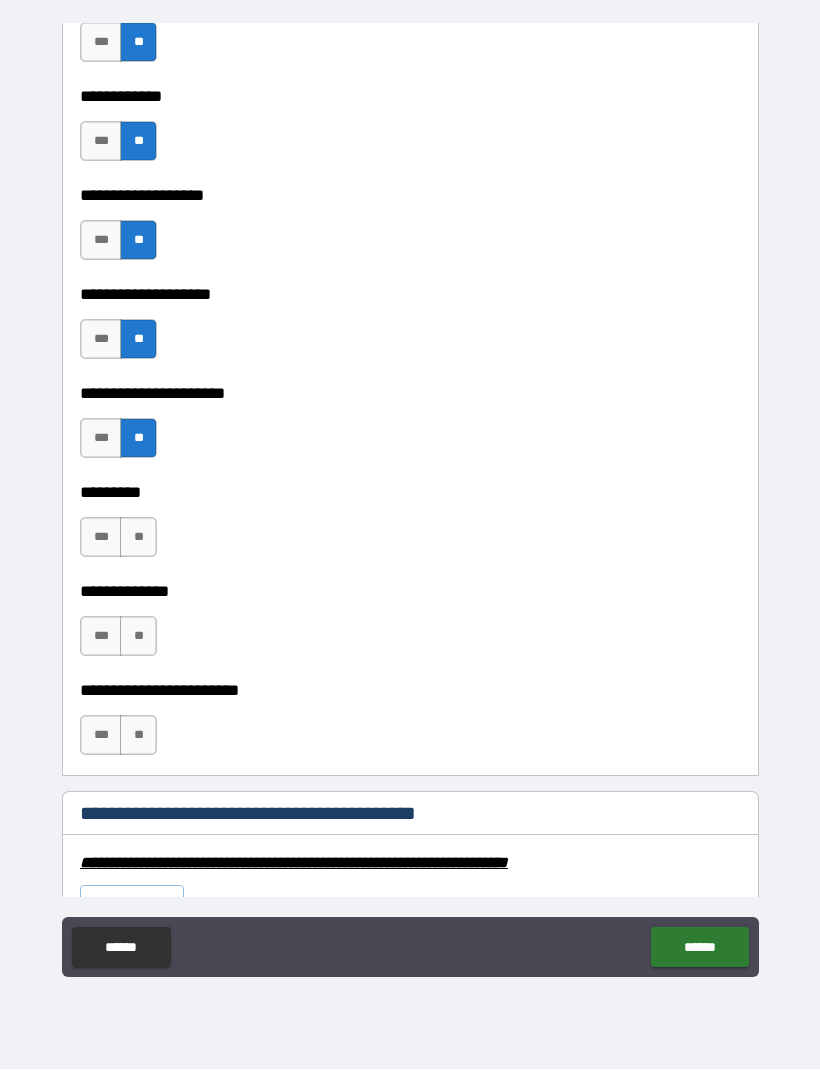 scroll, scrollTop: 5369, scrollLeft: 0, axis: vertical 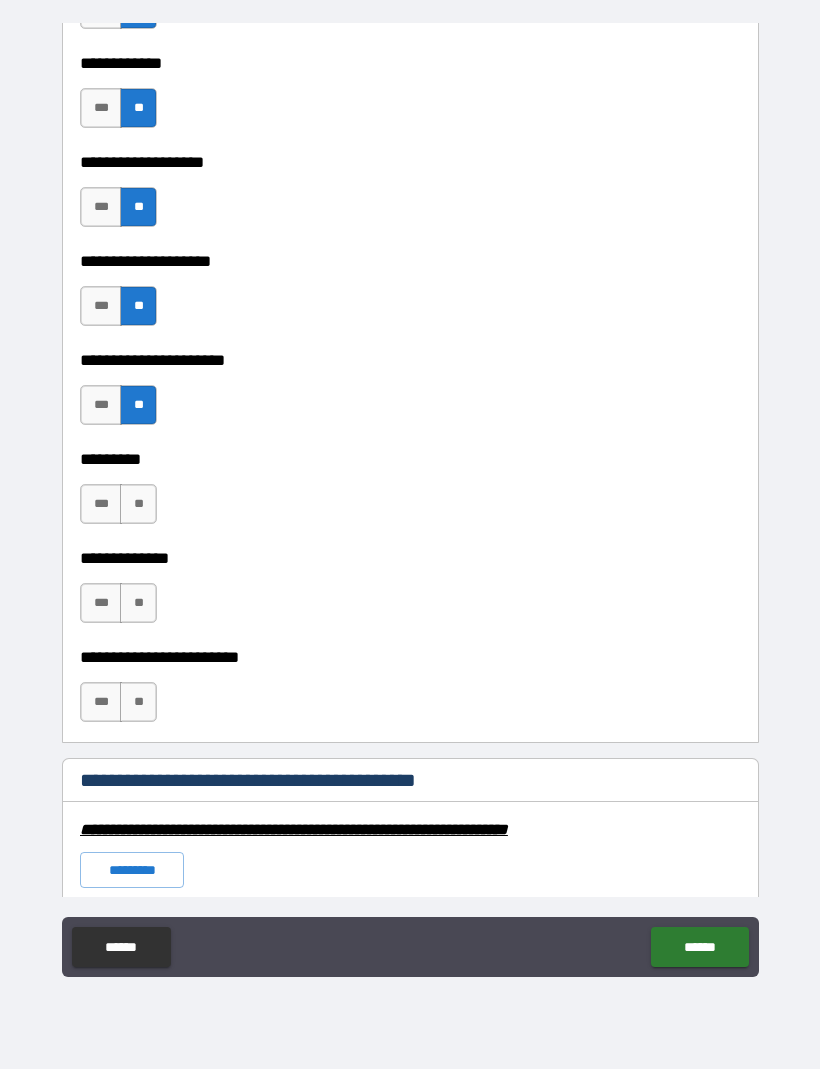 click on "**" at bounding box center (138, 505) 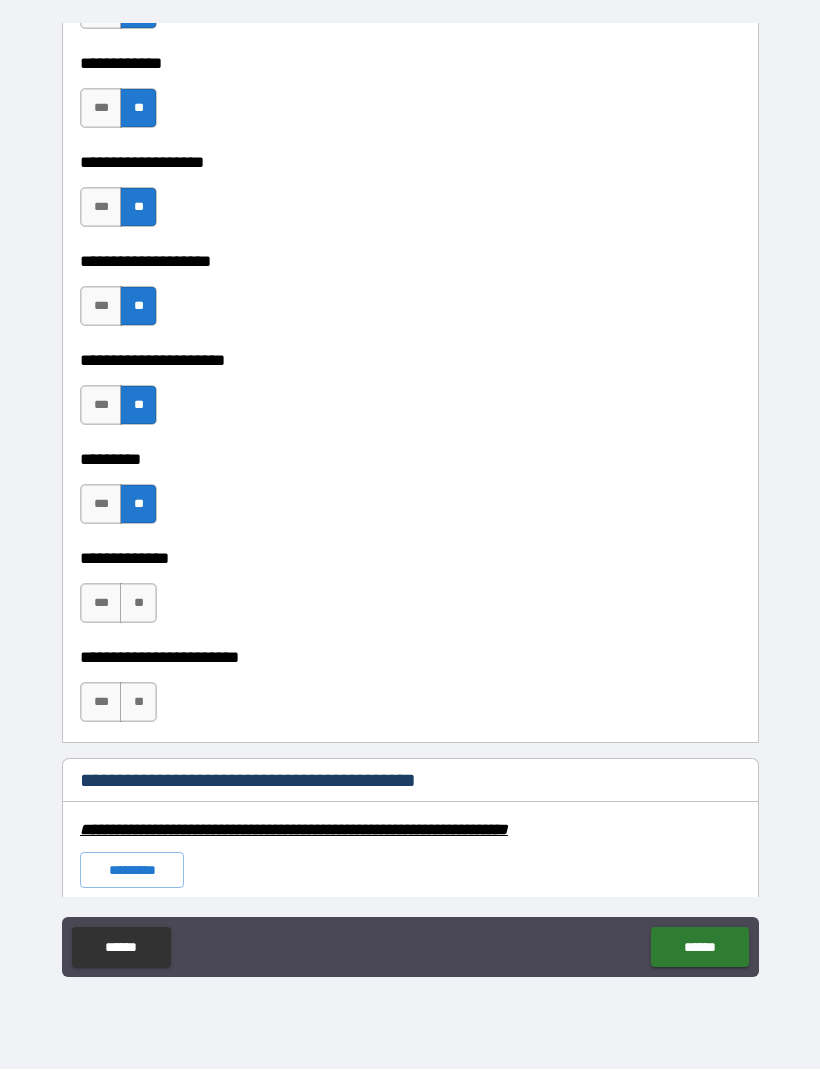 click on "**" at bounding box center (138, 604) 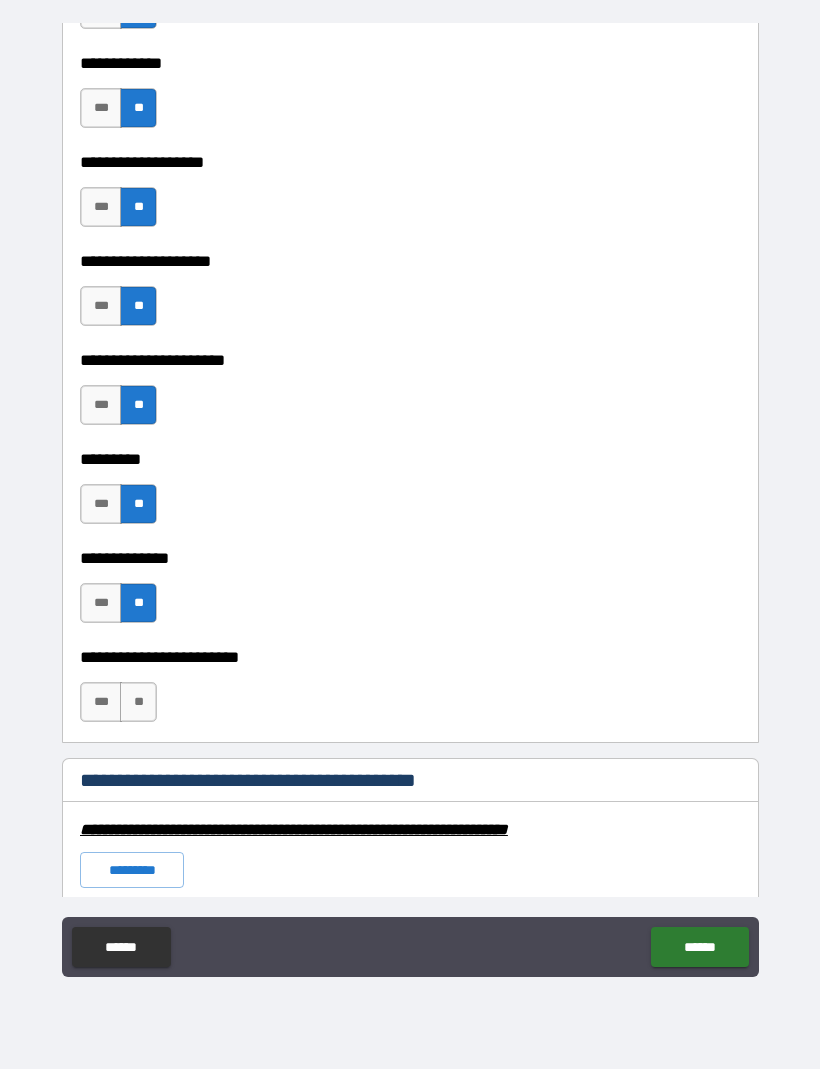 click on "**" at bounding box center (138, 703) 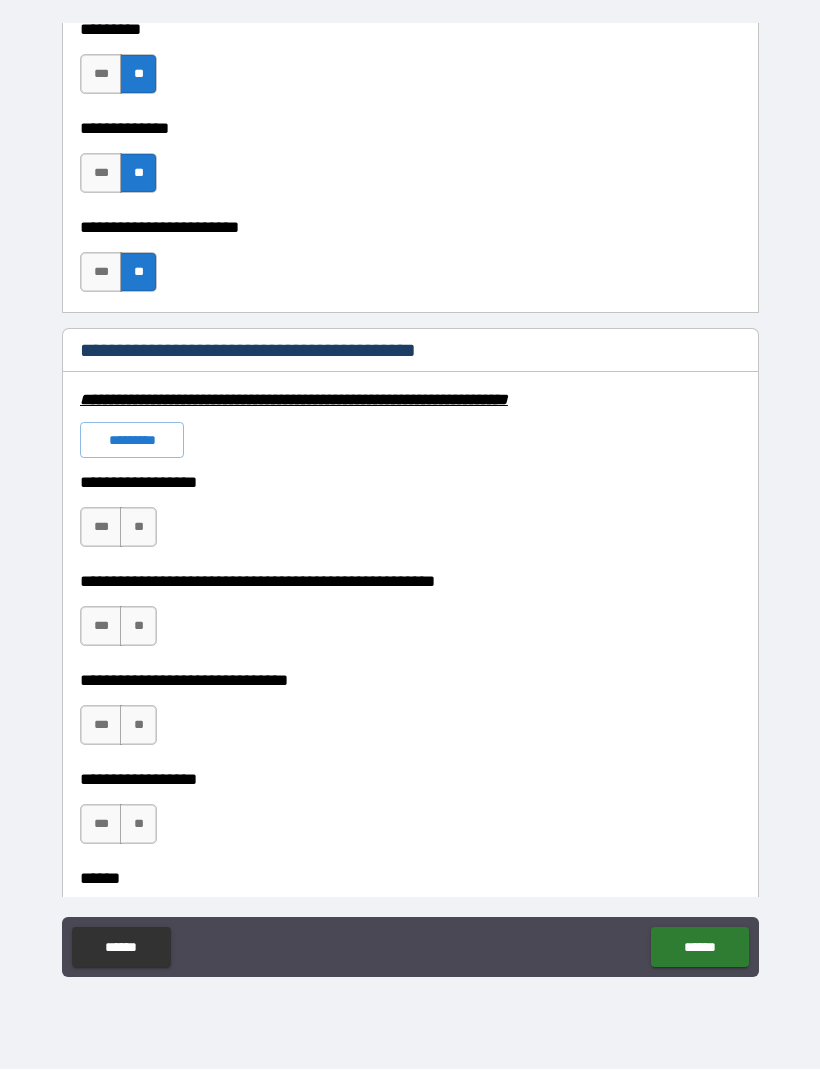 scroll, scrollTop: 5802, scrollLeft: 0, axis: vertical 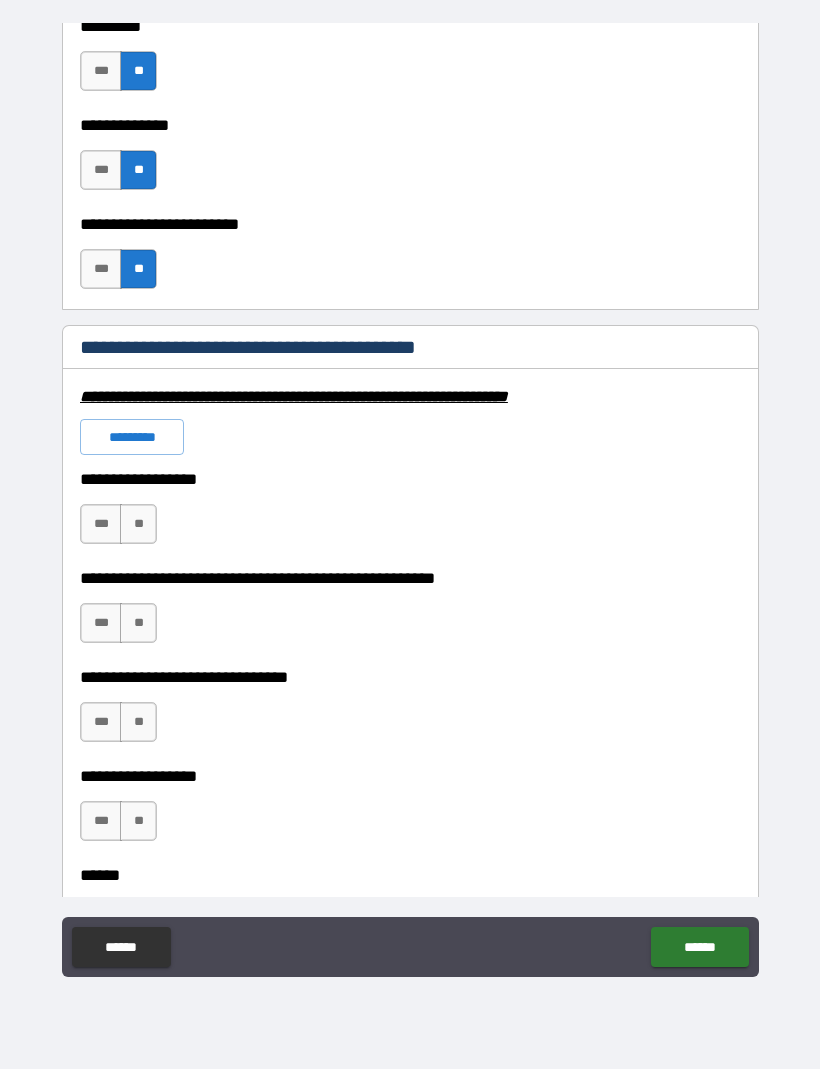 click on "**" at bounding box center [138, 525] 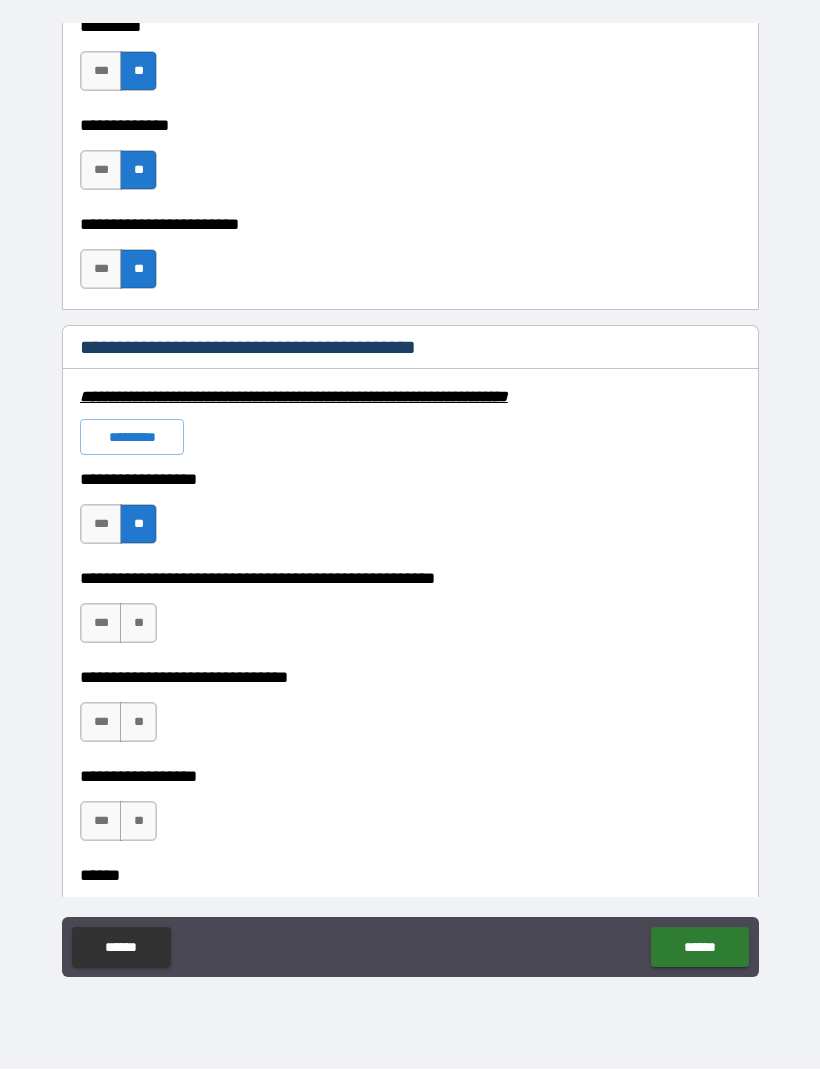 click on "***" at bounding box center [101, 624] 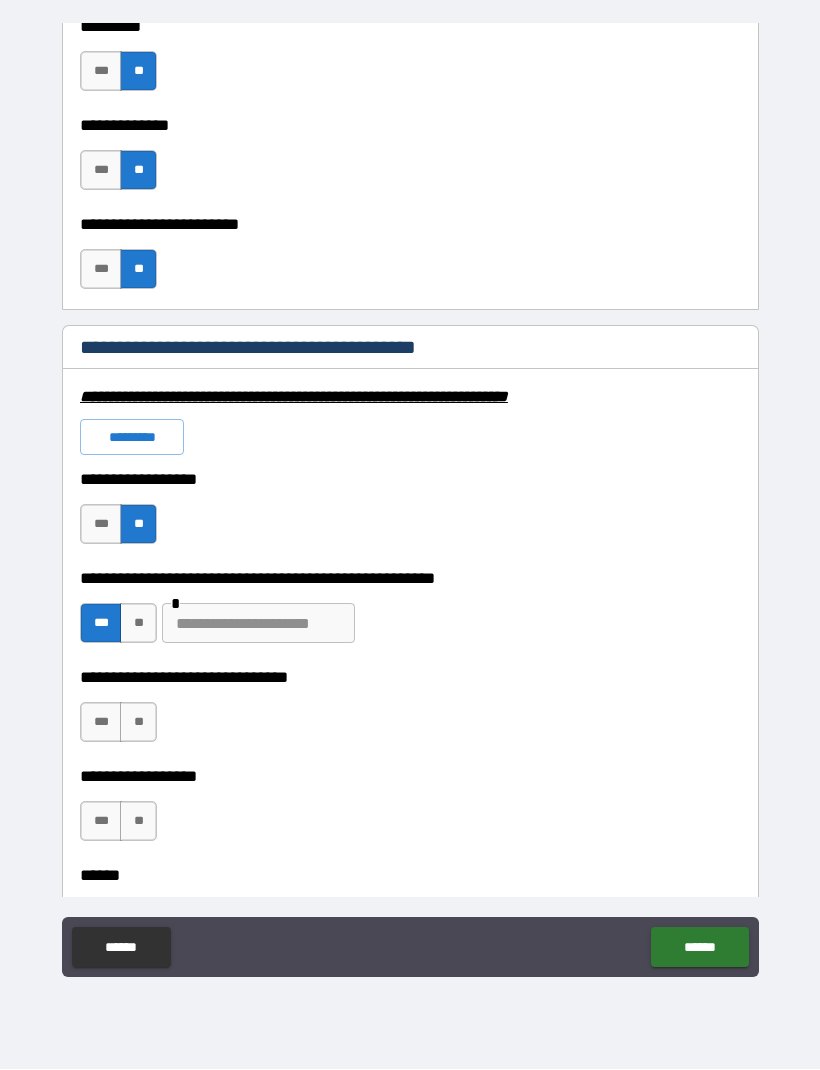 click on "**" at bounding box center (138, 723) 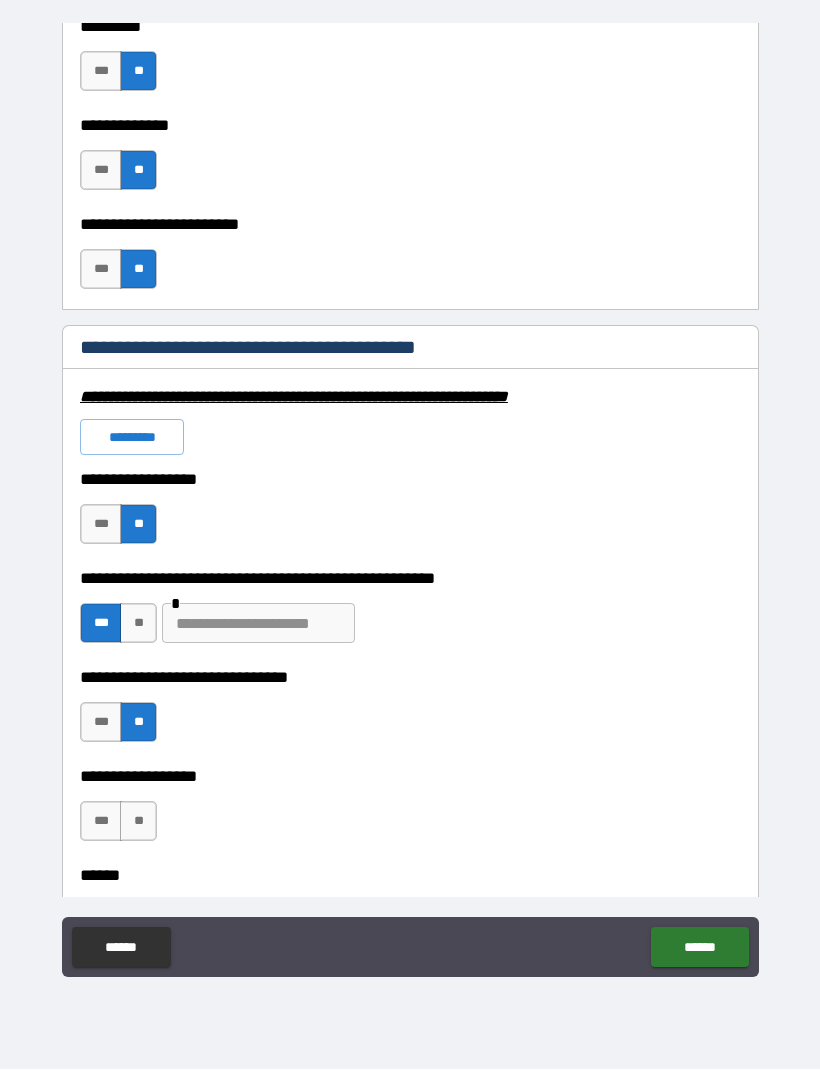 click on "**" at bounding box center (138, 822) 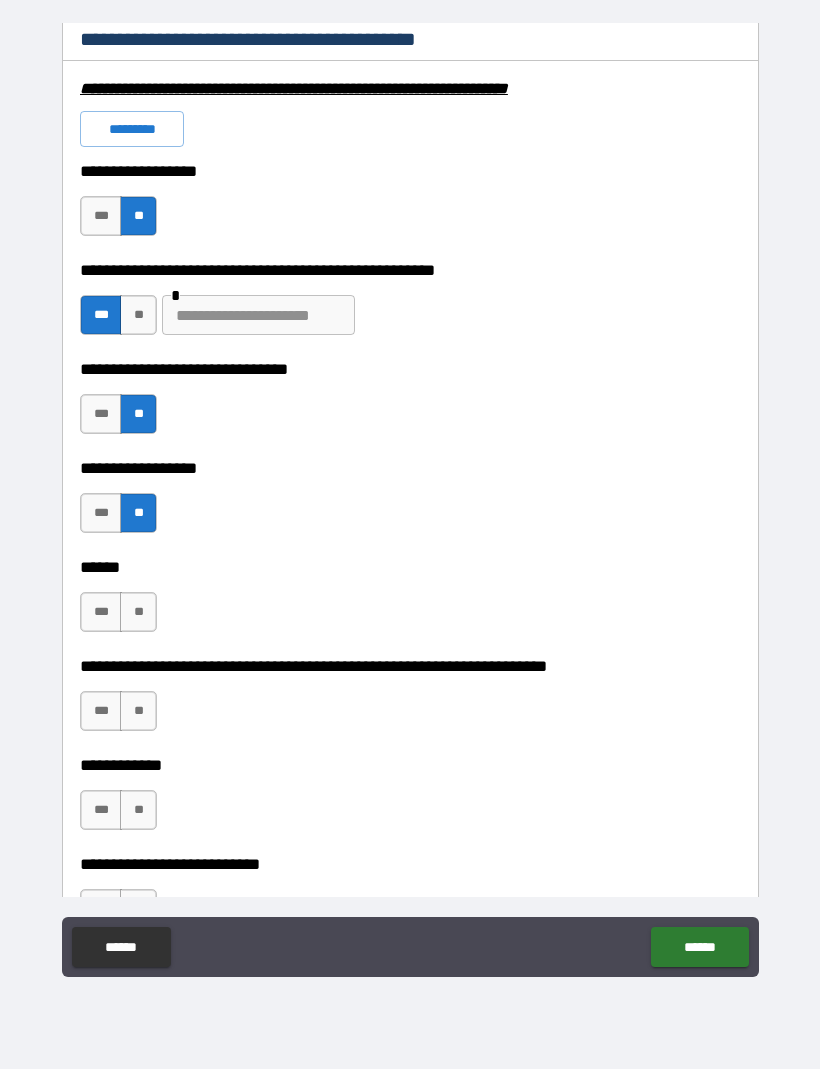 scroll, scrollTop: 6144, scrollLeft: 0, axis: vertical 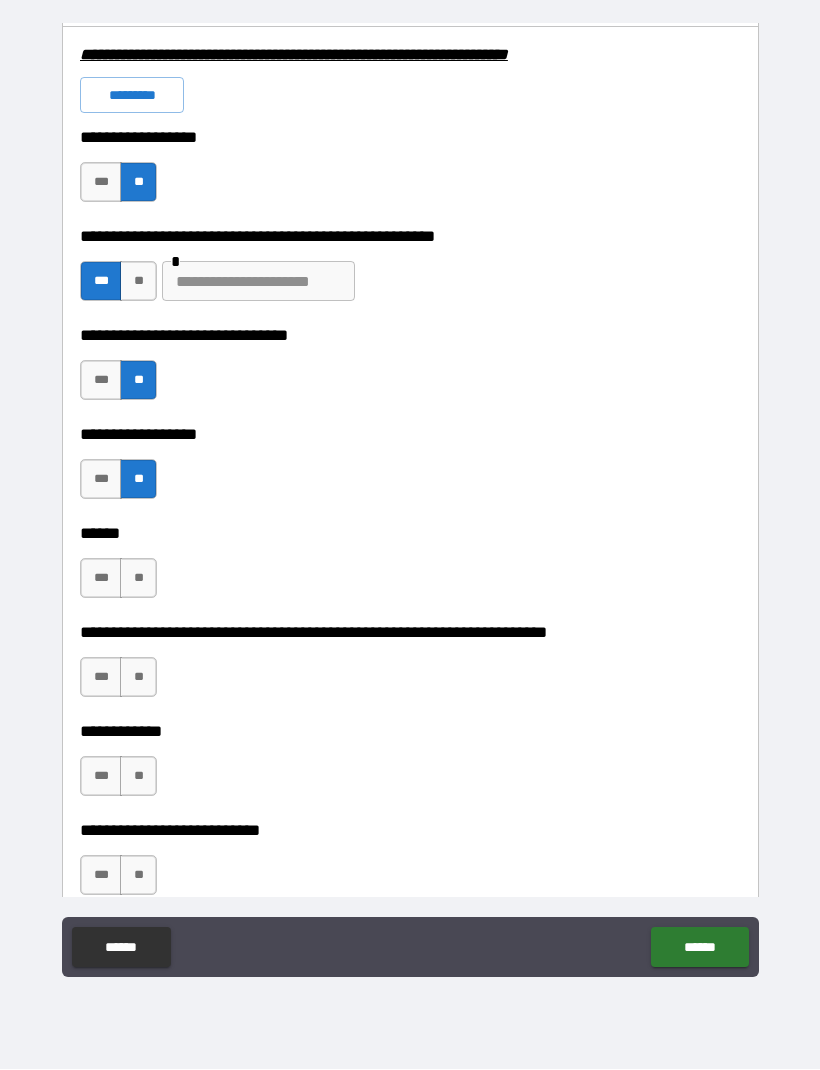 click on "**" at bounding box center [138, 579] 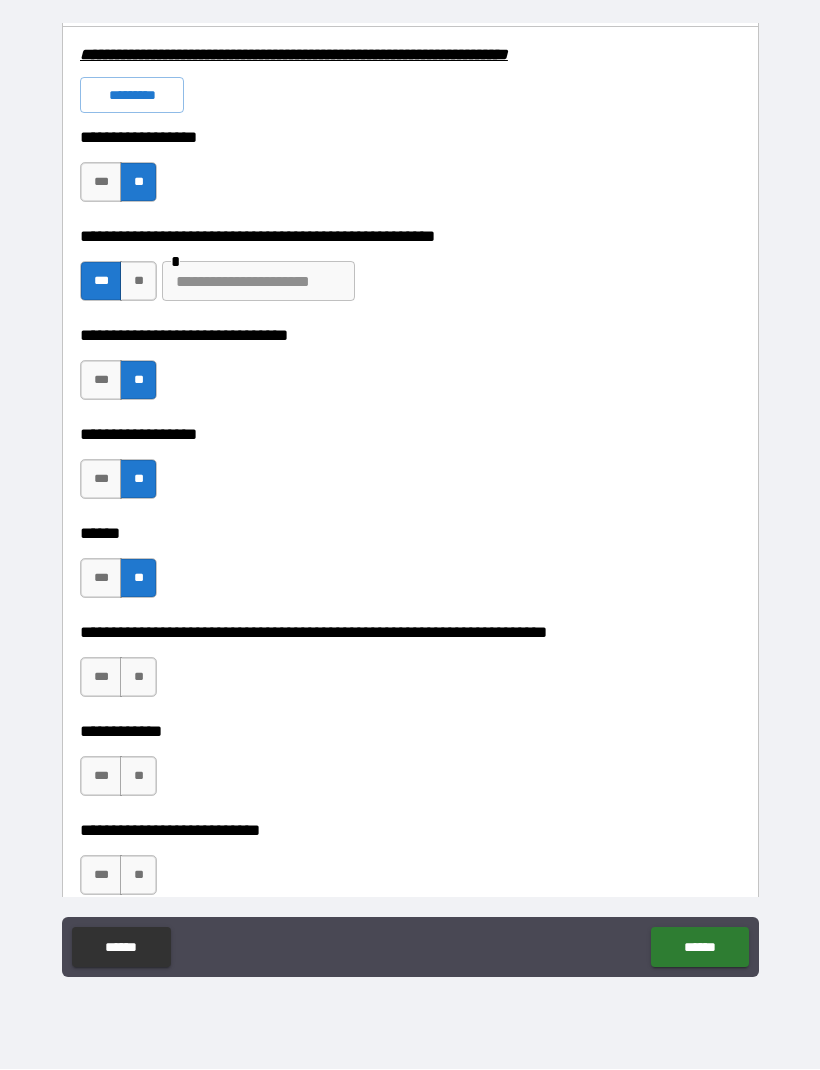 click on "**" at bounding box center [138, 678] 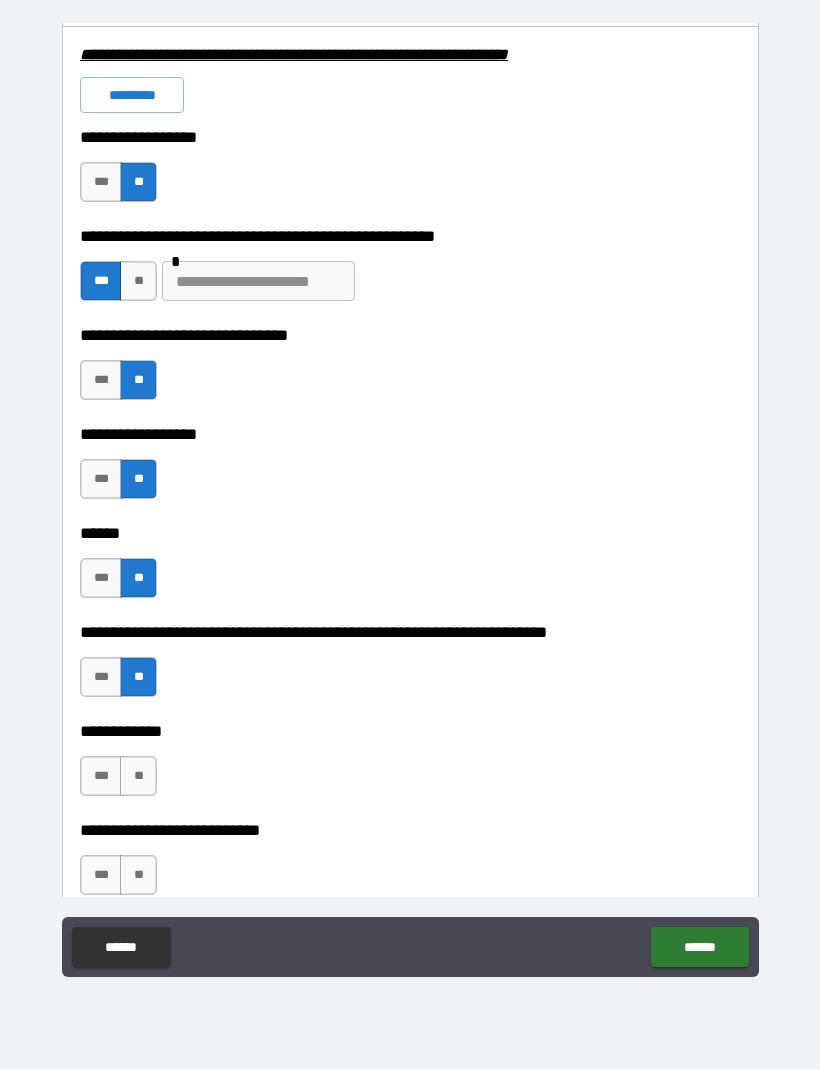 click on "**" at bounding box center (138, 777) 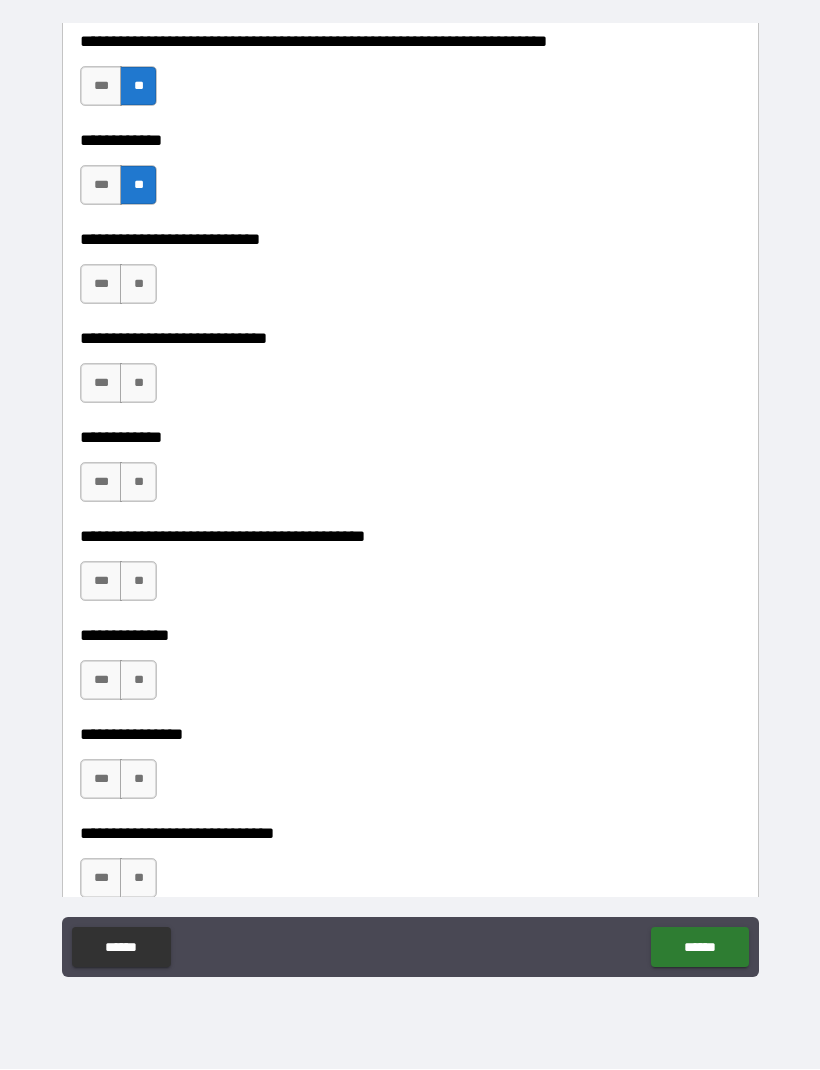 scroll, scrollTop: 6755, scrollLeft: 0, axis: vertical 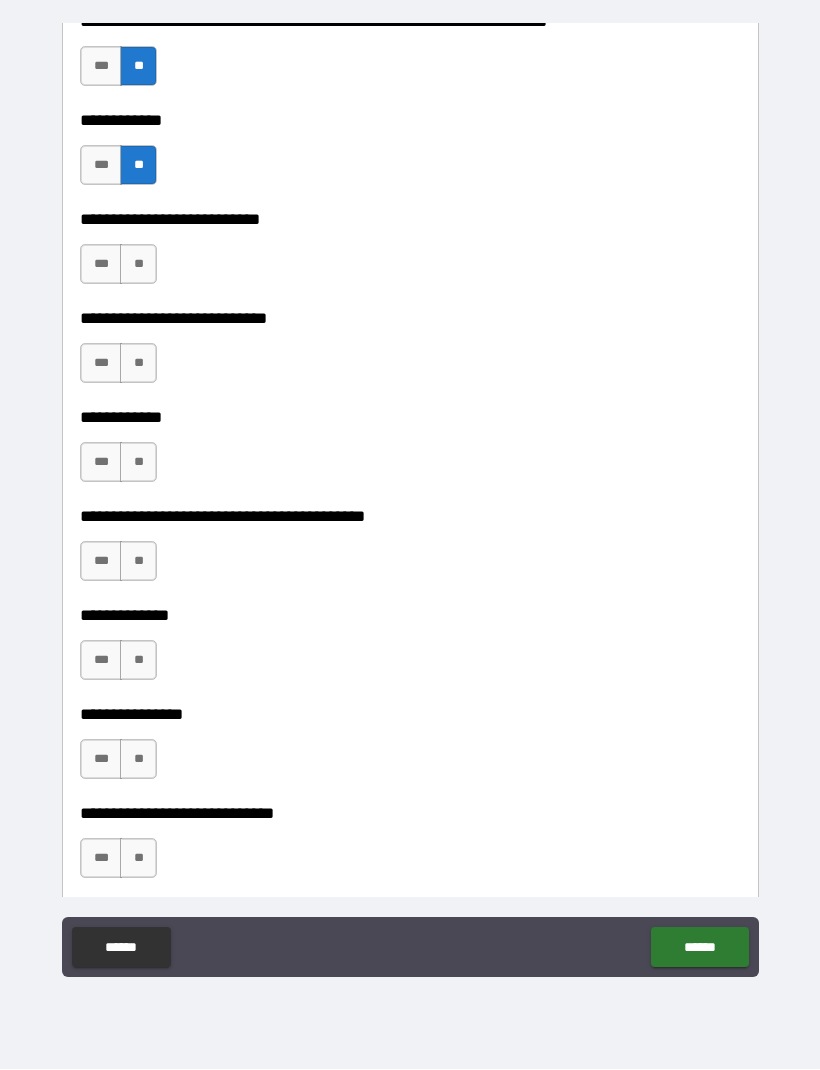 click on "**" at bounding box center (138, 265) 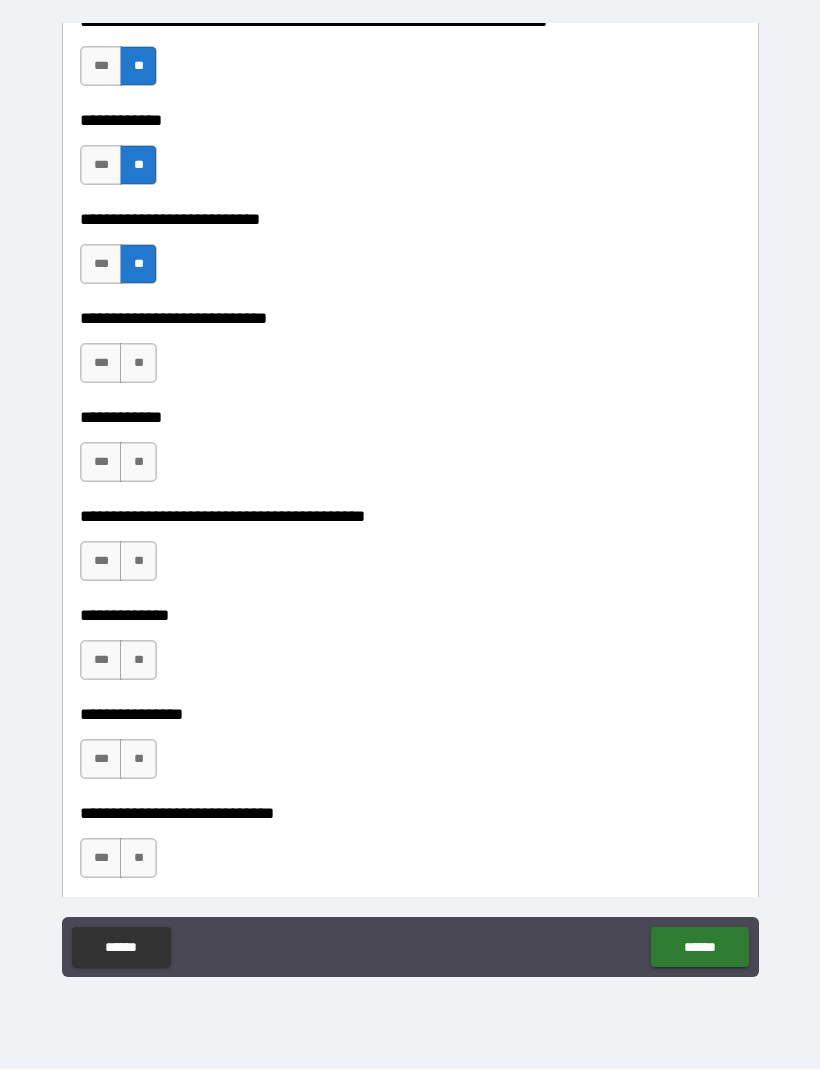 click on "**" at bounding box center (138, 364) 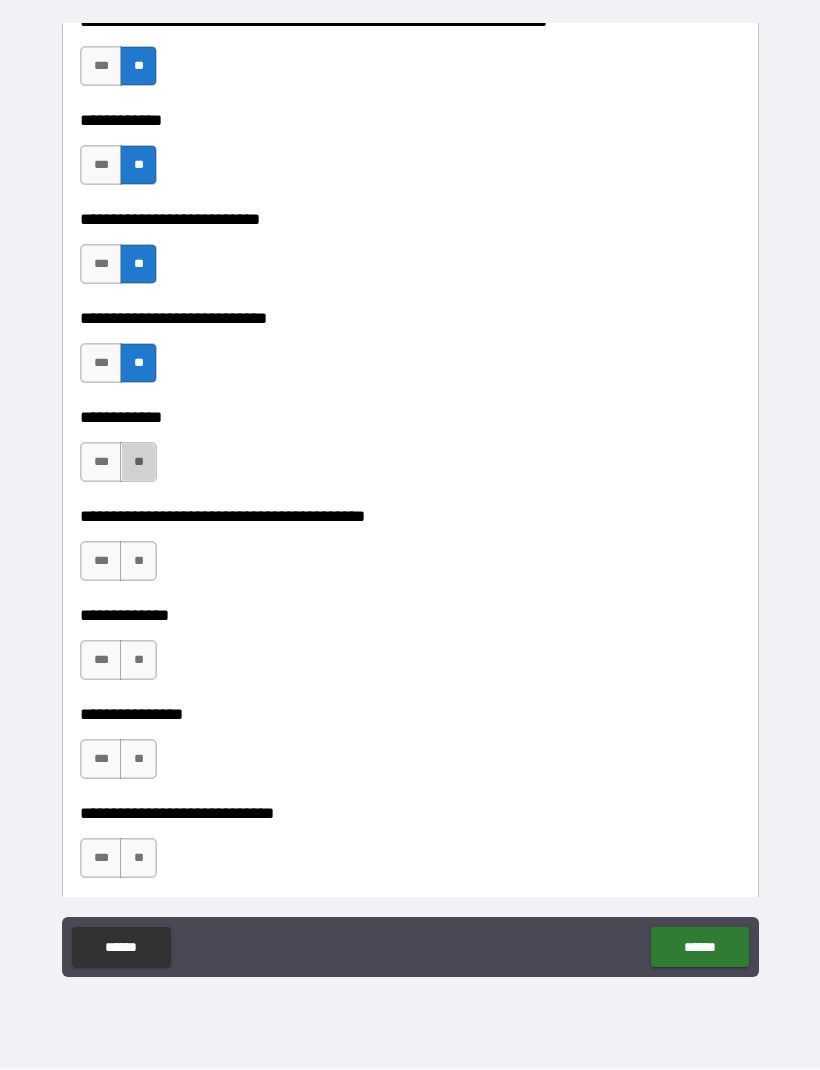 click on "**" at bounding box center (138, 463) 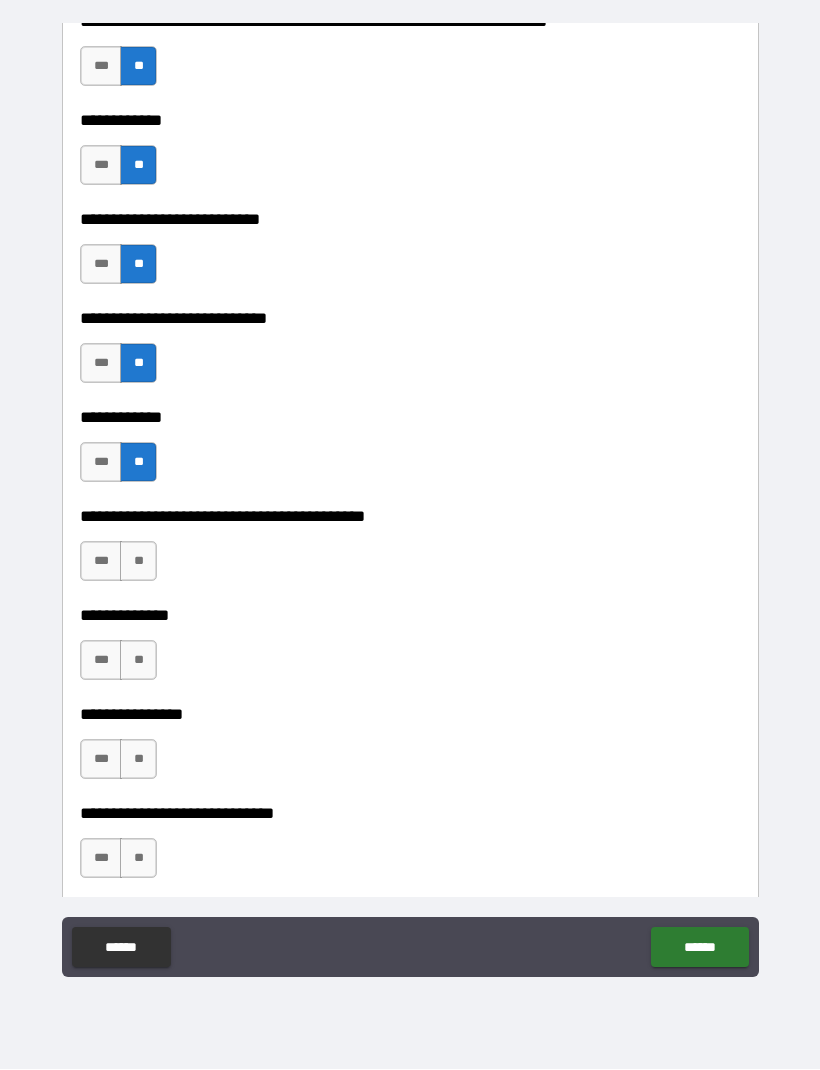 click on "**" at bounding box center (138, 562) 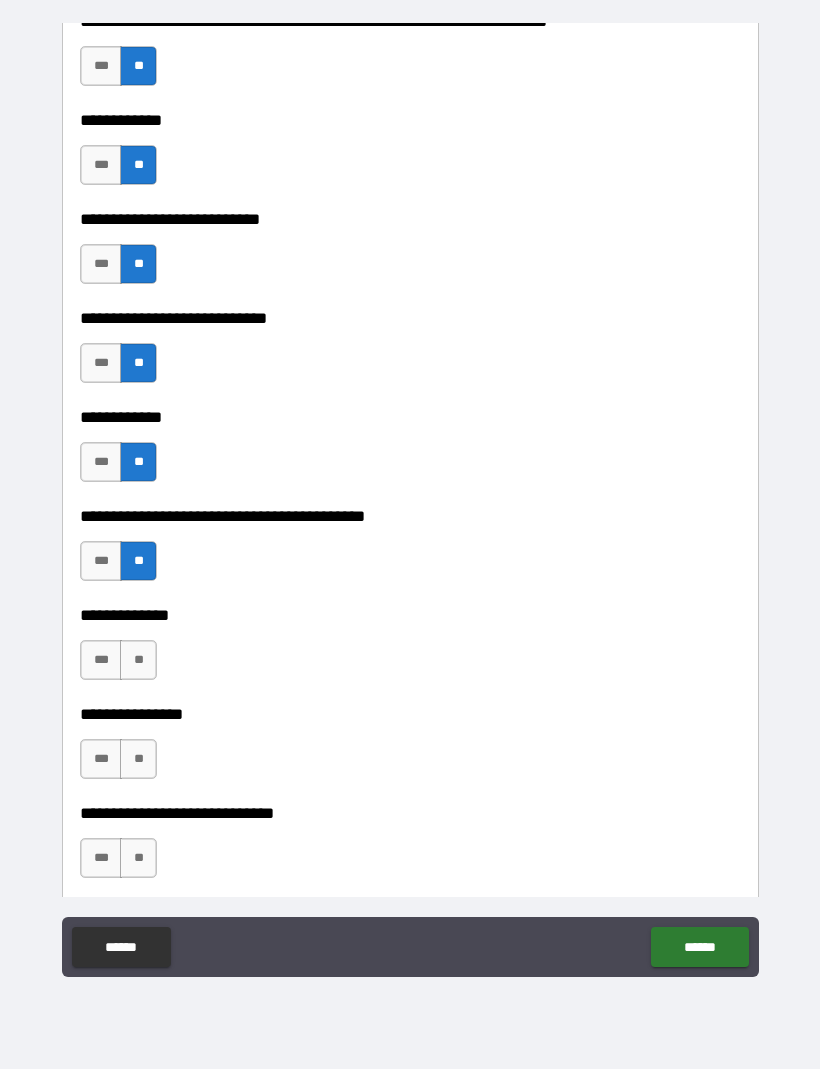 click on "***" at bounding box center (101, 661) 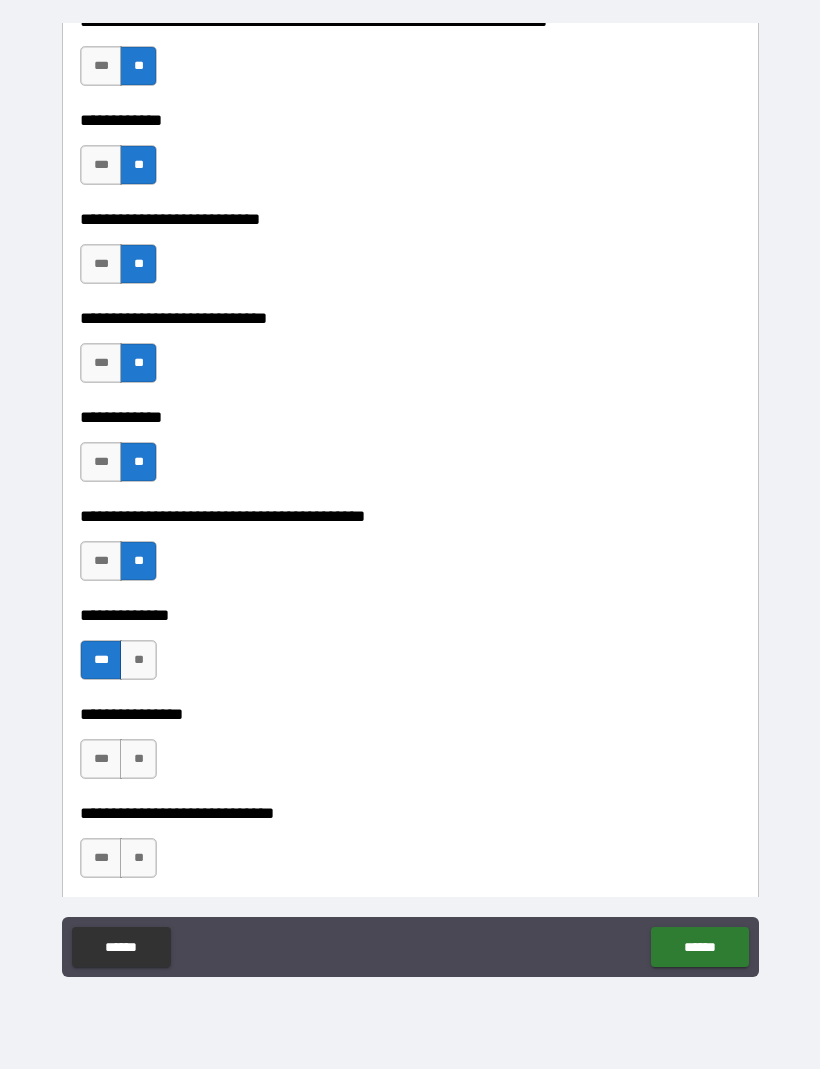 click on "**" at bounding box center (138, 760) 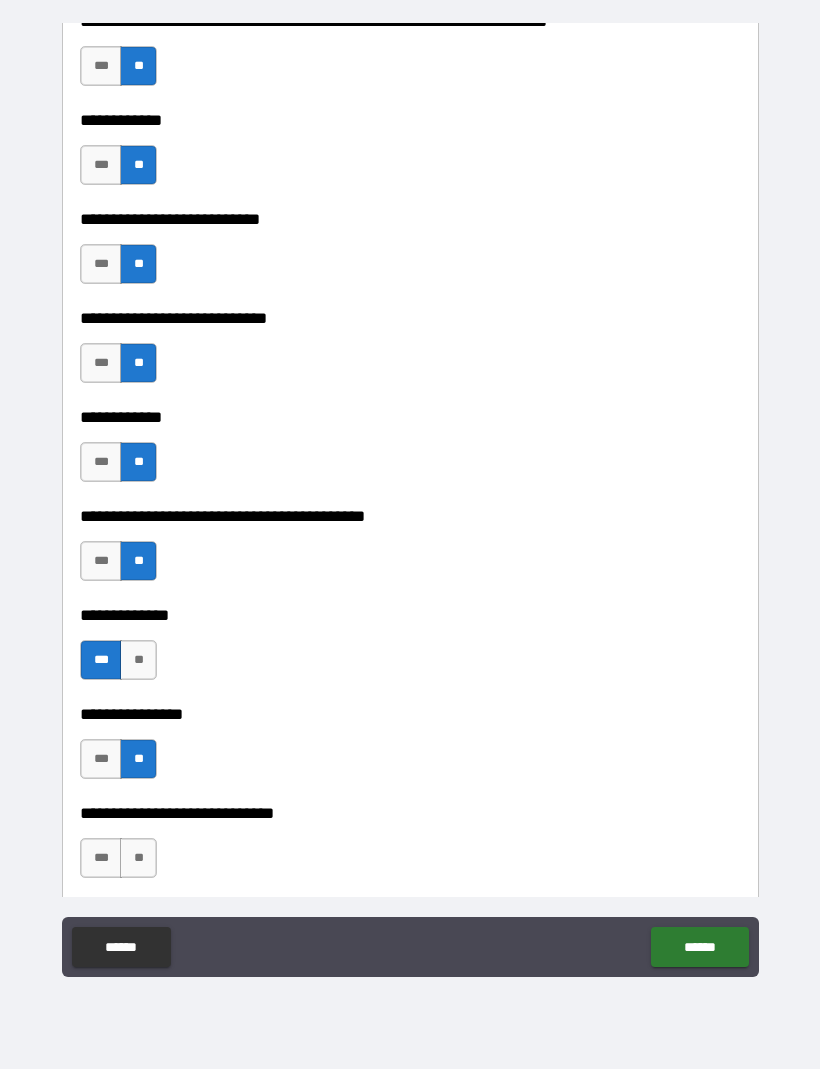 click on "**" at bounding box center (138, 859) 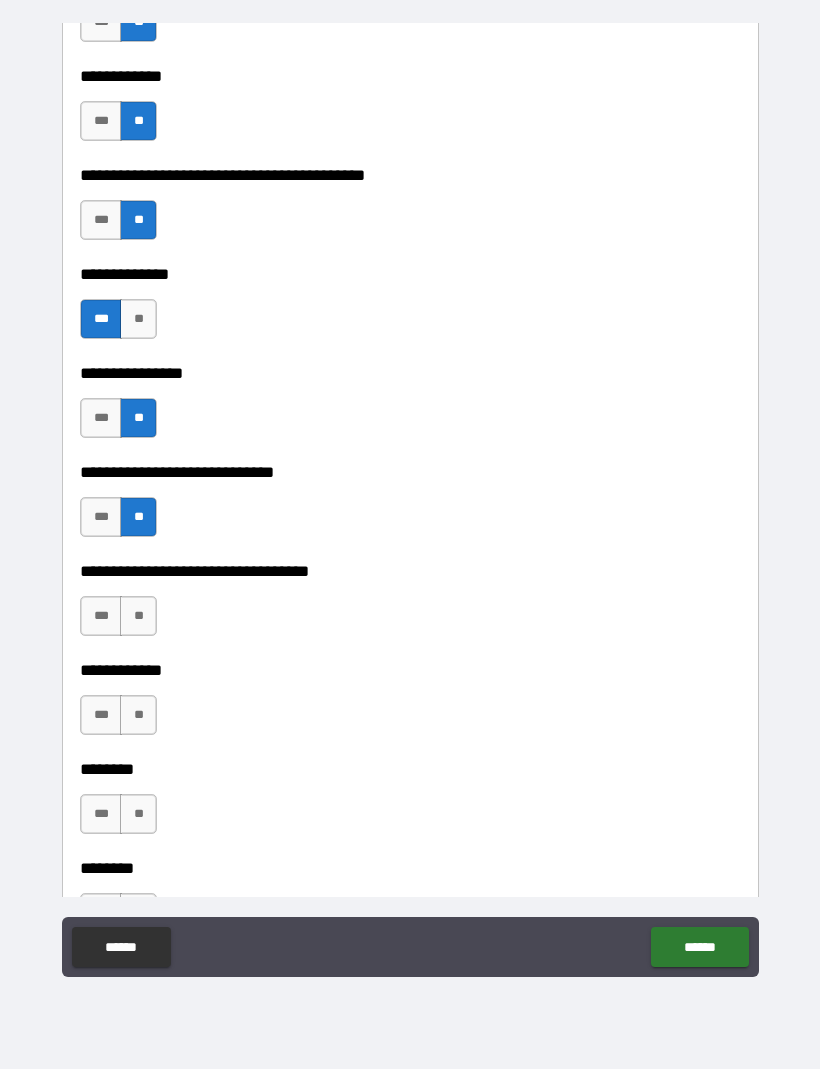scroll, scrollTop: 7104, scrollLeft: 0, axis: vertical 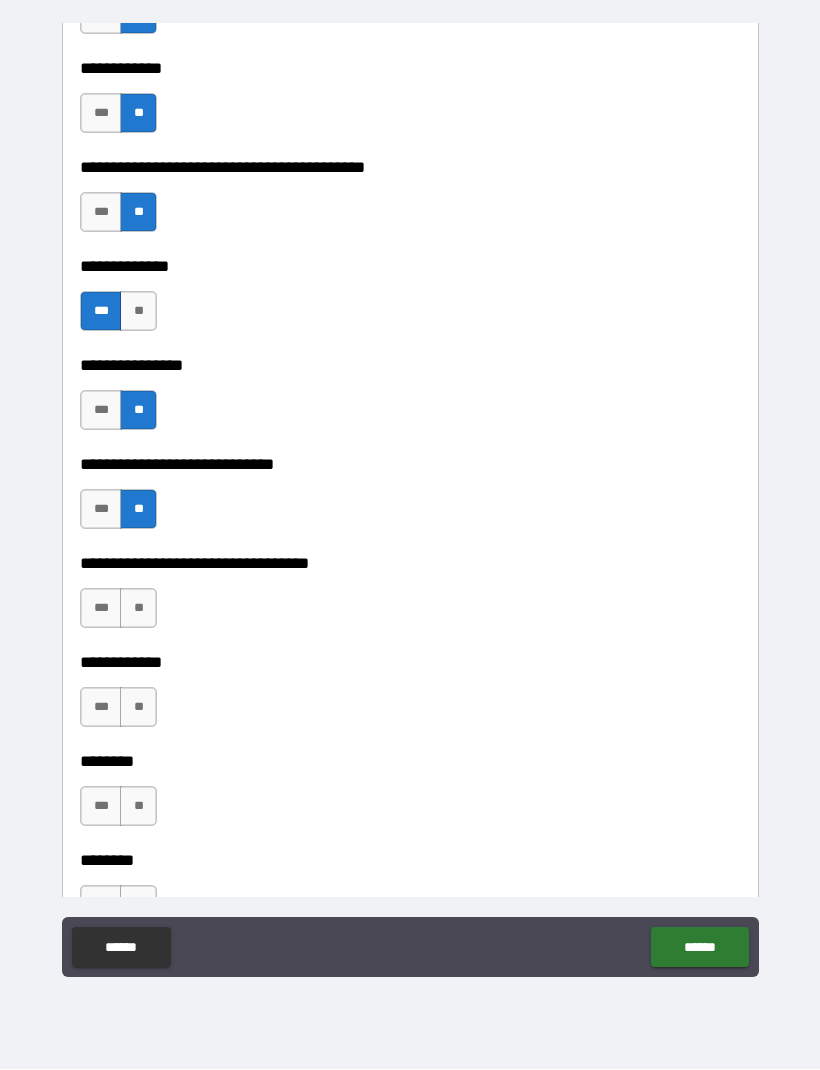 click on "**" at bounding box center [138, 609] 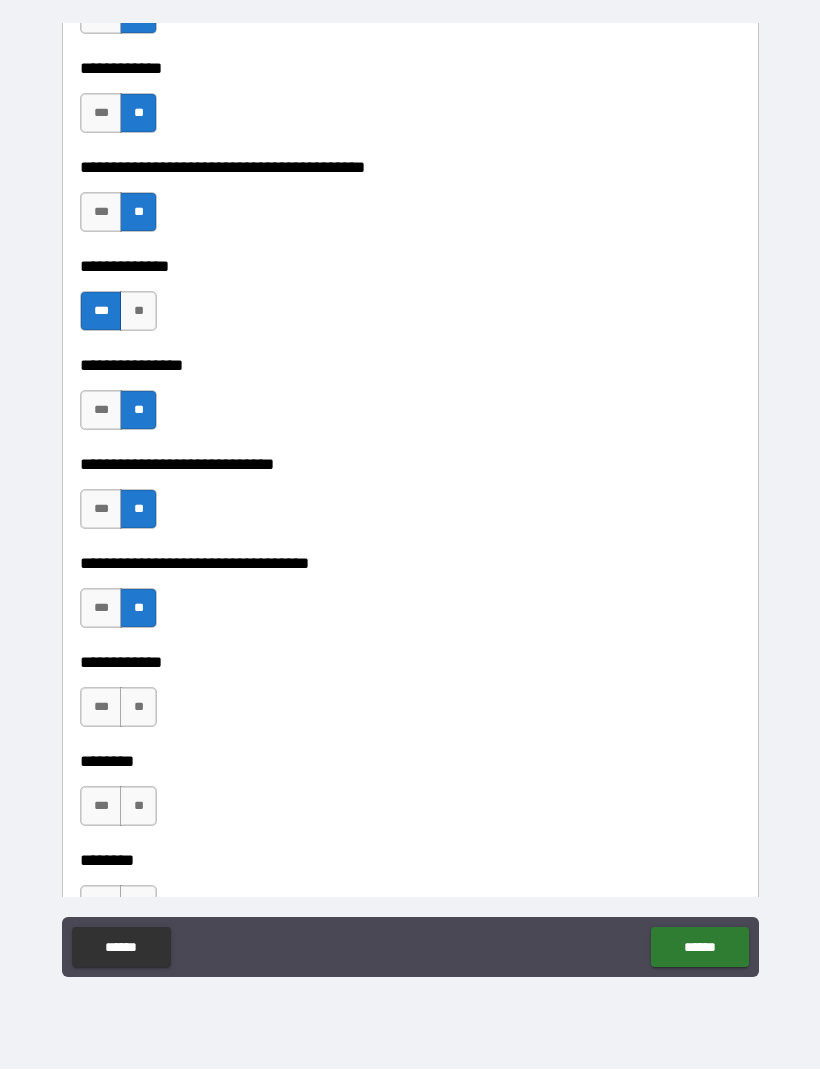 click on "**" at bounding box center [138, 708] 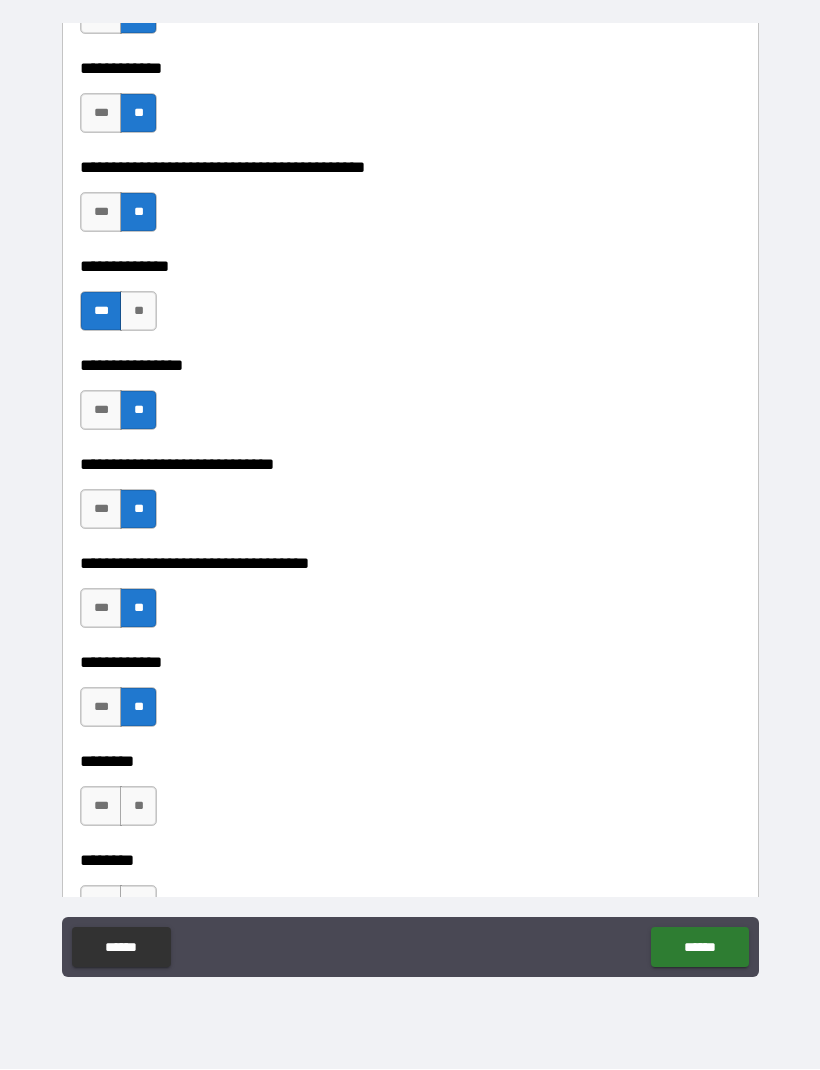 click on "**" at bounding box center [138, 807] 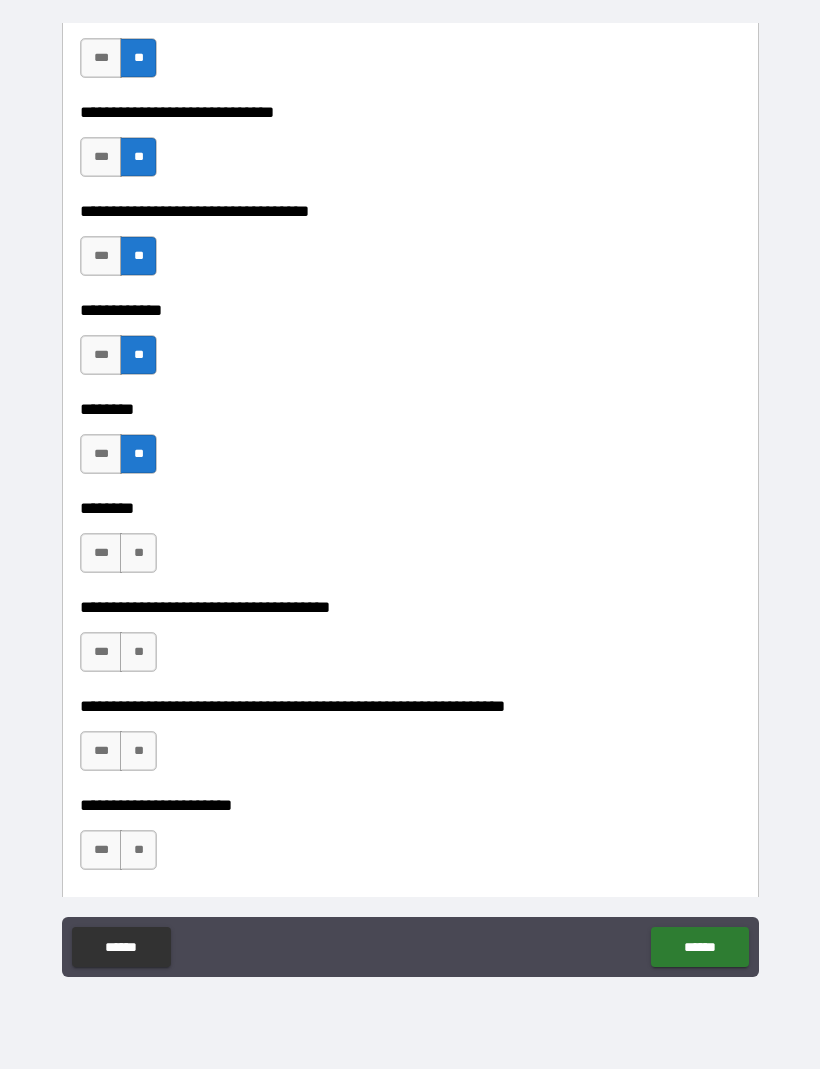 scroll, scrollTop: 7490, scrollLeft: 0, axis: vertical 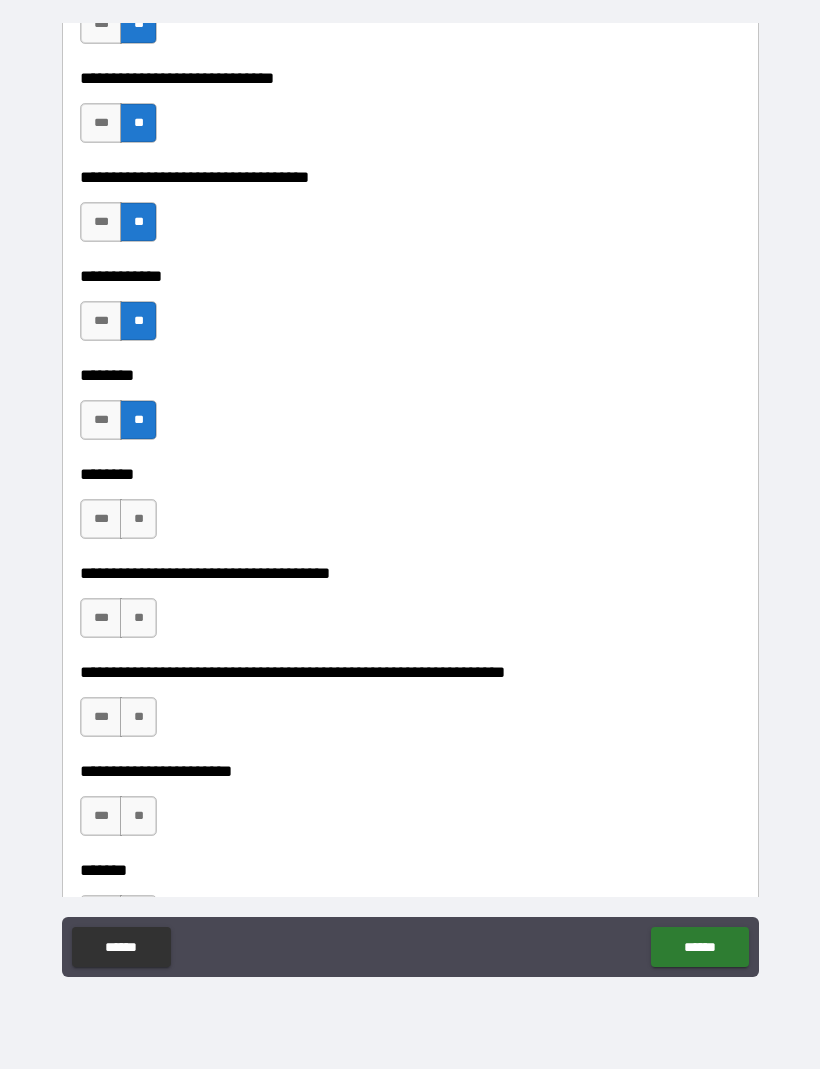 click on "**" at bounding box center (138, 520) 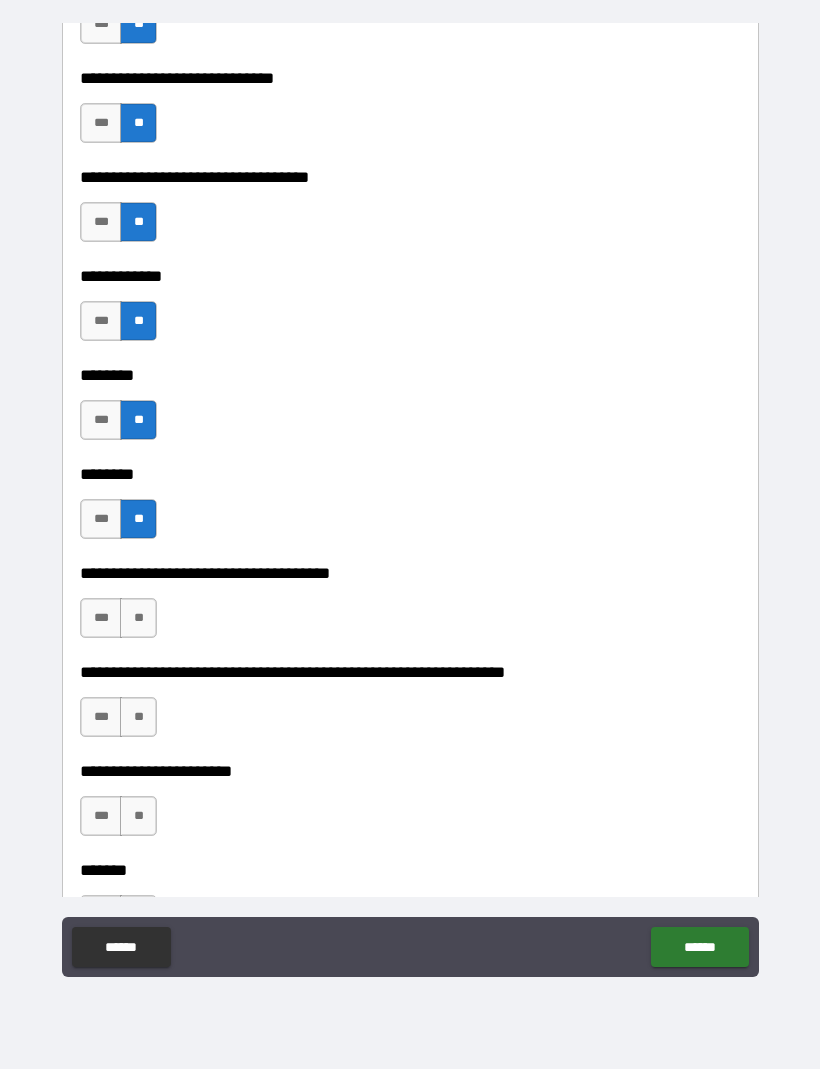 click on "**" at bounding box center [138, 619] 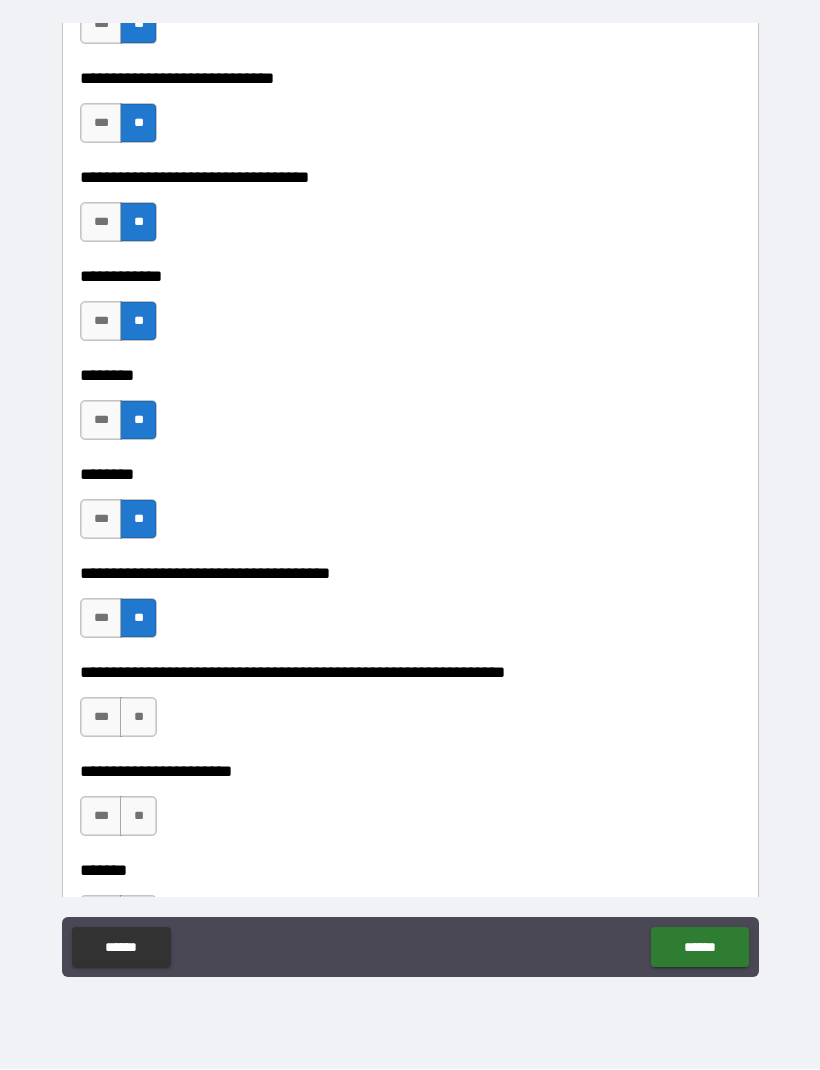 click on "*** **" at bounding box center [121, 723] 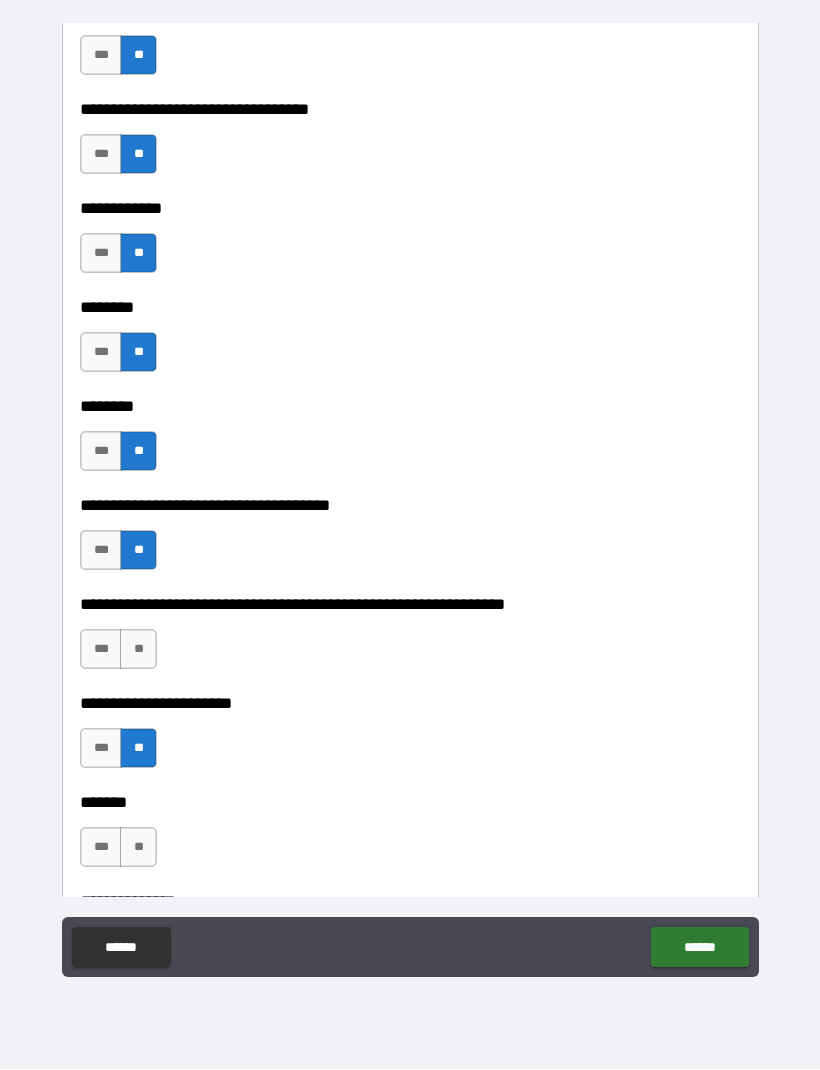 scroll, scrollTop: 7575, scrollLeft: 0, axis: vertical 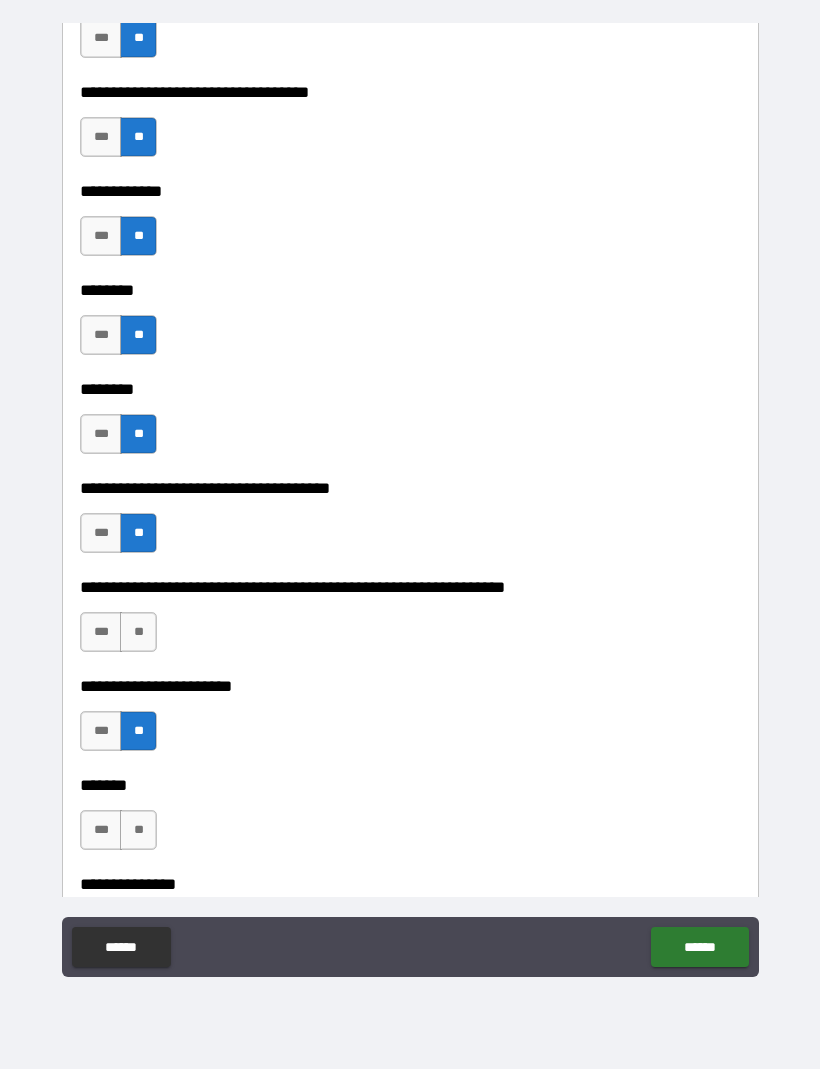 click on "**" at bounding box center [138, 633] 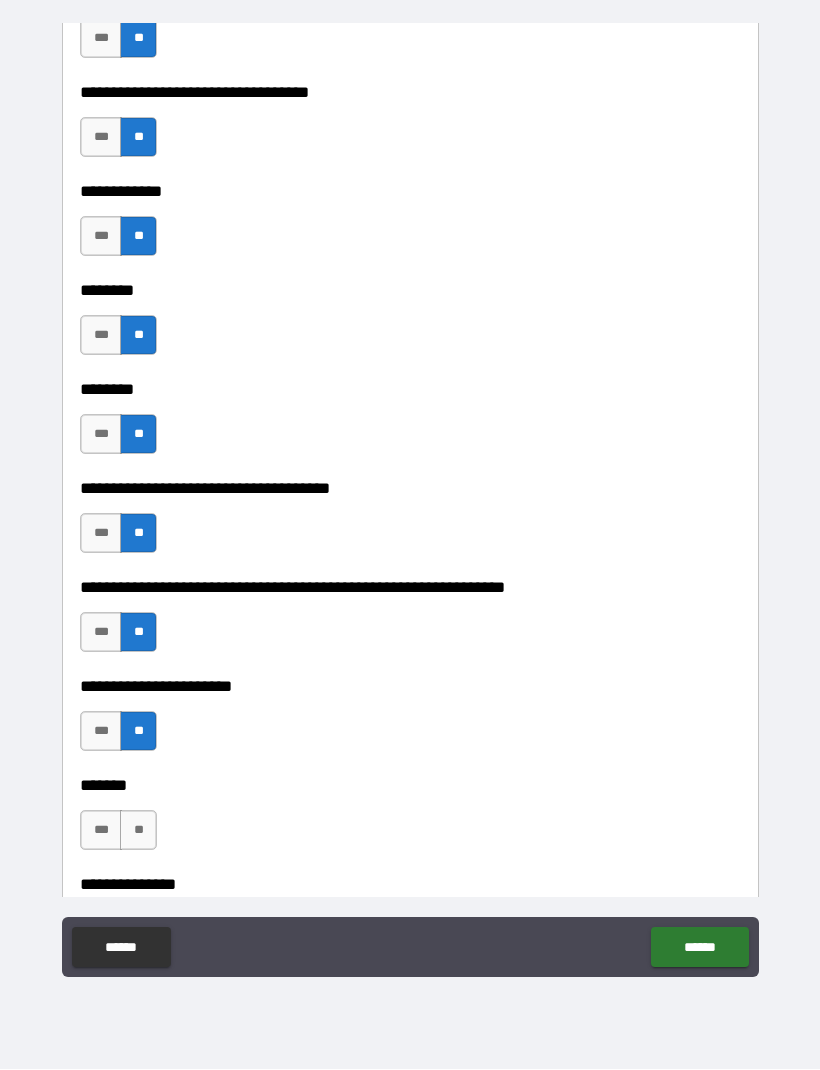 click on "**" at bounding box center [138, 831] 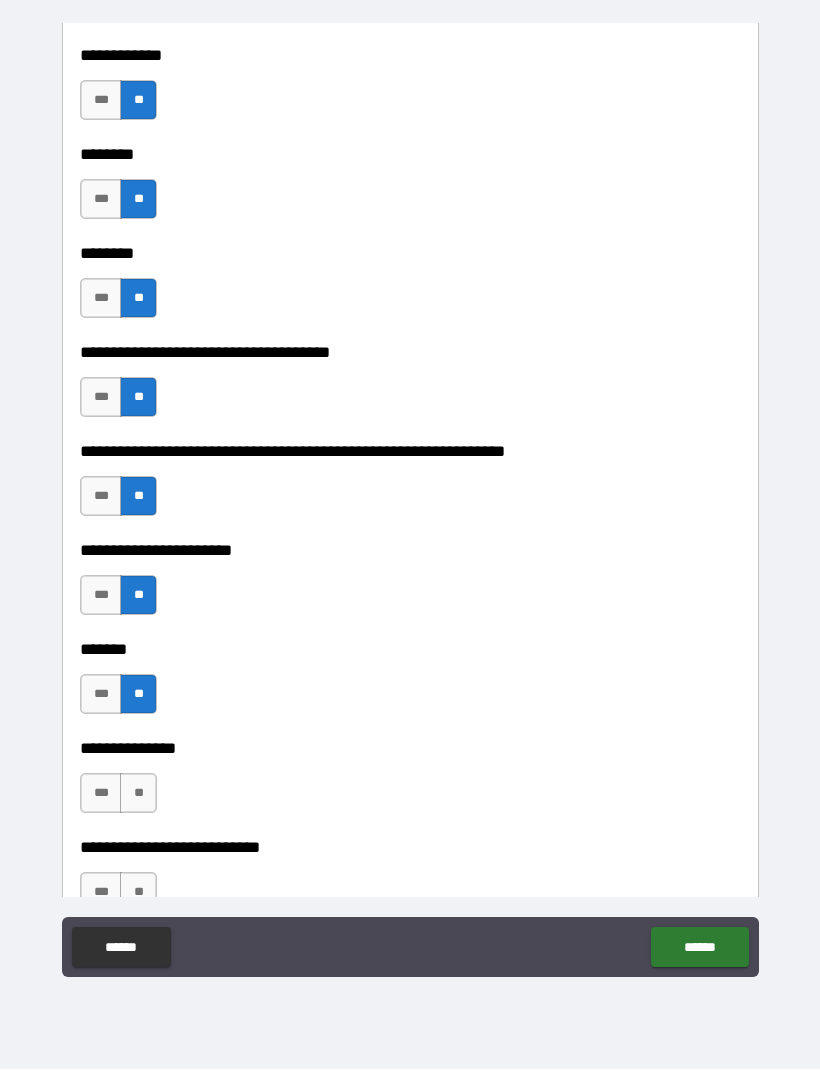 scroll, scrollTop: 7880, scrollLeft: 0, axis: vertical 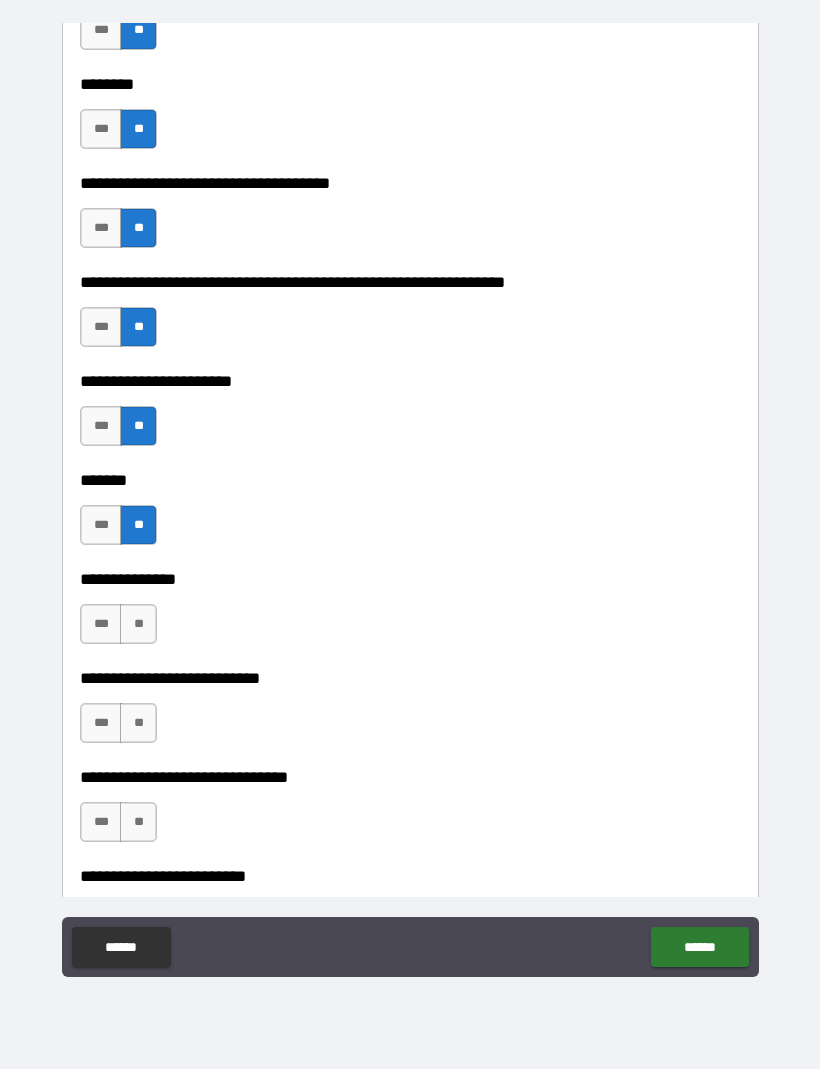 click on "**" at bounding box center (138, 625) 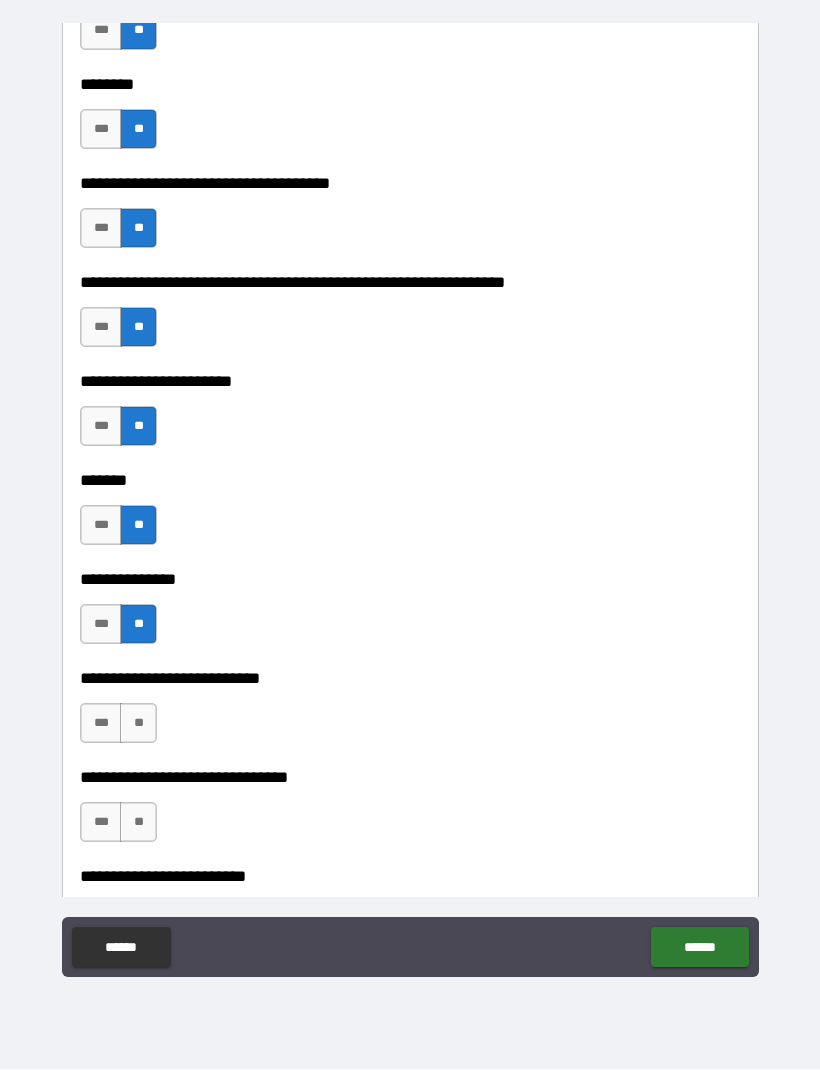 click on "**" at bounding box center [138, 724] 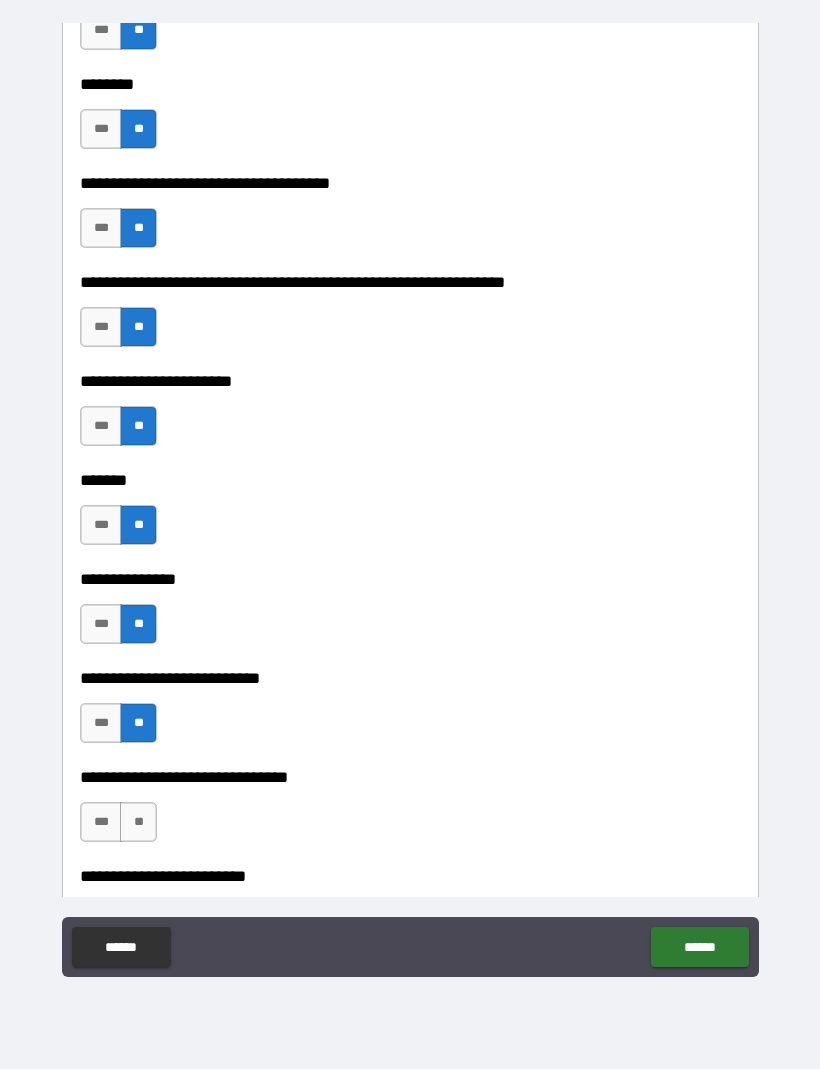 click on "**" at bounding box center [138, 823] 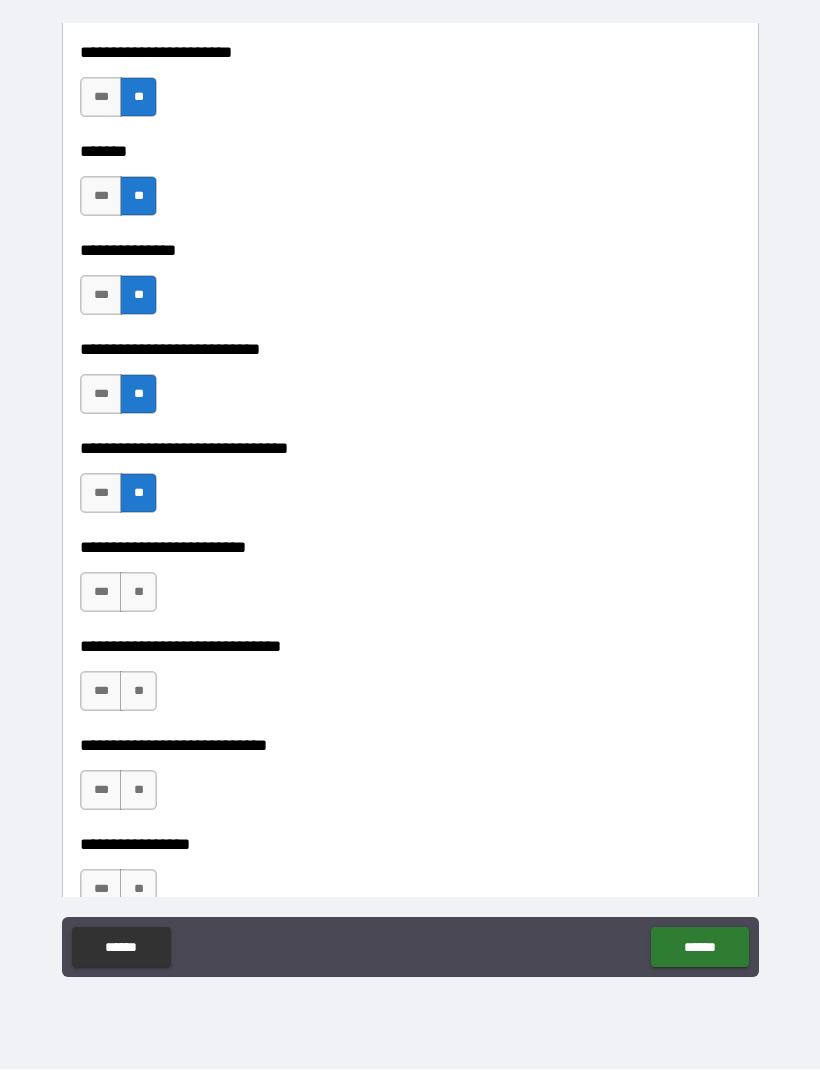scroll, scrollTop: 8213, scrollLeft: 0, axis: vertical 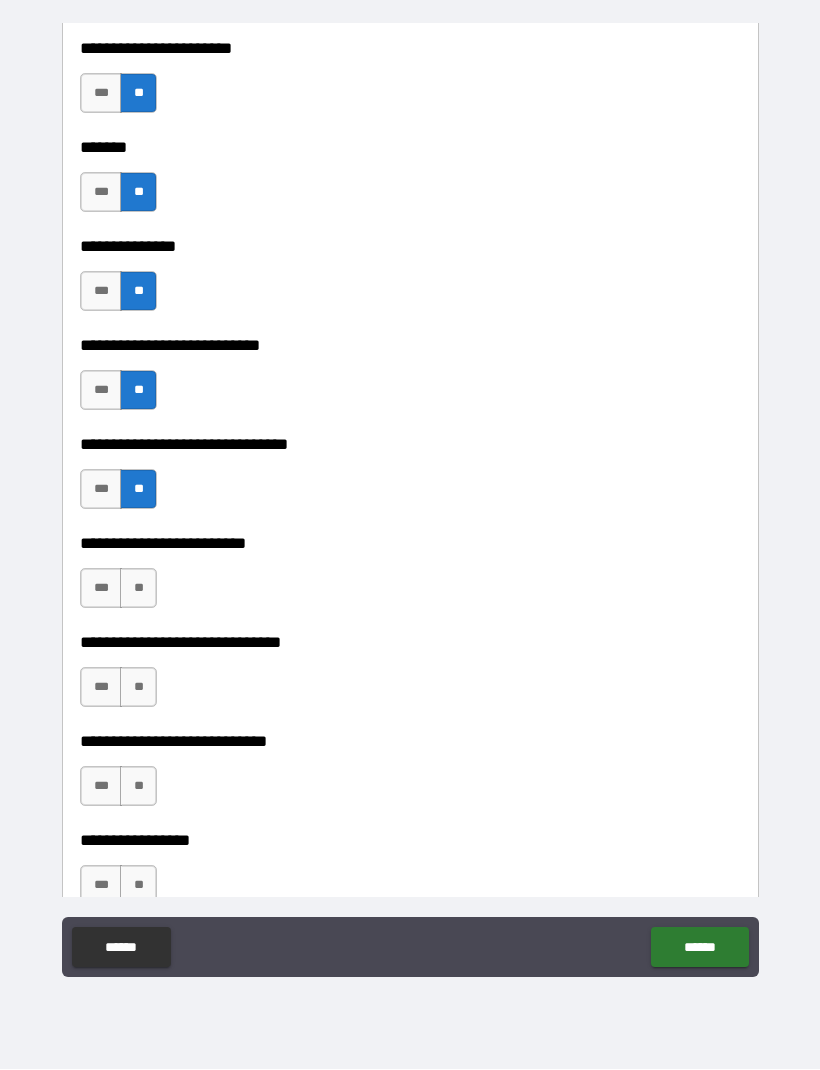 click on "**" at bounding box center (138, 589) 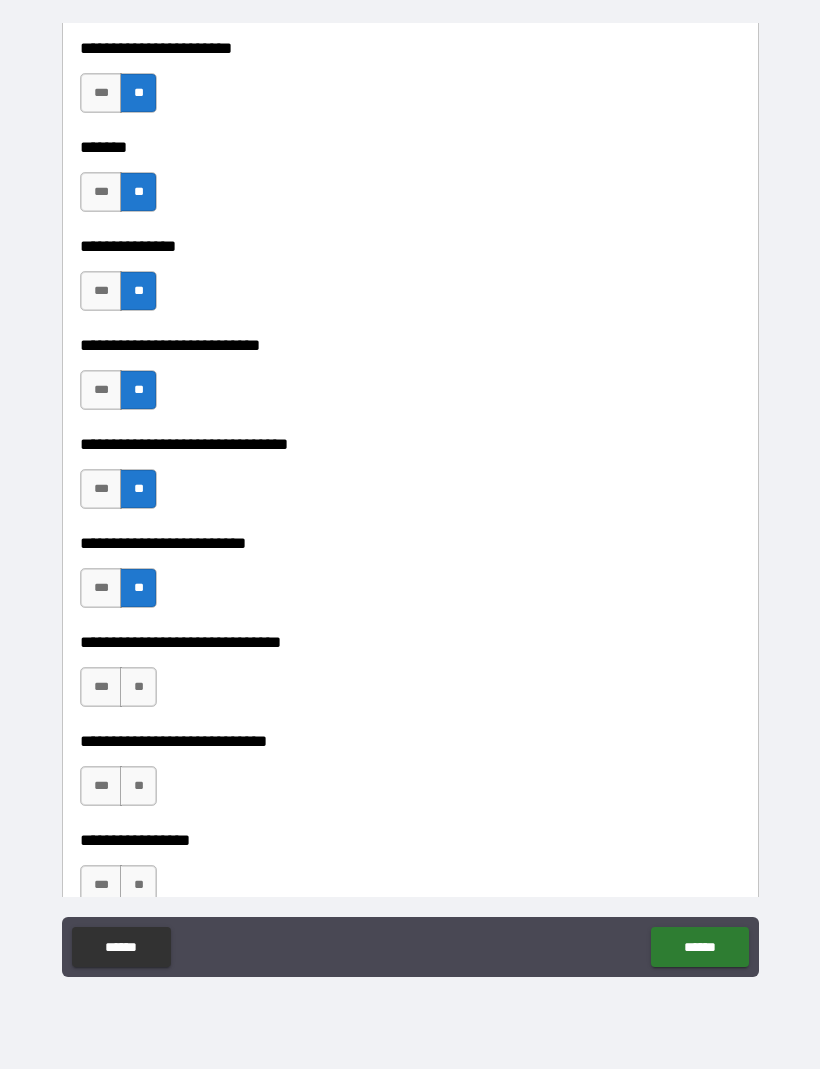click on "**" at bounding box center (138, 688) 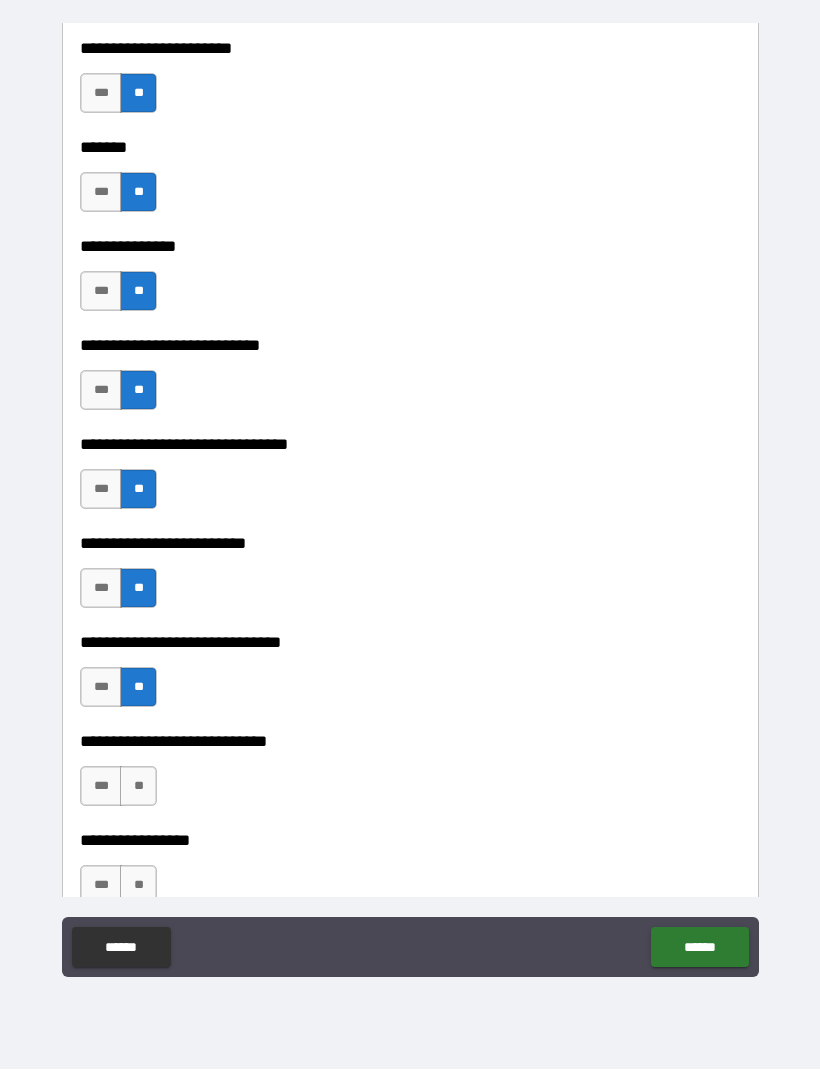 click on "**" at bounding box center [138, 787] 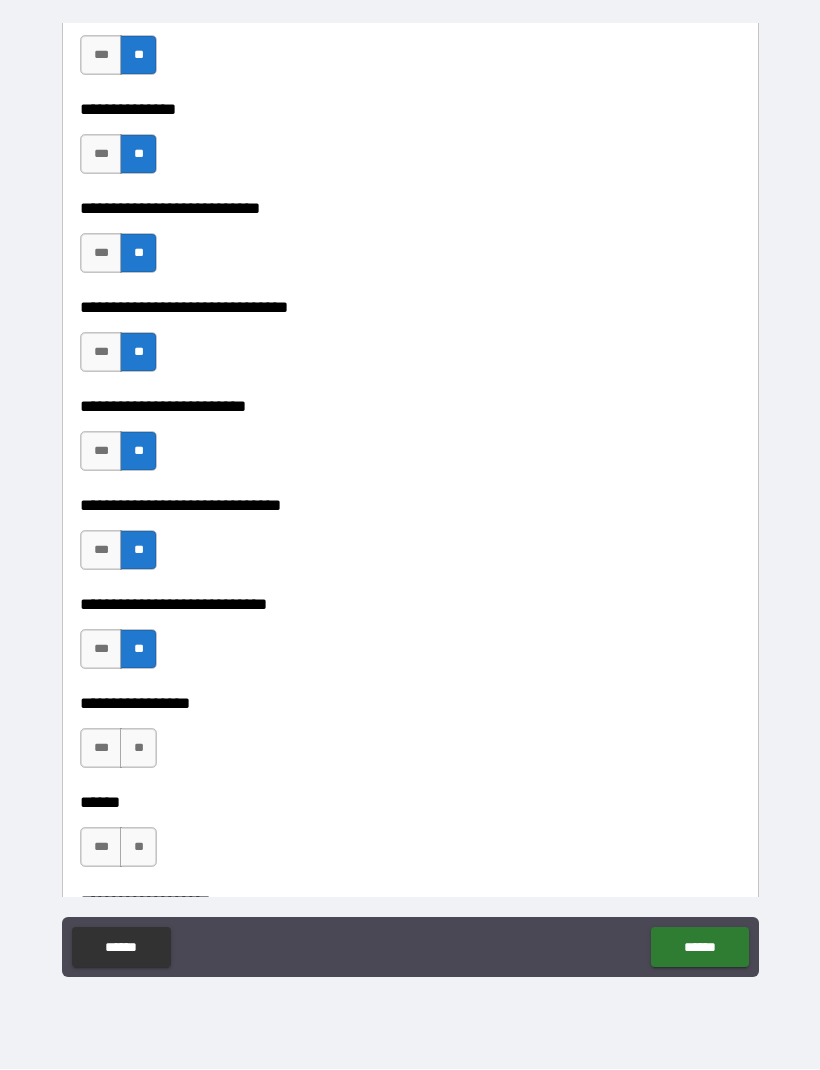 scroll, scrollTop: 8532, scrollLeft: 0, axis: vertical 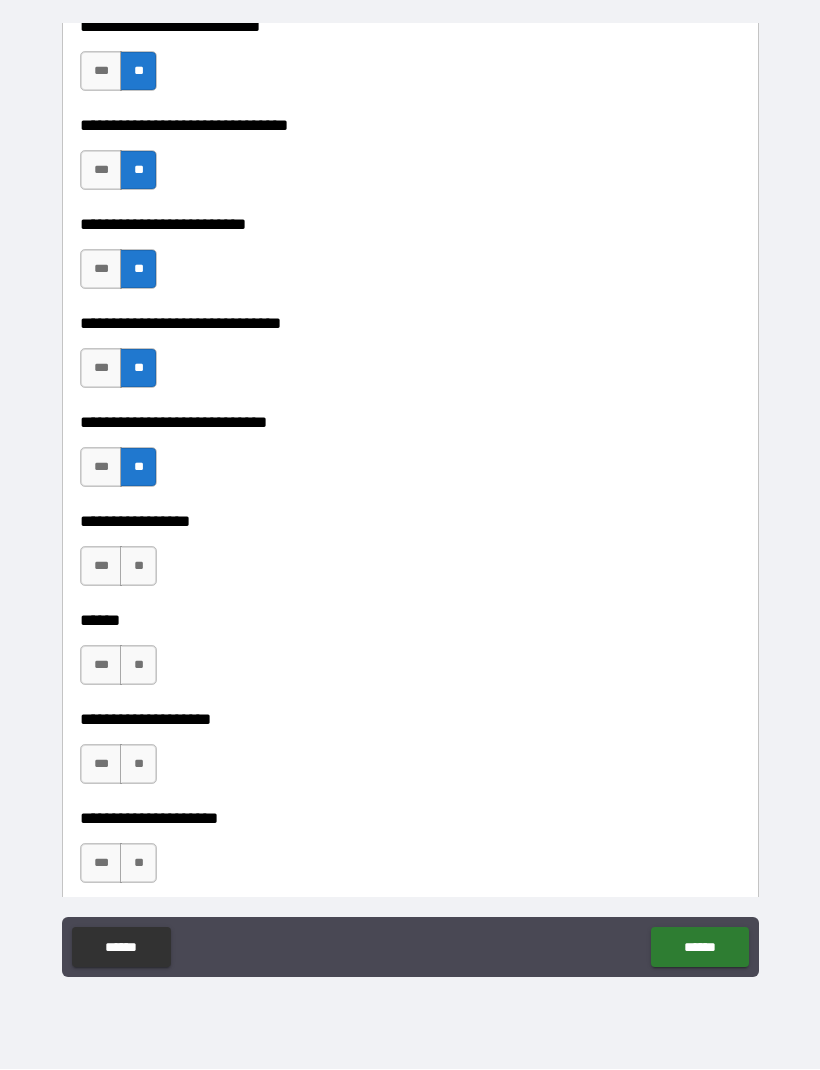 click on "**" at bounding box center (138, 567) 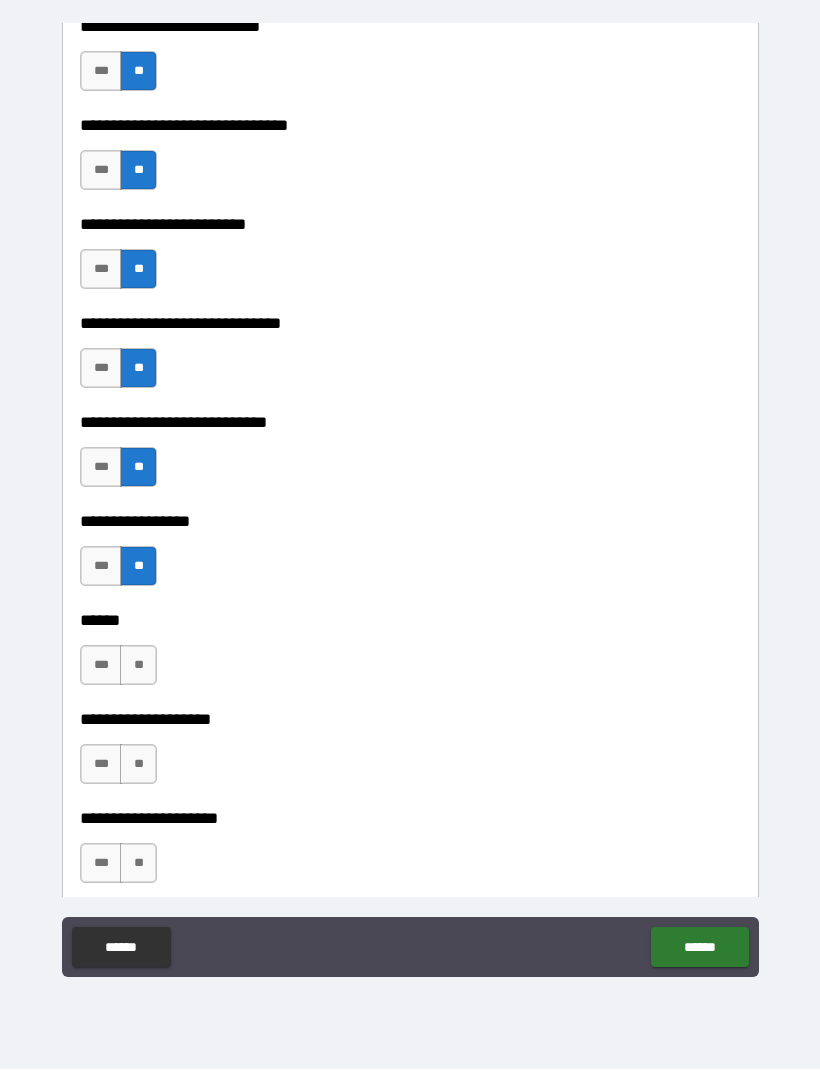 click on "**" at bounding box center (138, 666) 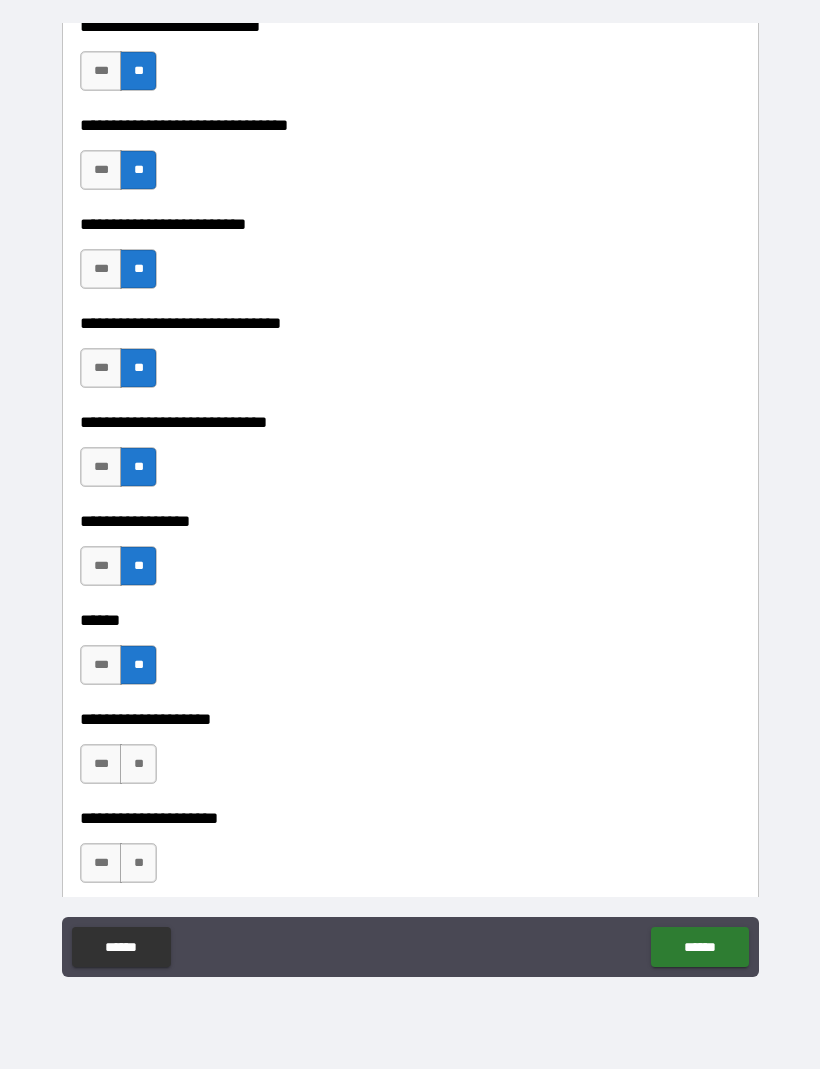 click on "**" at bounding box center (138, 765) 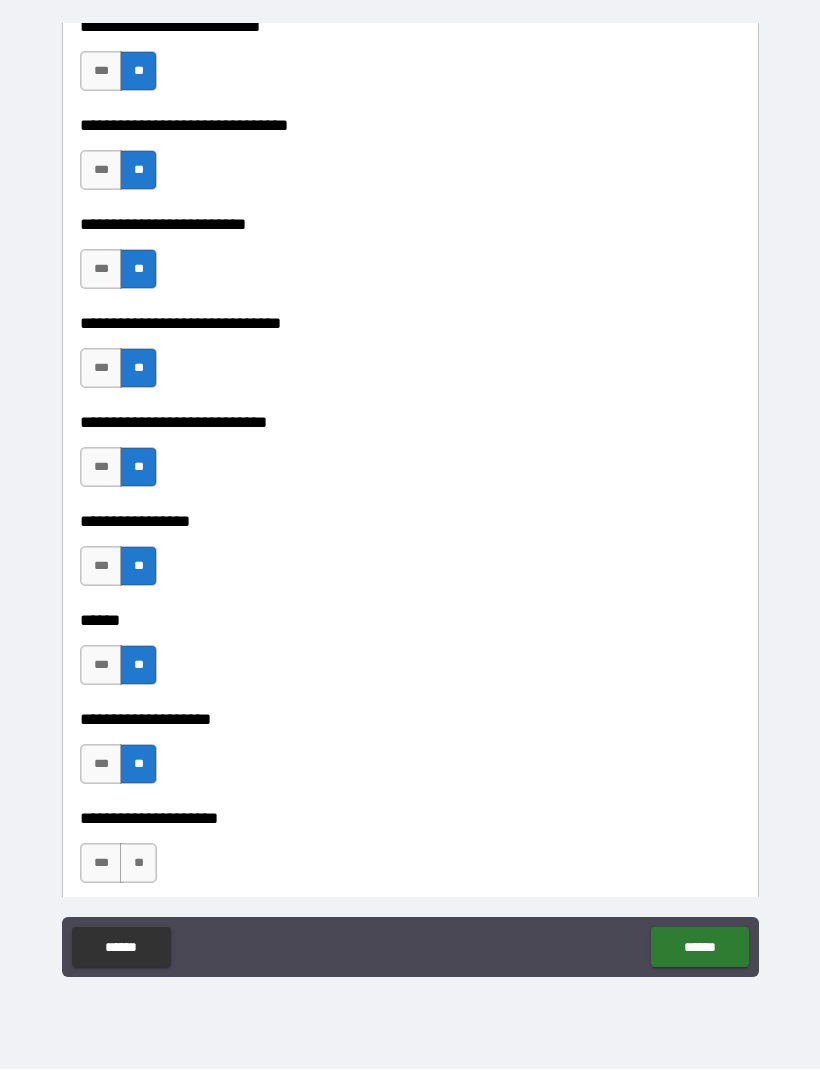 click on "**" at bounding box center (138, 864) 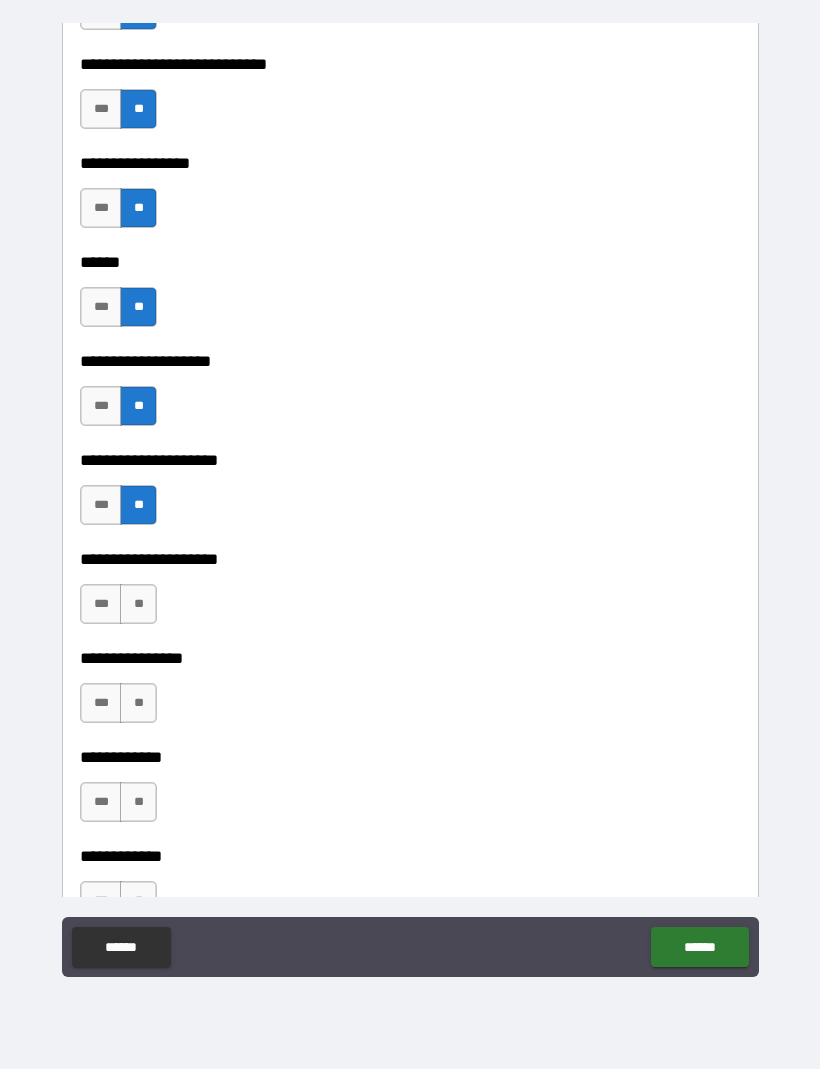 scroll, scrollTop: 8899, scrollLeft: 0, axis: vertical 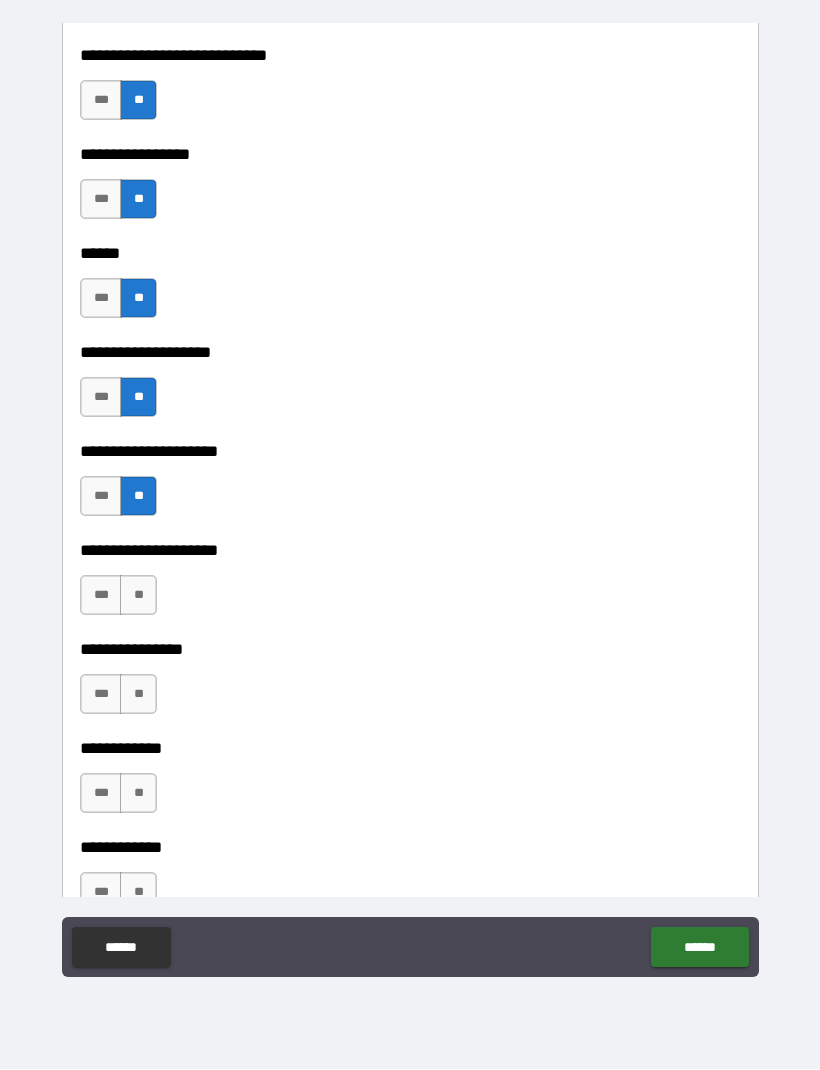 click on "**" at bounding box center (138, 596) 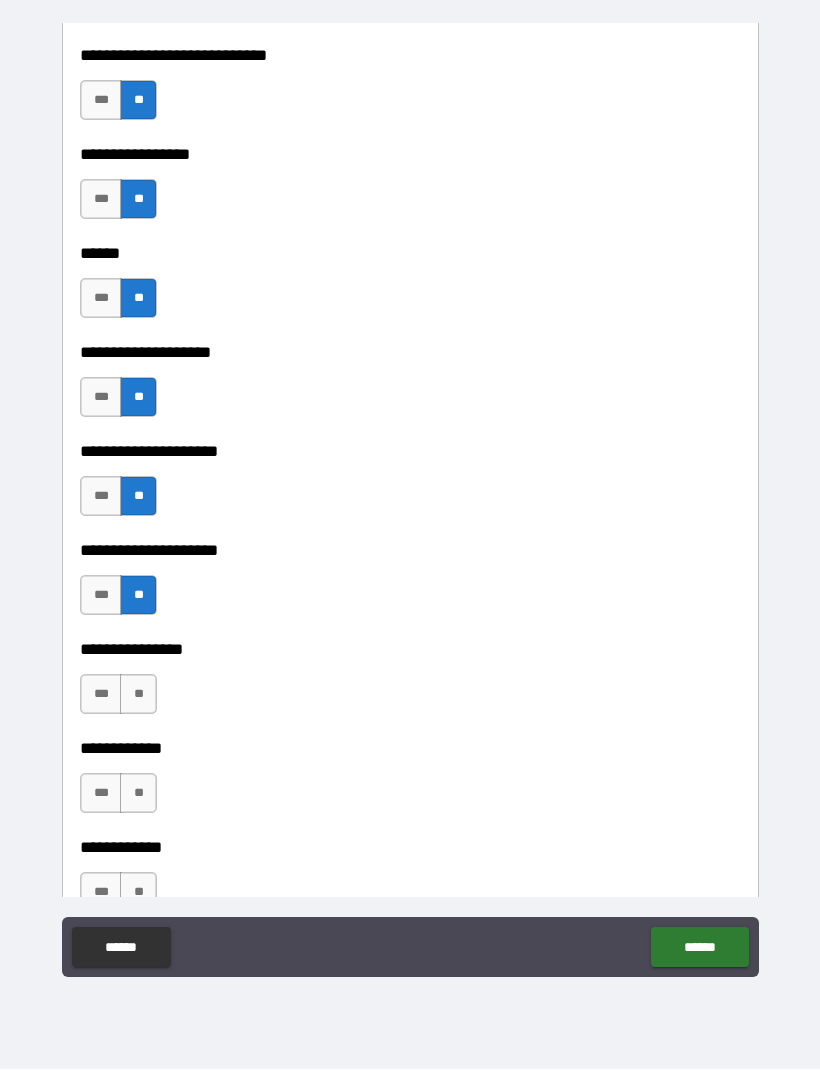 click on "**" at bounding box center (138, 695) 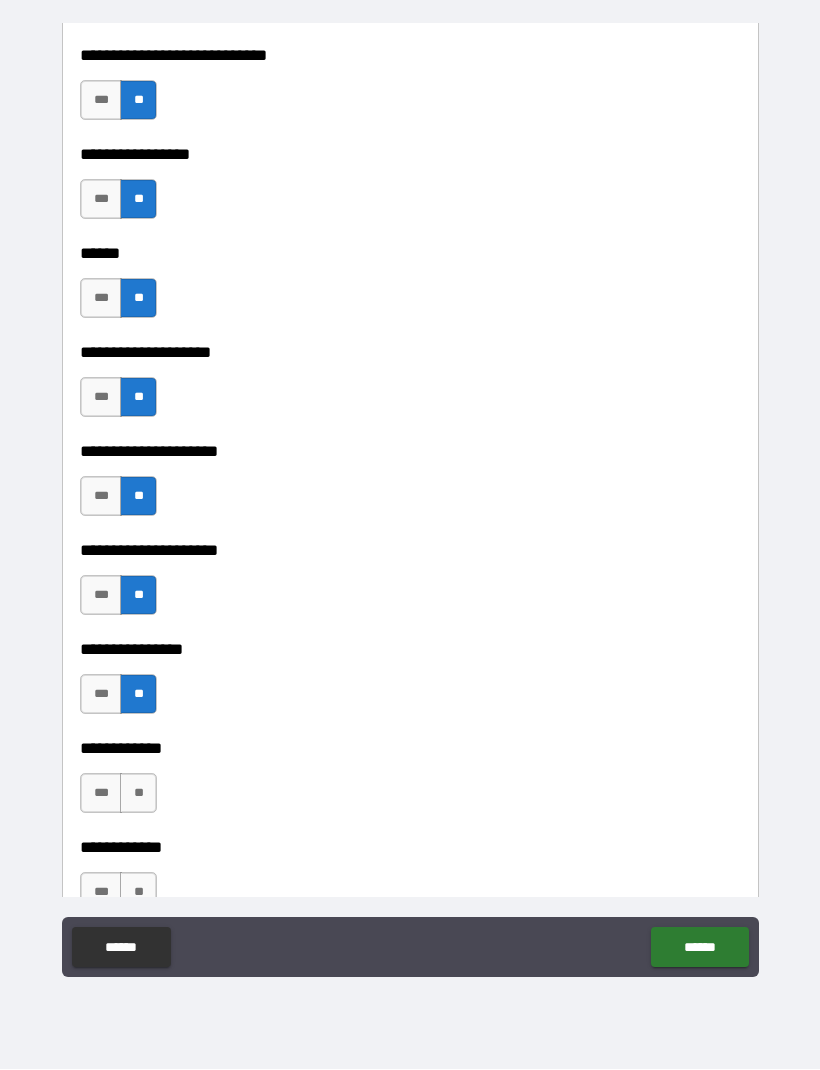 click on "**" at bounding box center (138, 794) 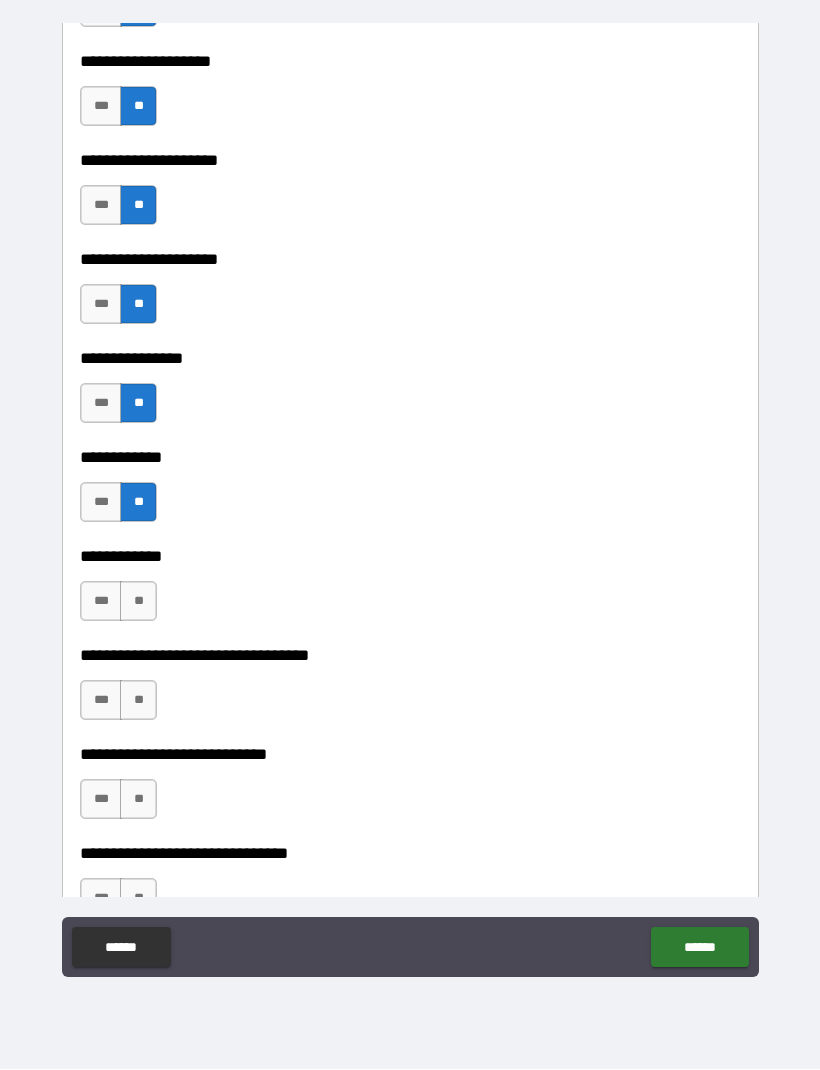 scroll, scrollTop: 9210, scrollLeft: 0, axis: vertical 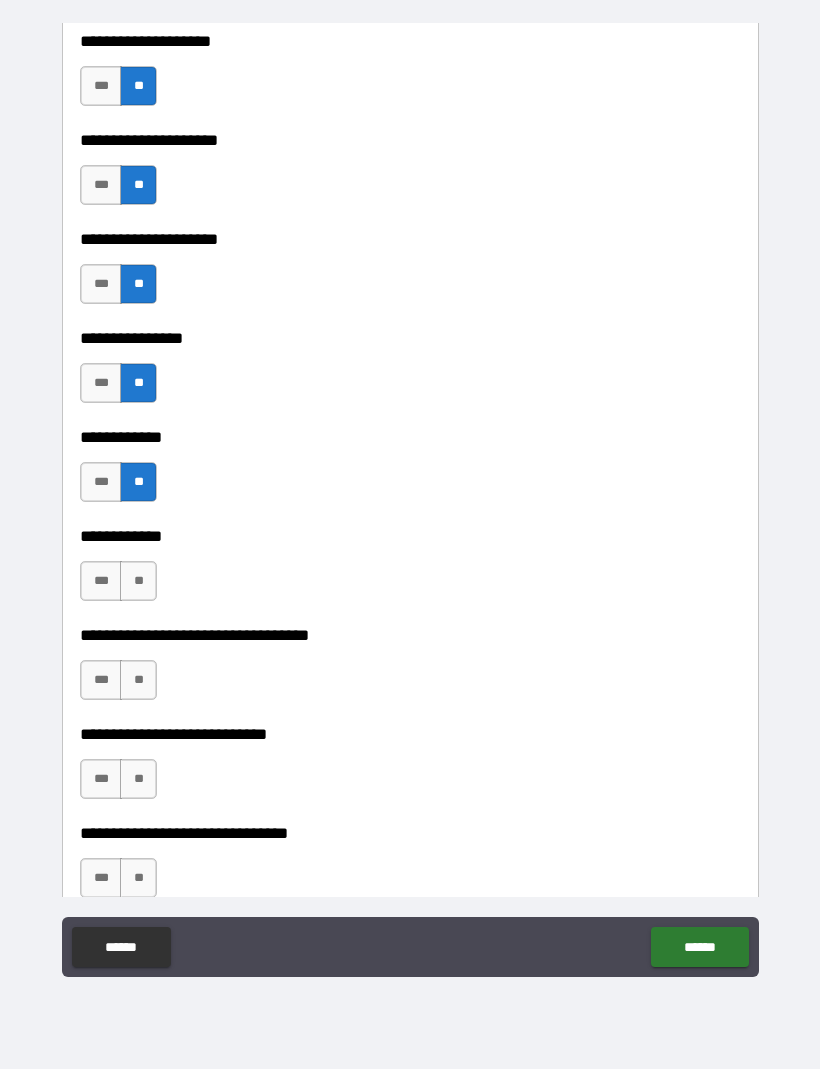 click on "**" at bounding box center [138, 582] 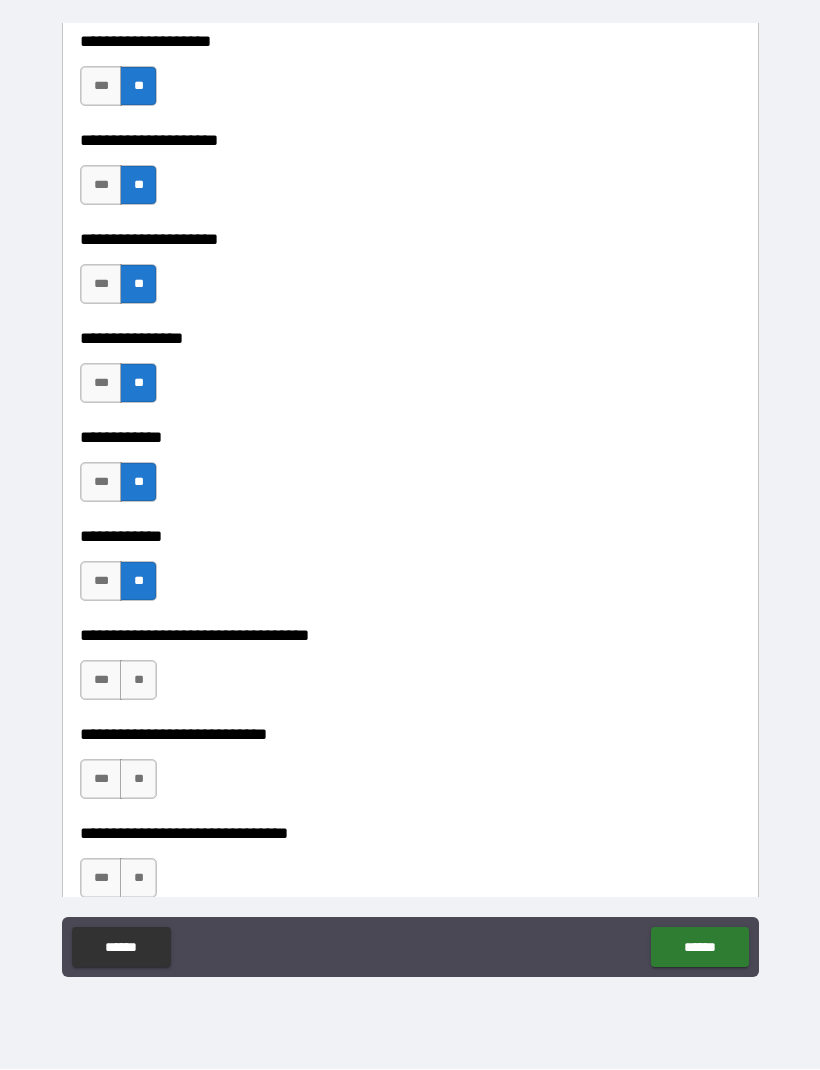 click on "**" at bounding box center [138, 681] 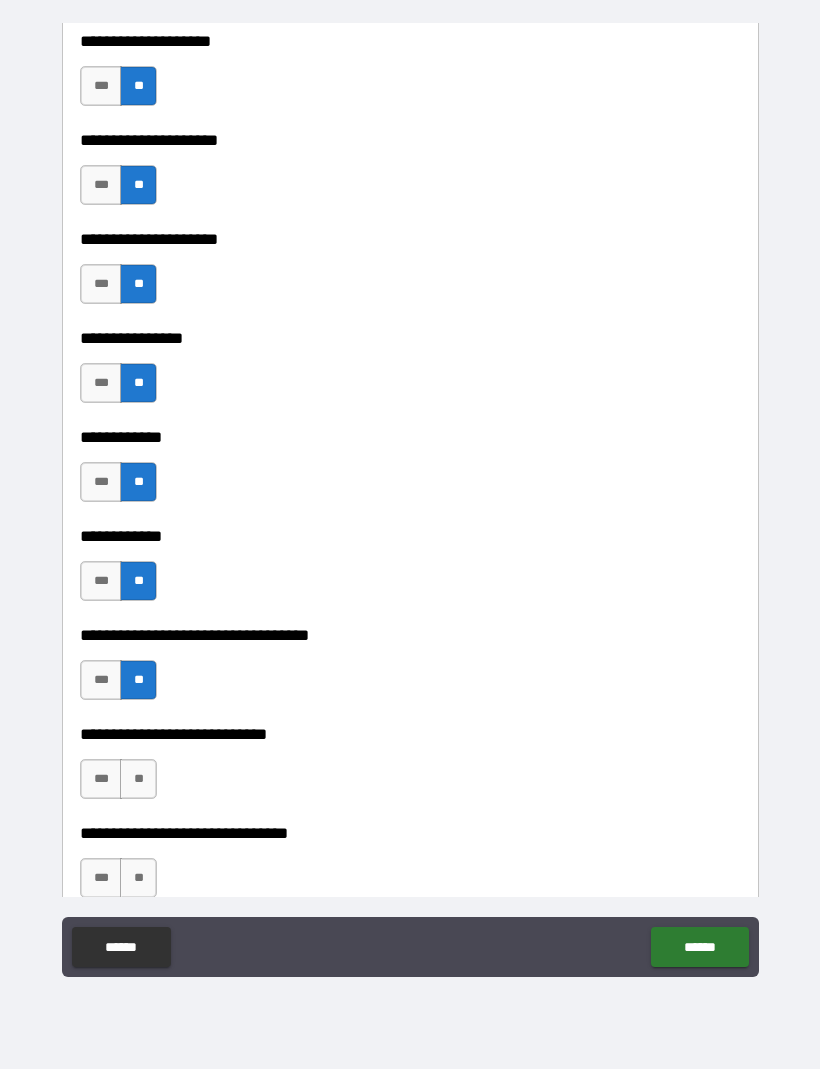 click on "**" at bounding box center [138, 780] 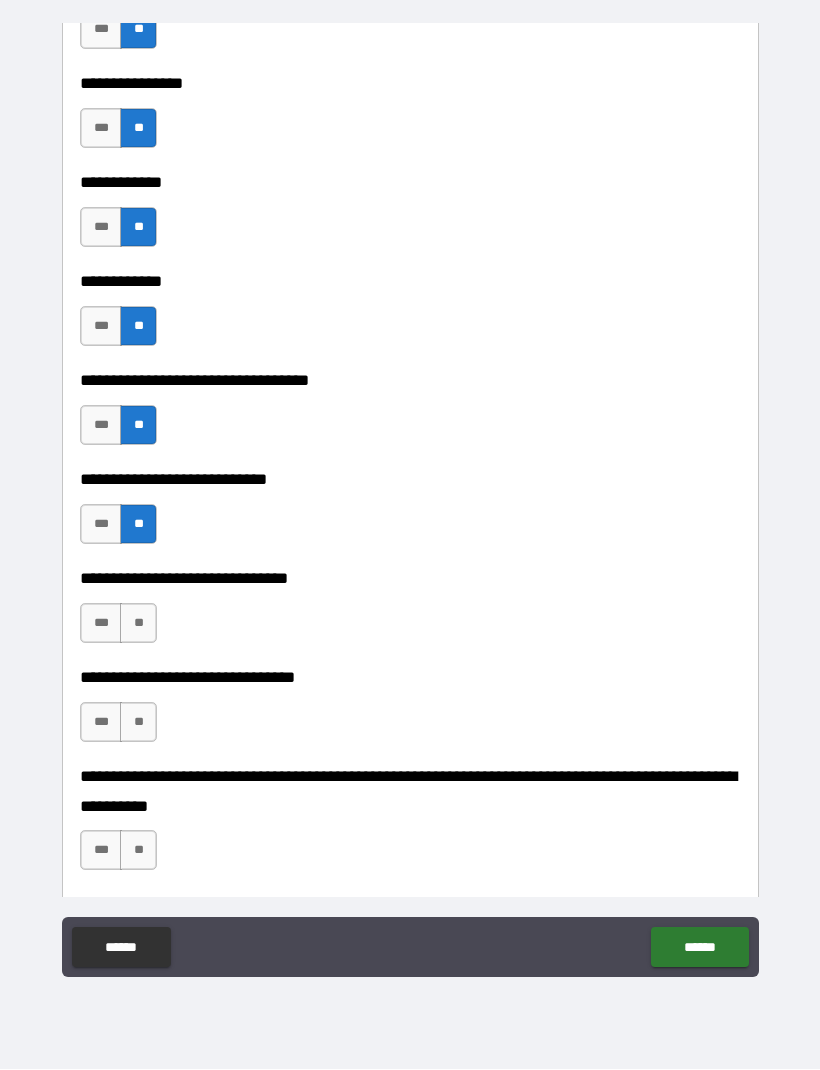 scroll, scrollTop: 9466, scrollLeft: 0, axis: vertical 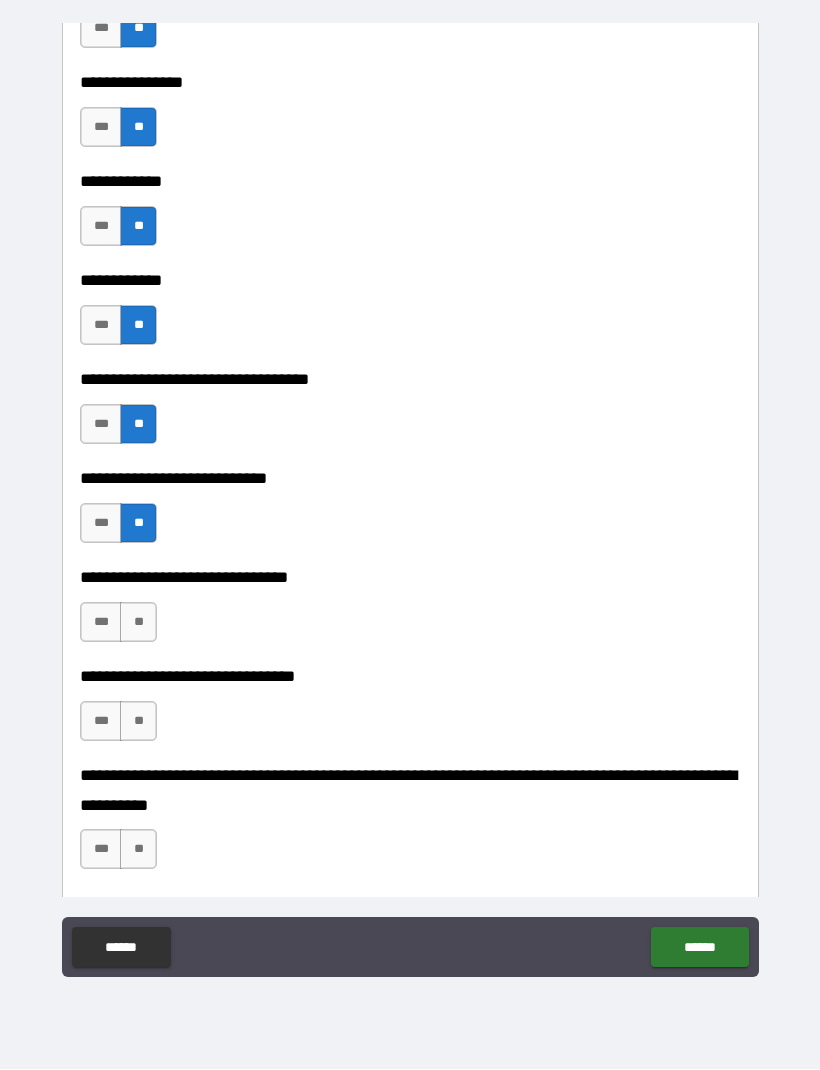 click on "**" at bounding box center [138, 623] 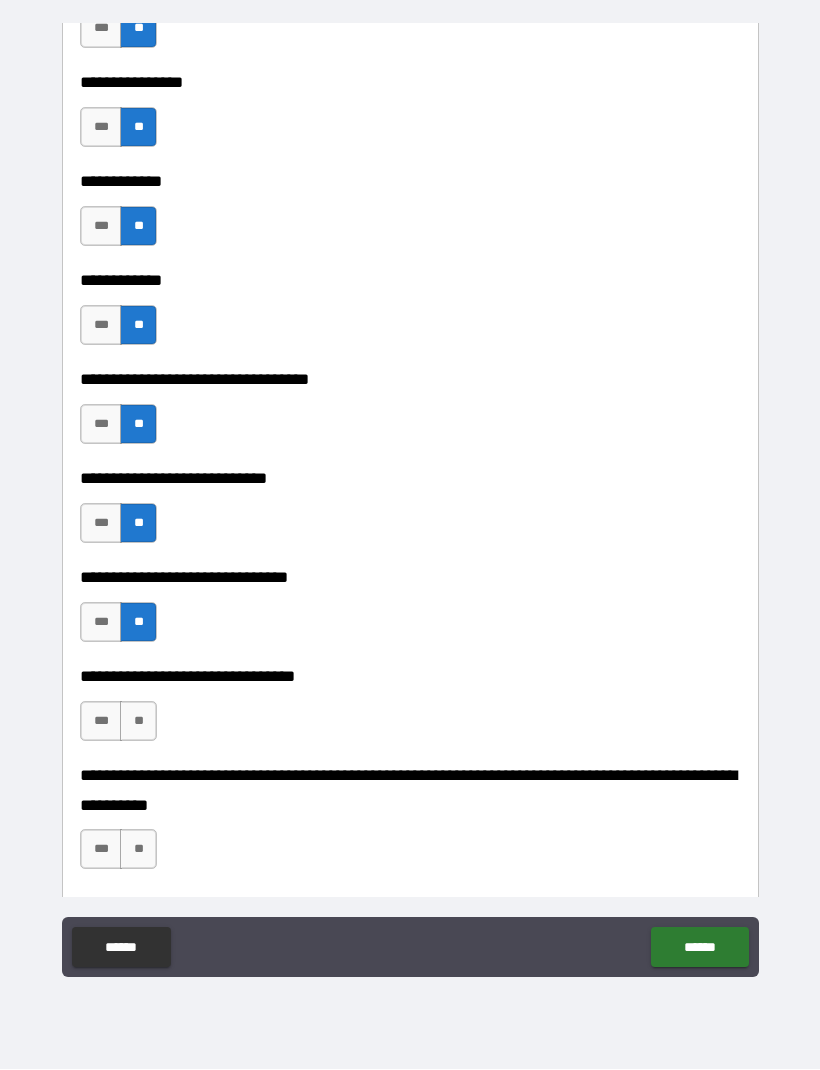 click on "**" at bounding box center [138, 722] 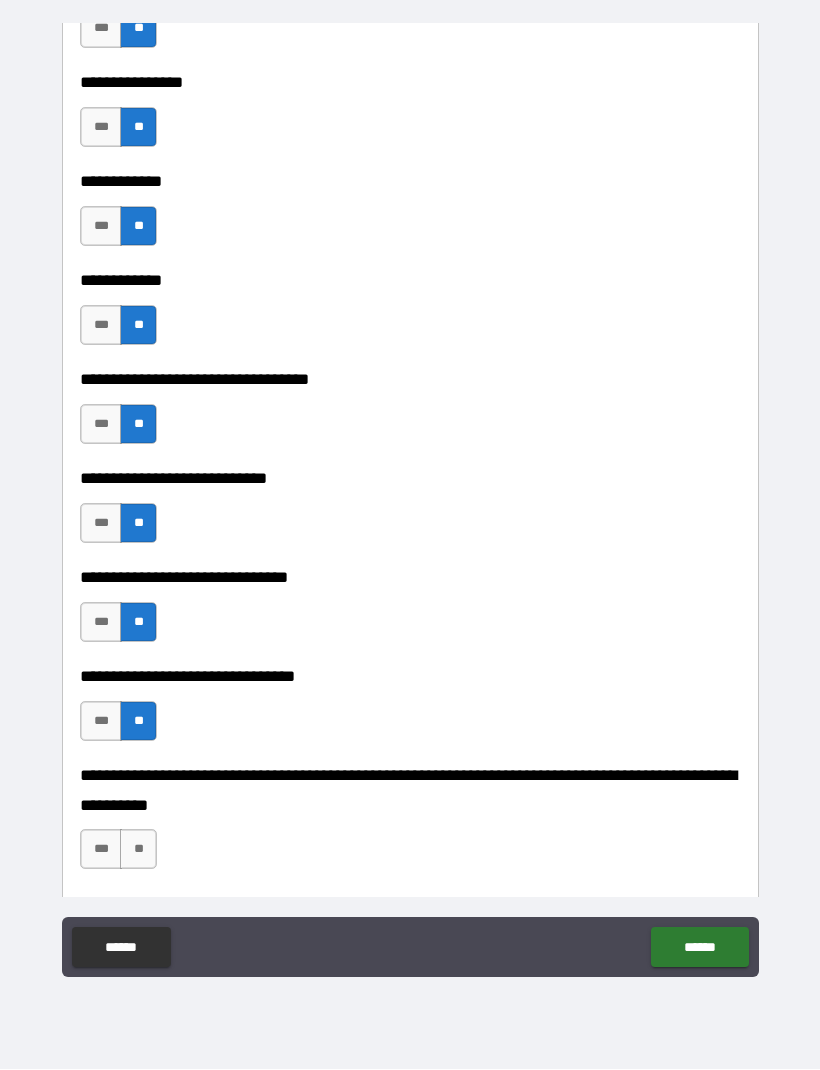 click on "**" at bounding box center [138, 850] 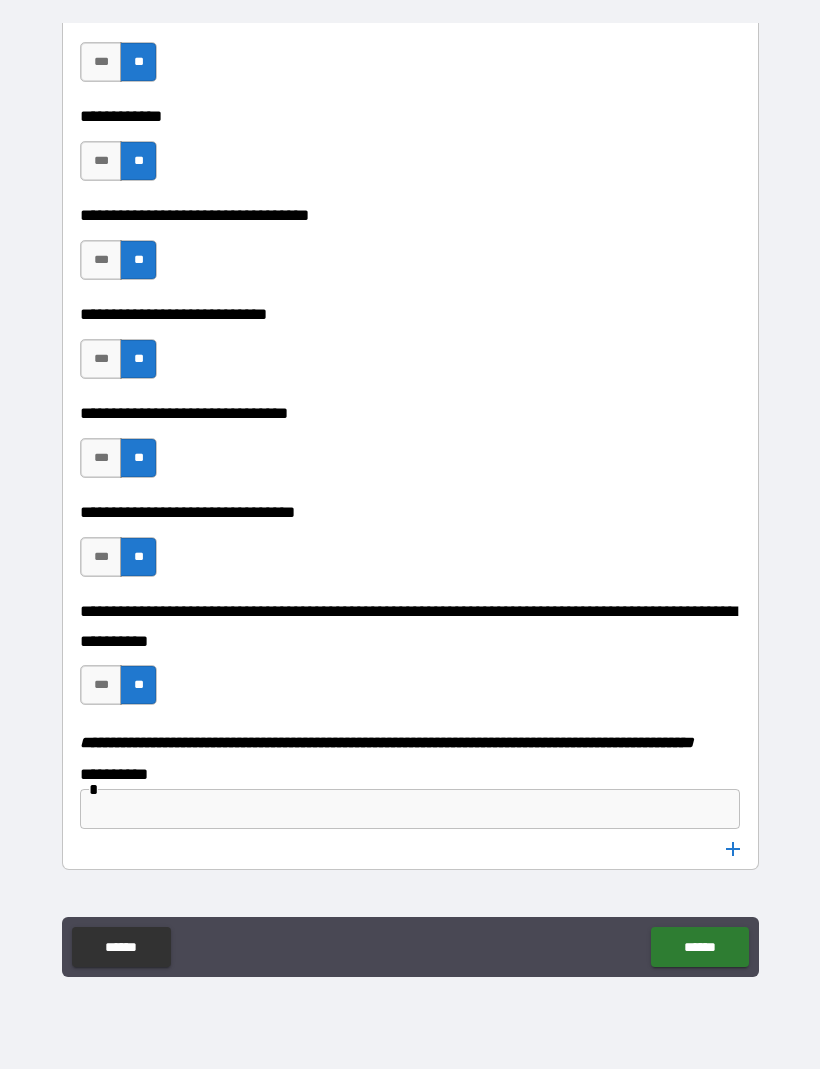 scroll, scrollTop: 9632, scrollLeft: 0, axis: vertical 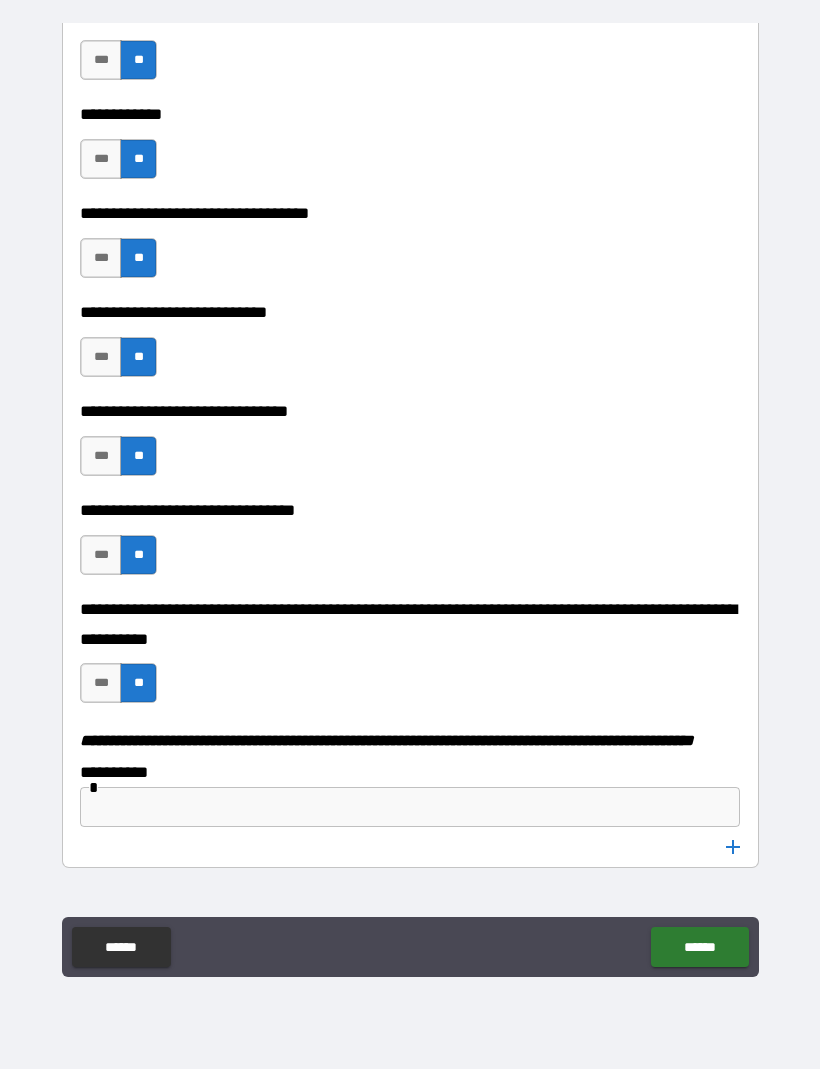 click on "******" at bounding box center (699, 948) 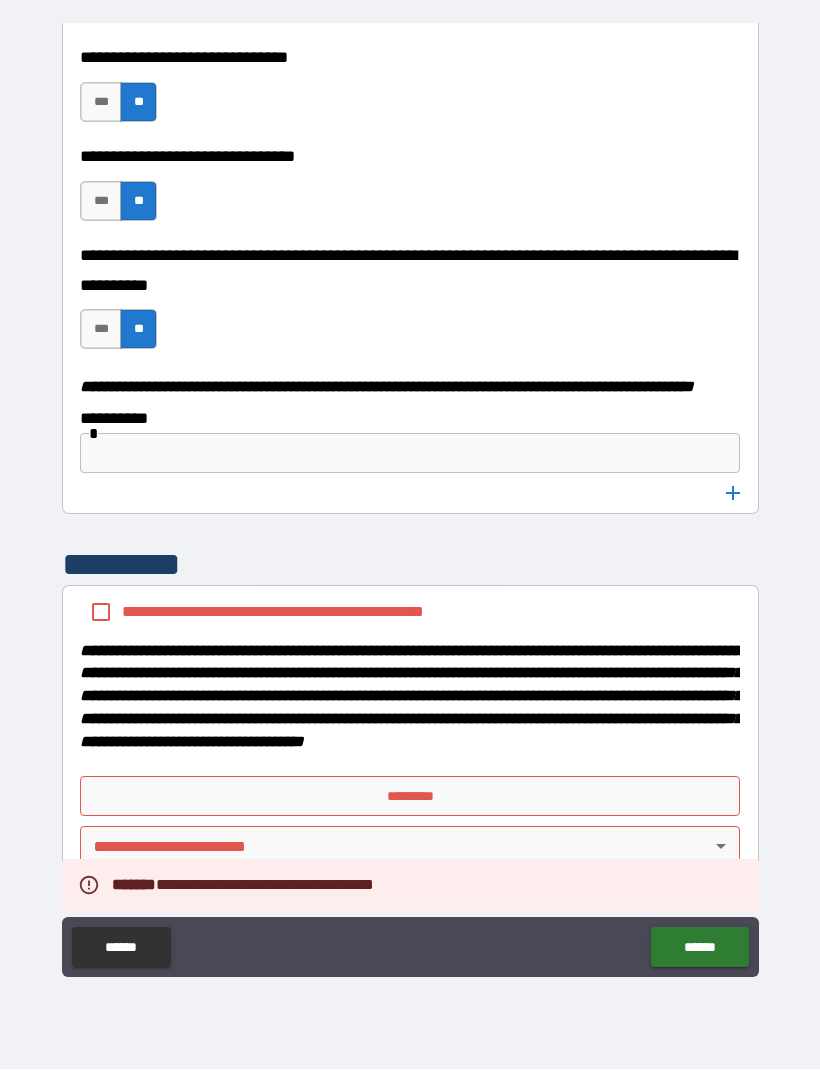 scroll, scrollTop: 10042, scrollLeft: 0, axis: vertical 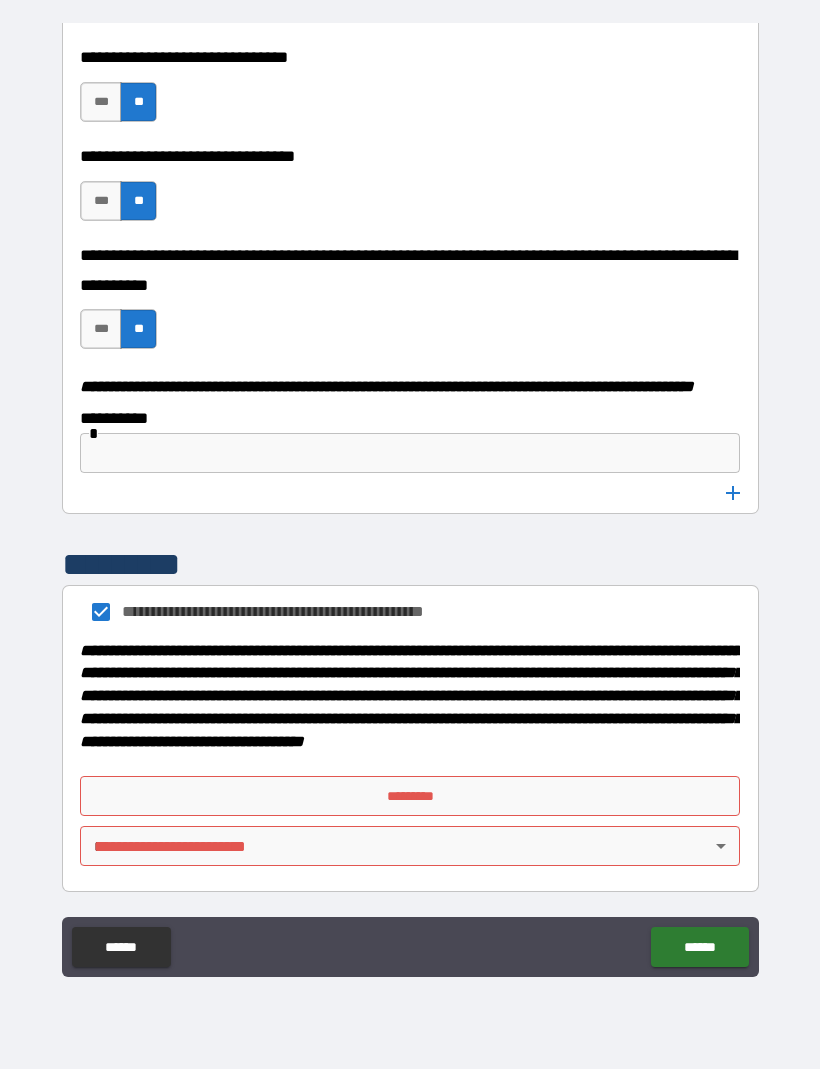 click on "*********" at bounding box center (410, 797) 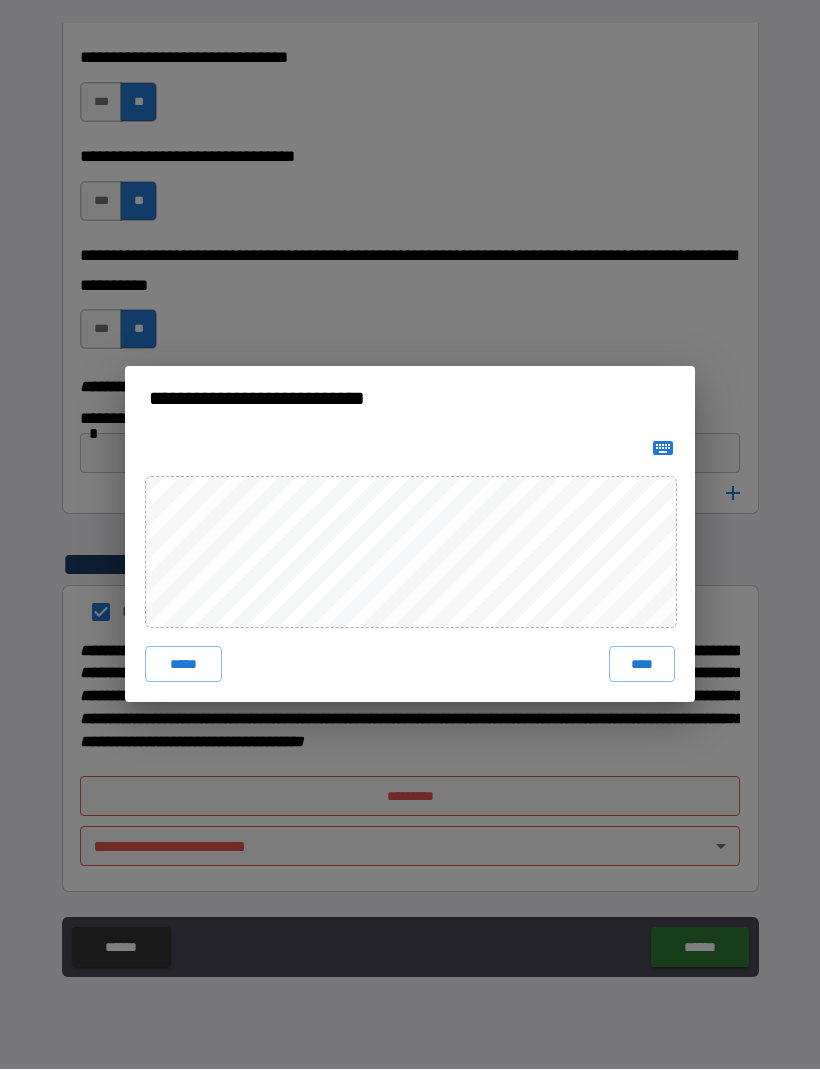 click on "****" at bounding box center [642, 665] 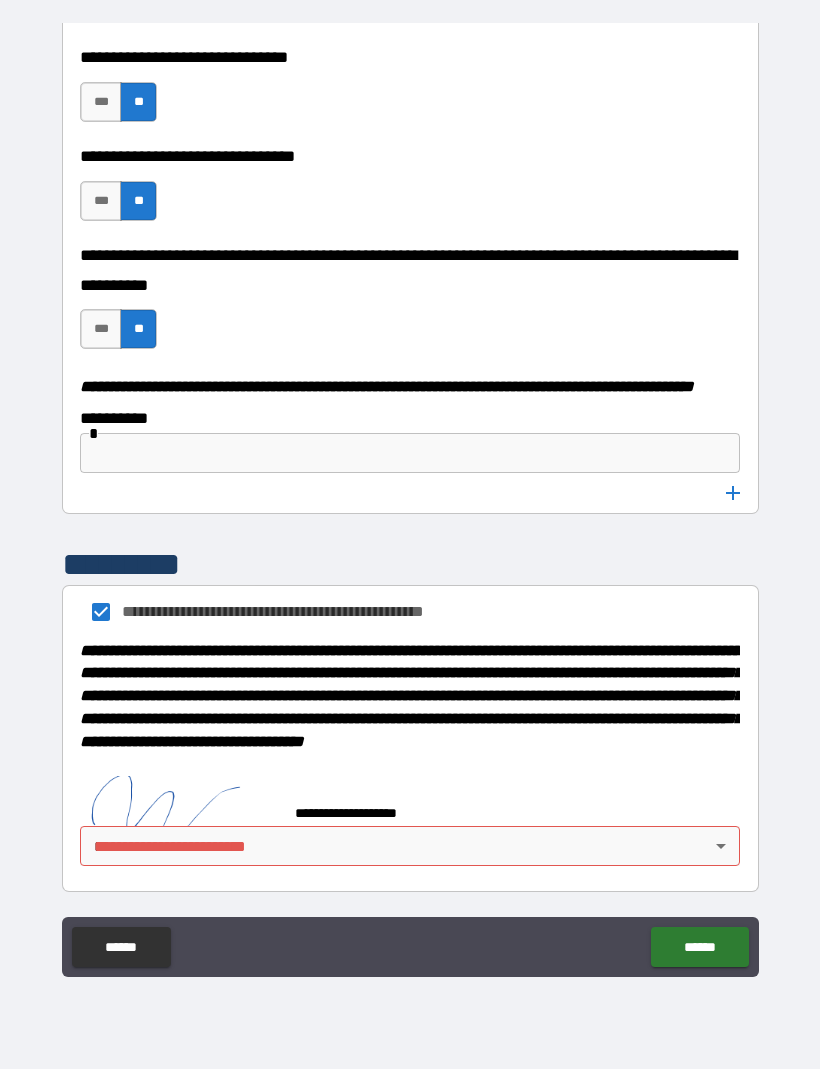 scroll, scrollTop: 10032, scrollLeft: 0, axis: vertical 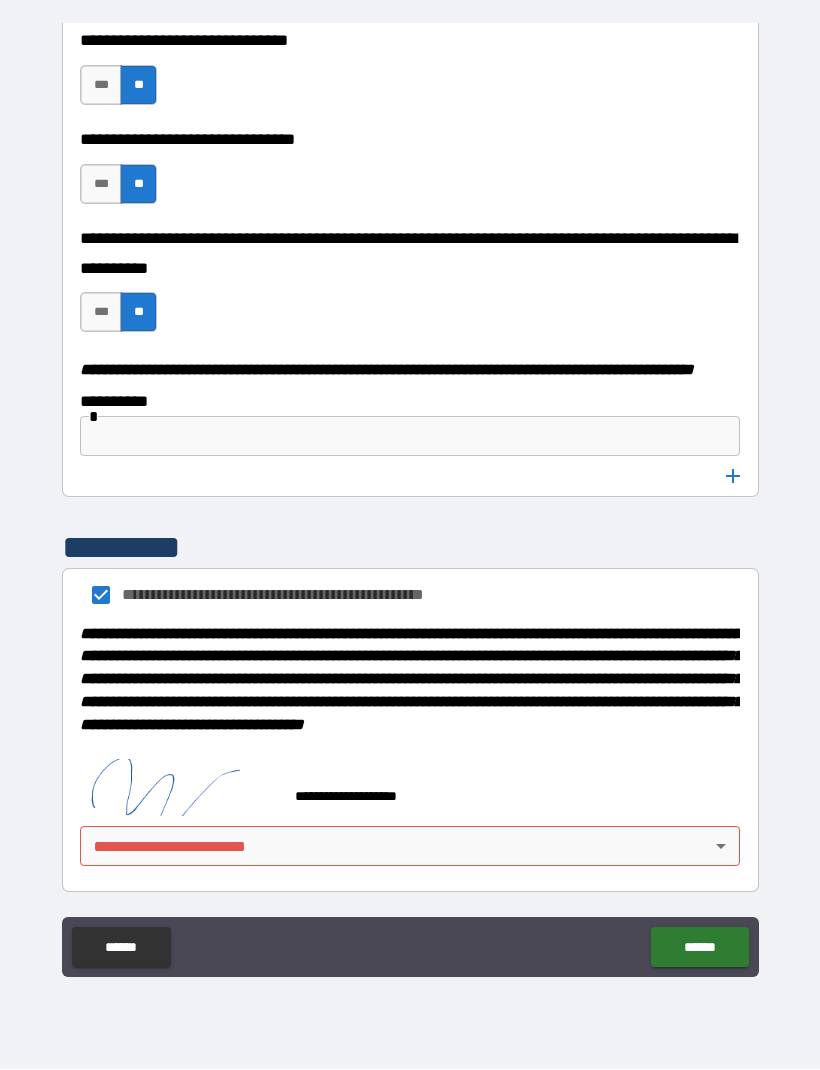 click on "******" at bounding box center [699, 948] 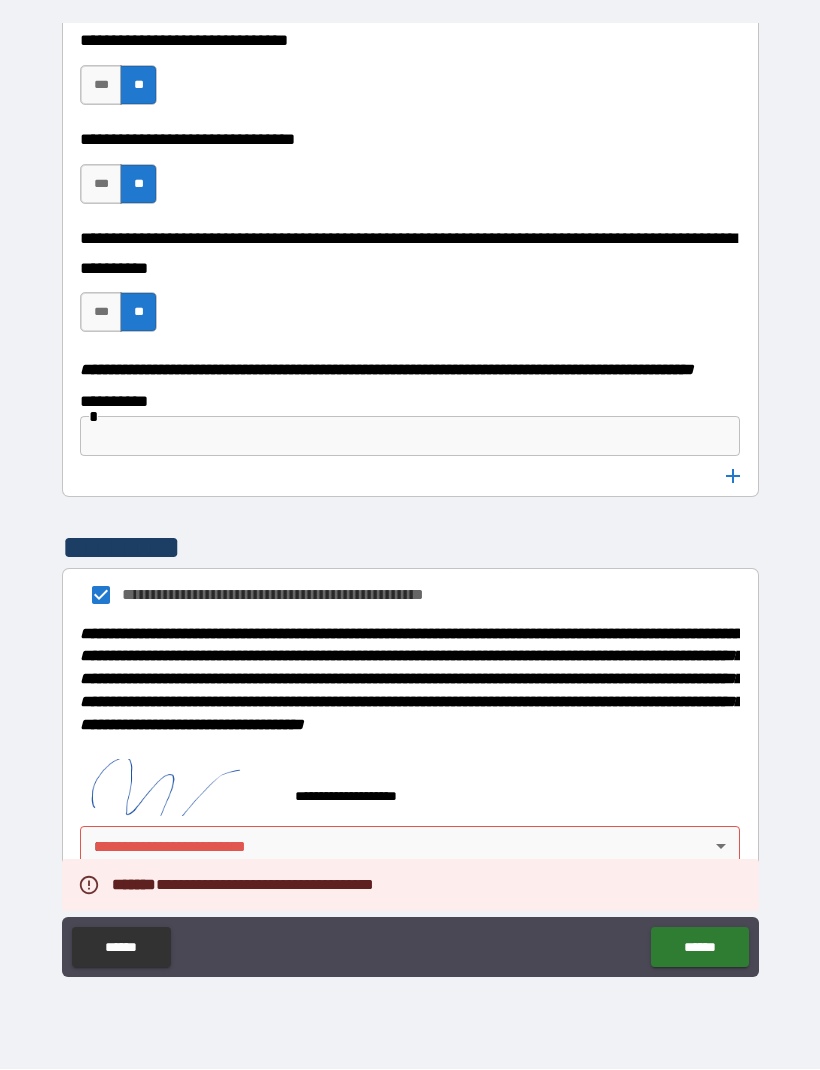 click on "**********" at bounding box center (410, 502) 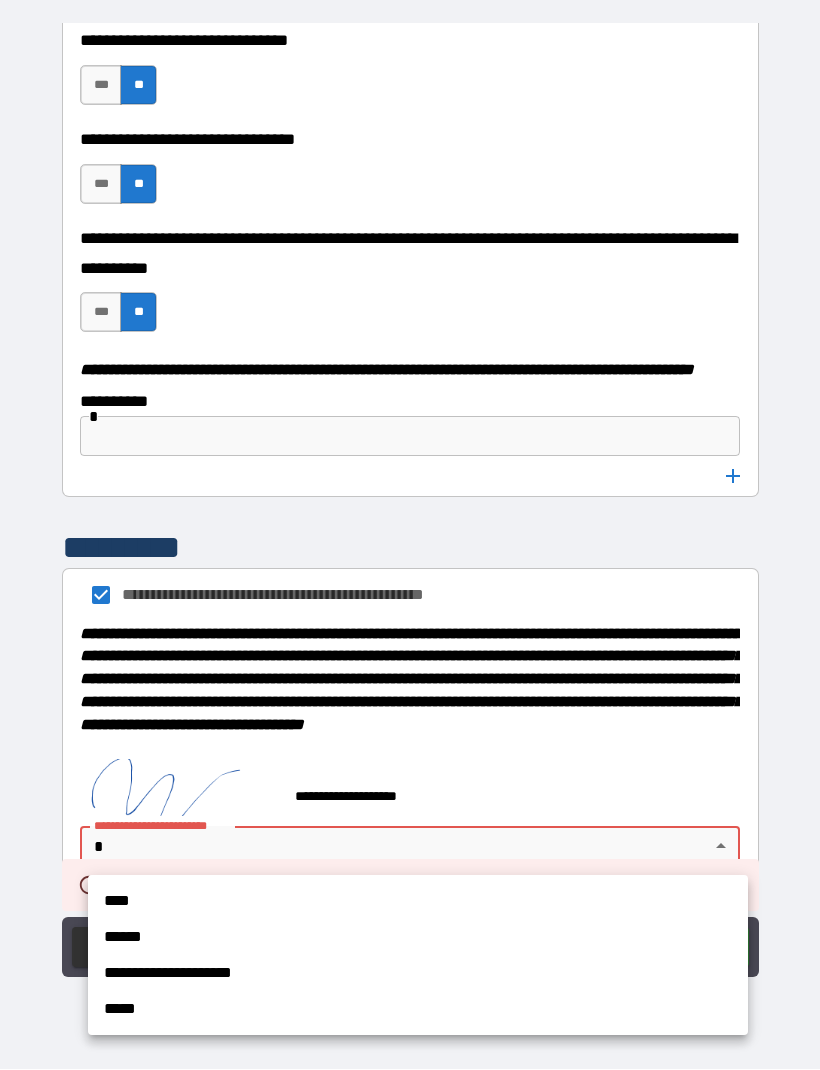 click on "**********" at bounding box center [418, 974] 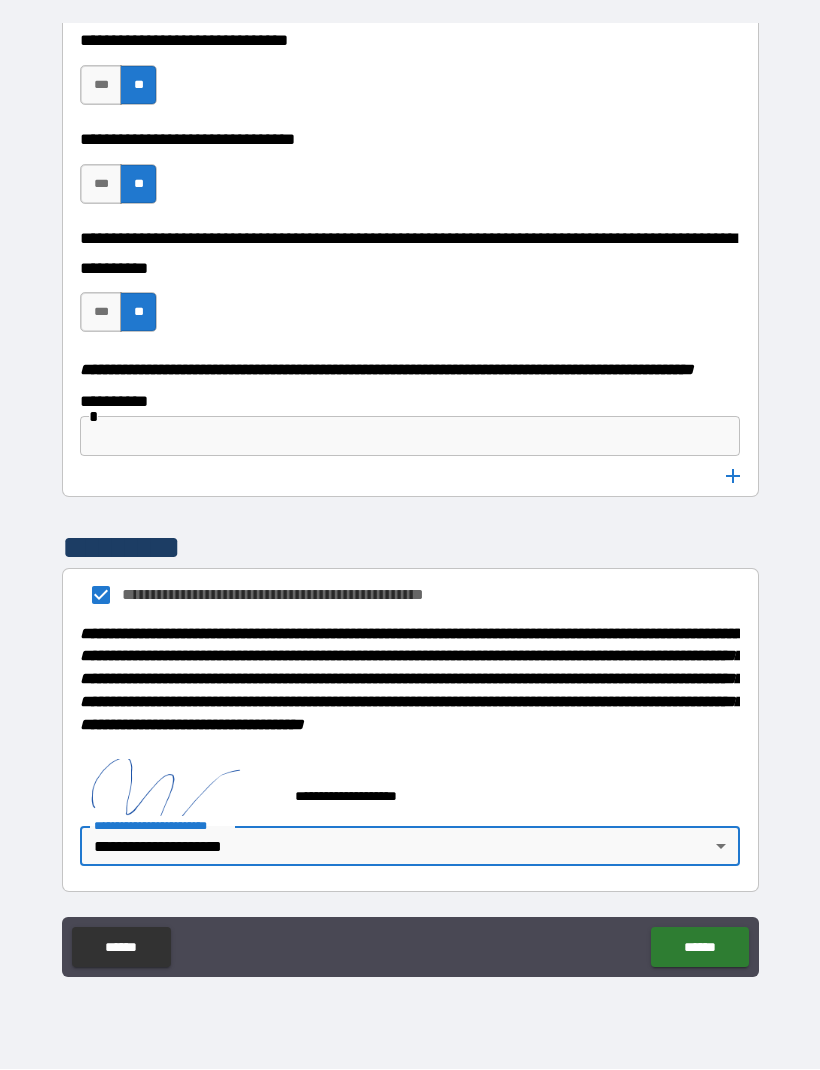click on "**********" at bounding box center [410, 502] 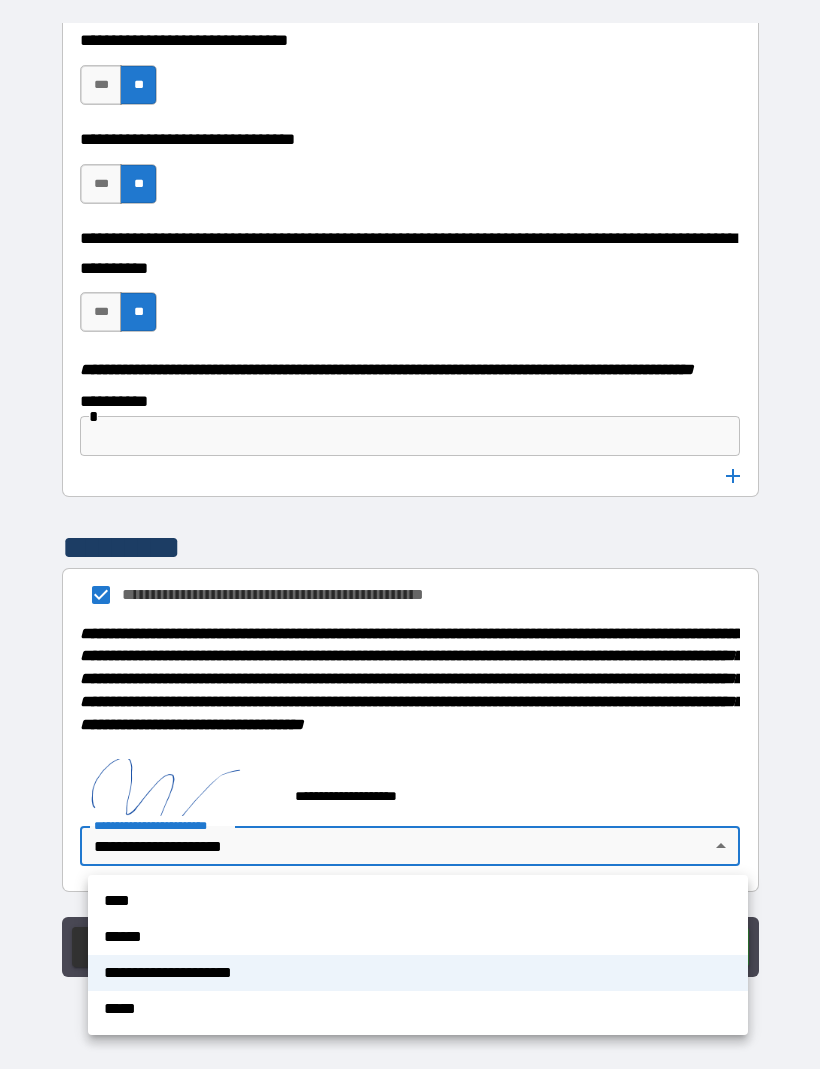 click on "****" at bounding box center [418, 902] 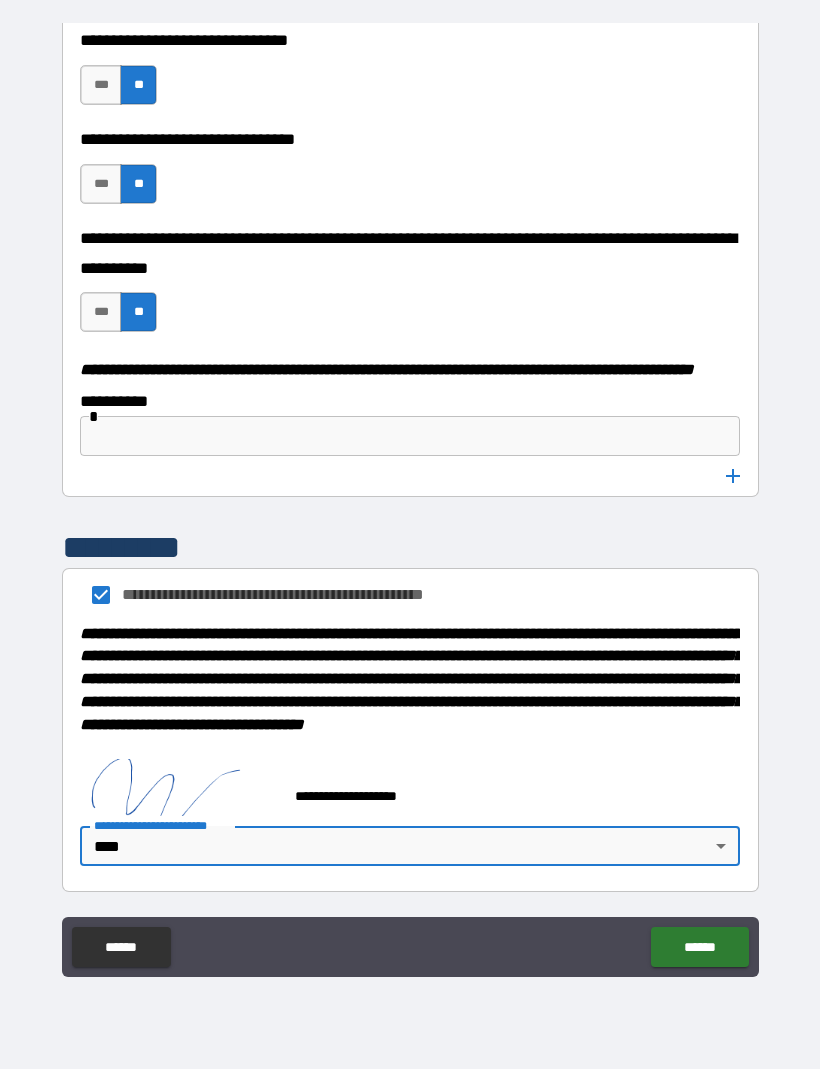 click on "******" at bounding box center [699, 948] 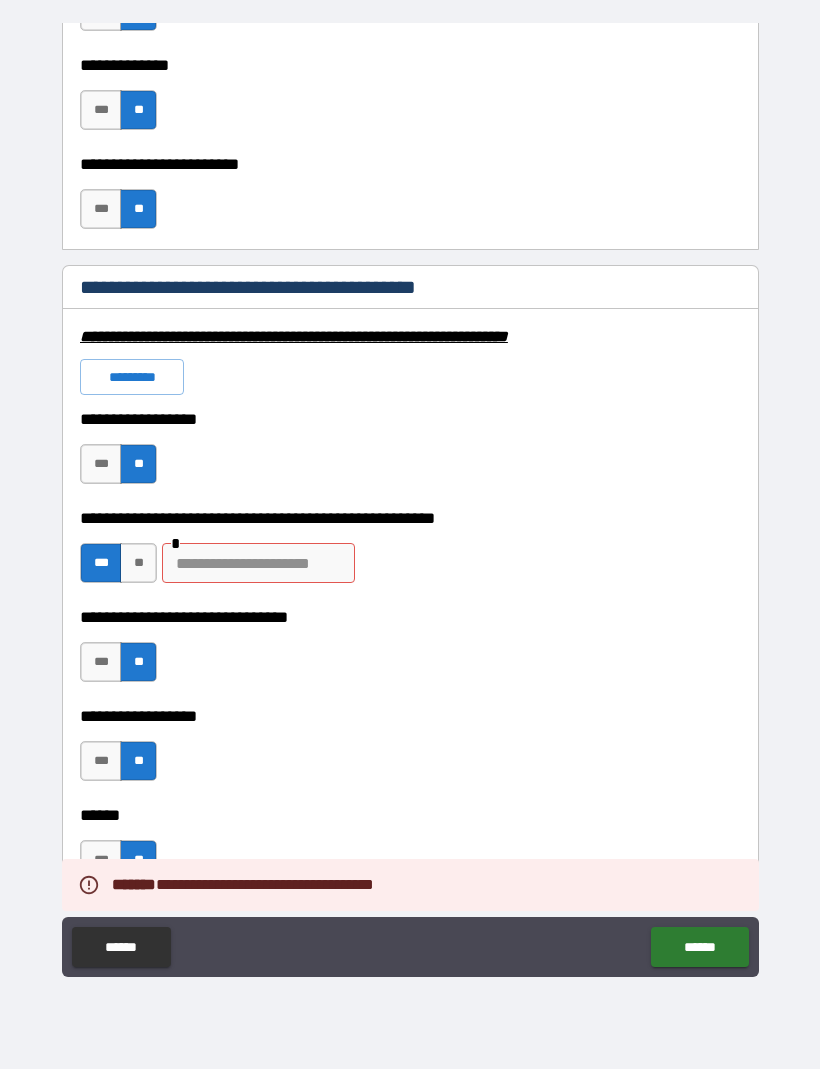 scroll, scrollTop: 5877, scrollLeft: 0, axis: vertical 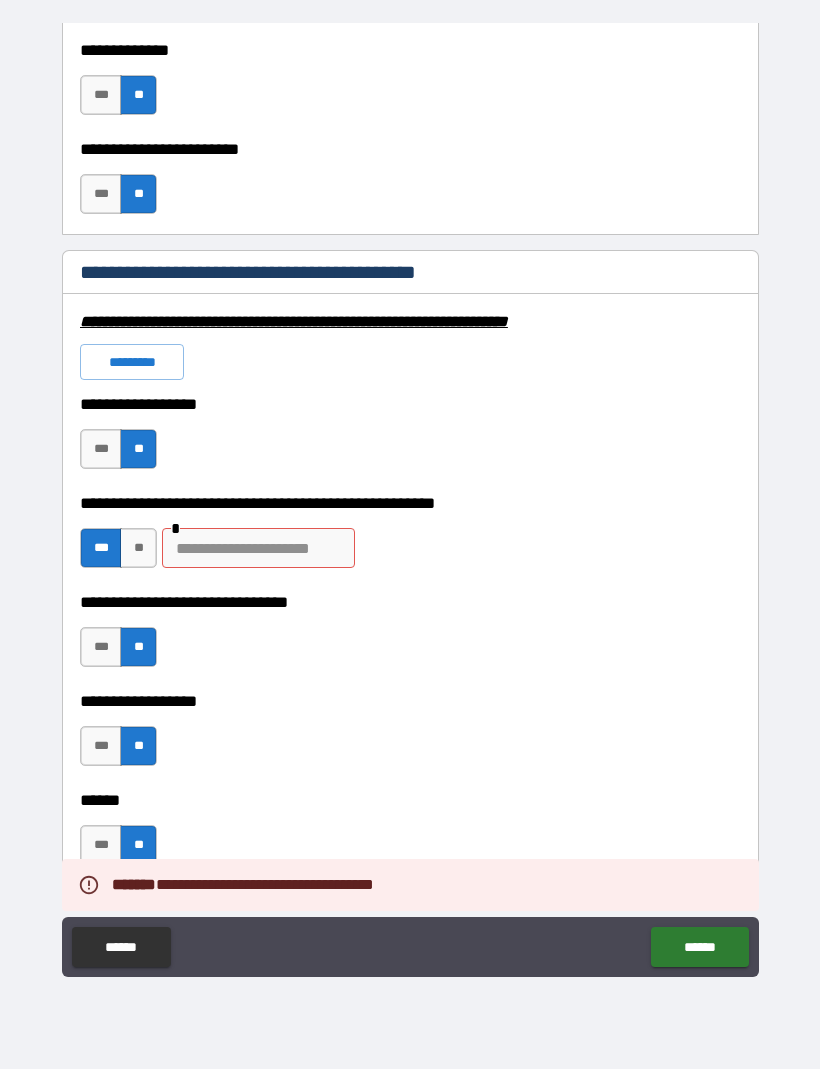 click at bounding box center (258, 549) 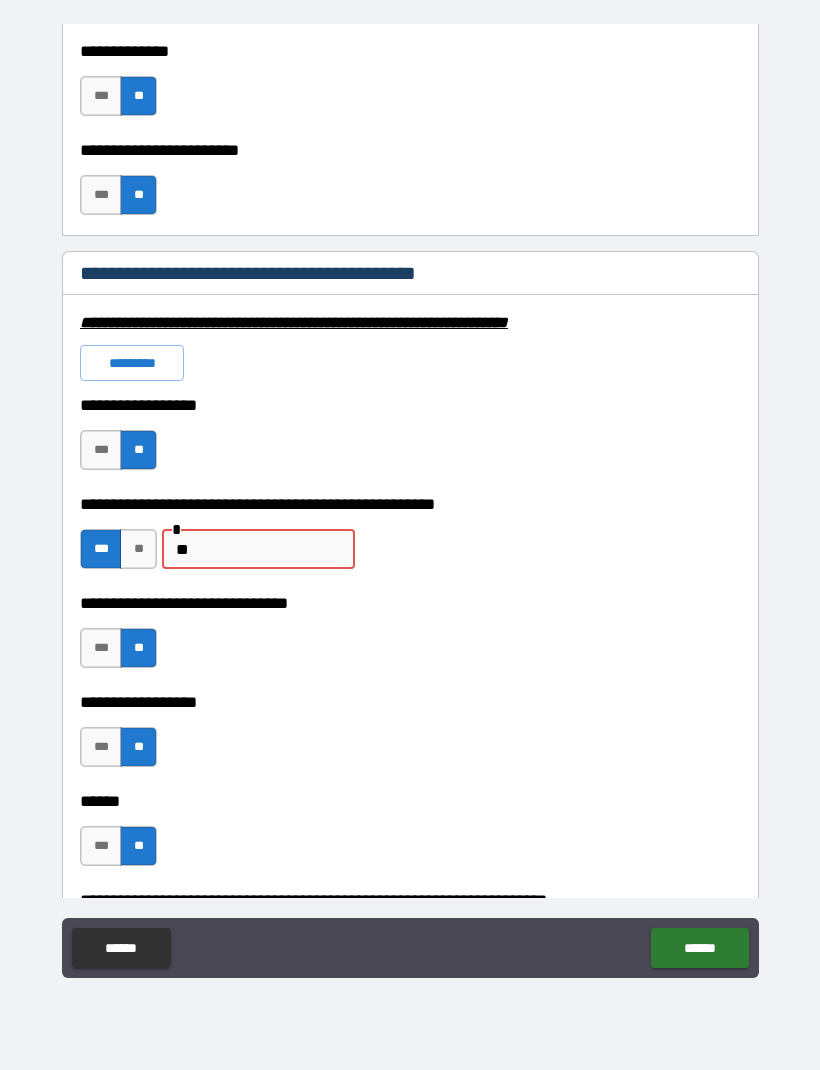 type on "***" 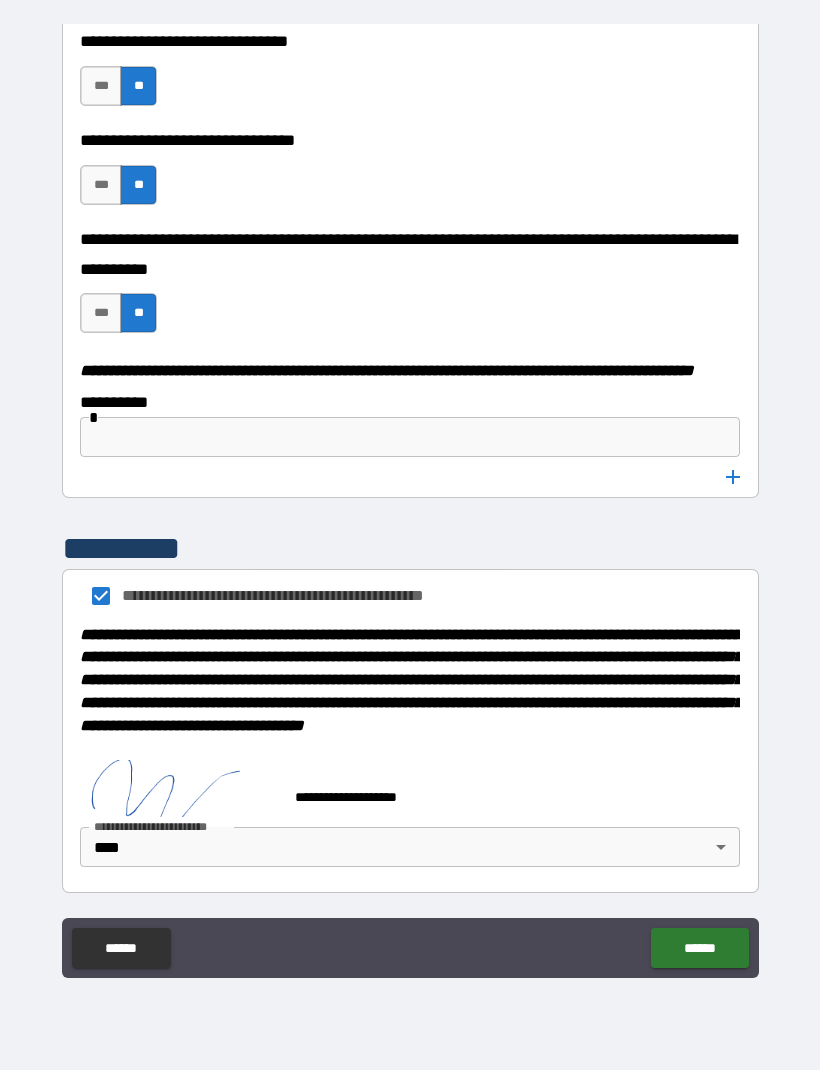 scroll, scrollTop: 10059, scrollLeft: 0, axis: vertical 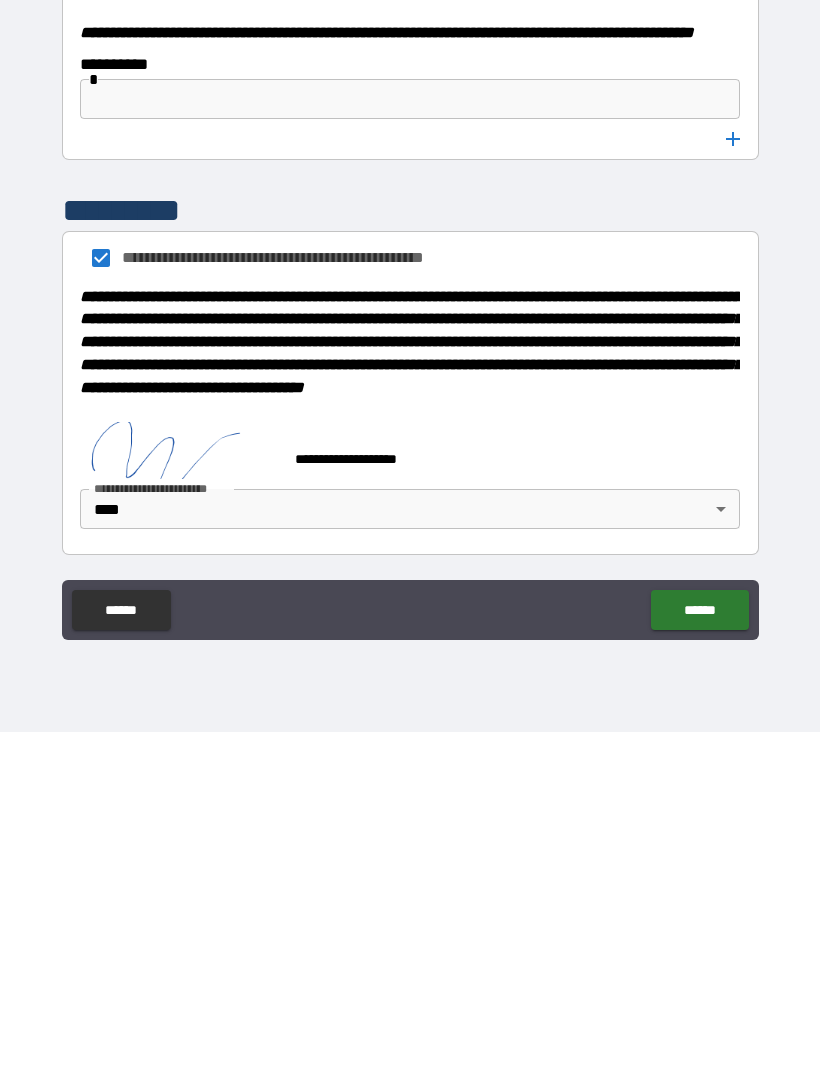 click on "******" at bounding box center (699, 948) 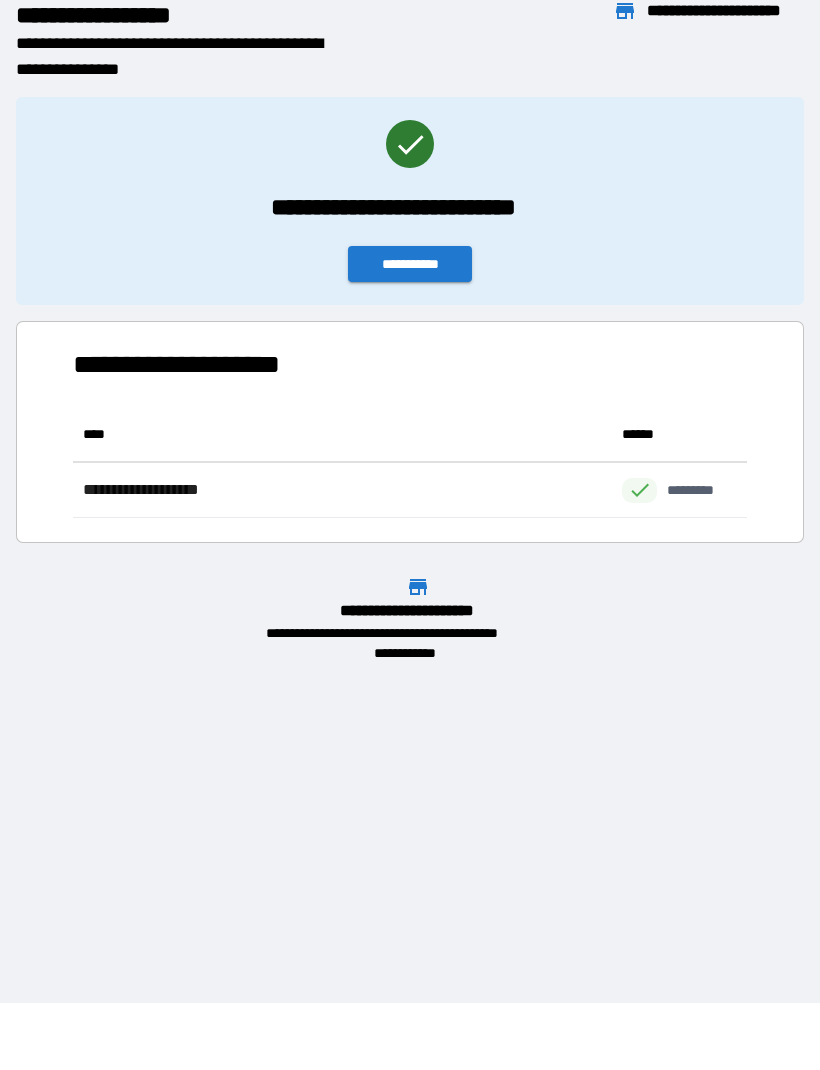 scroll, scrollTop: 1, scrollLeft: 1, axis: both 